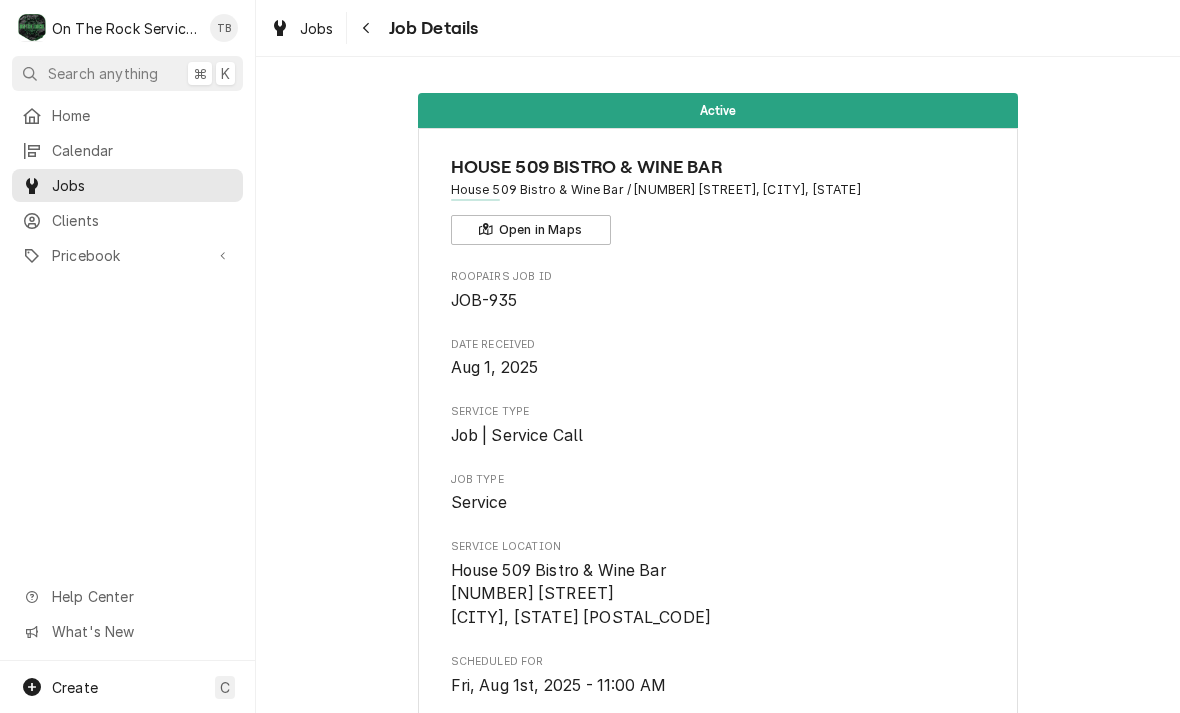scroll, scrollTop: 0, scrollLeft: 0, axis: both 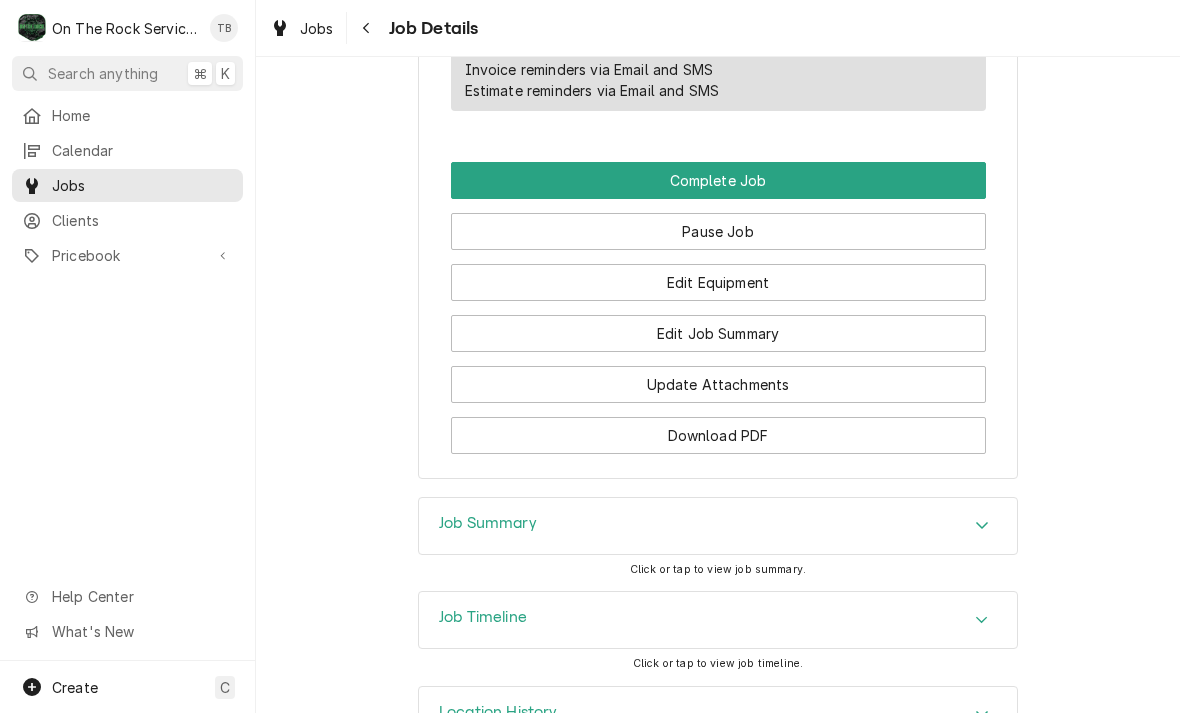 click on "Edit Equipment" at bounding box center [718, 282] 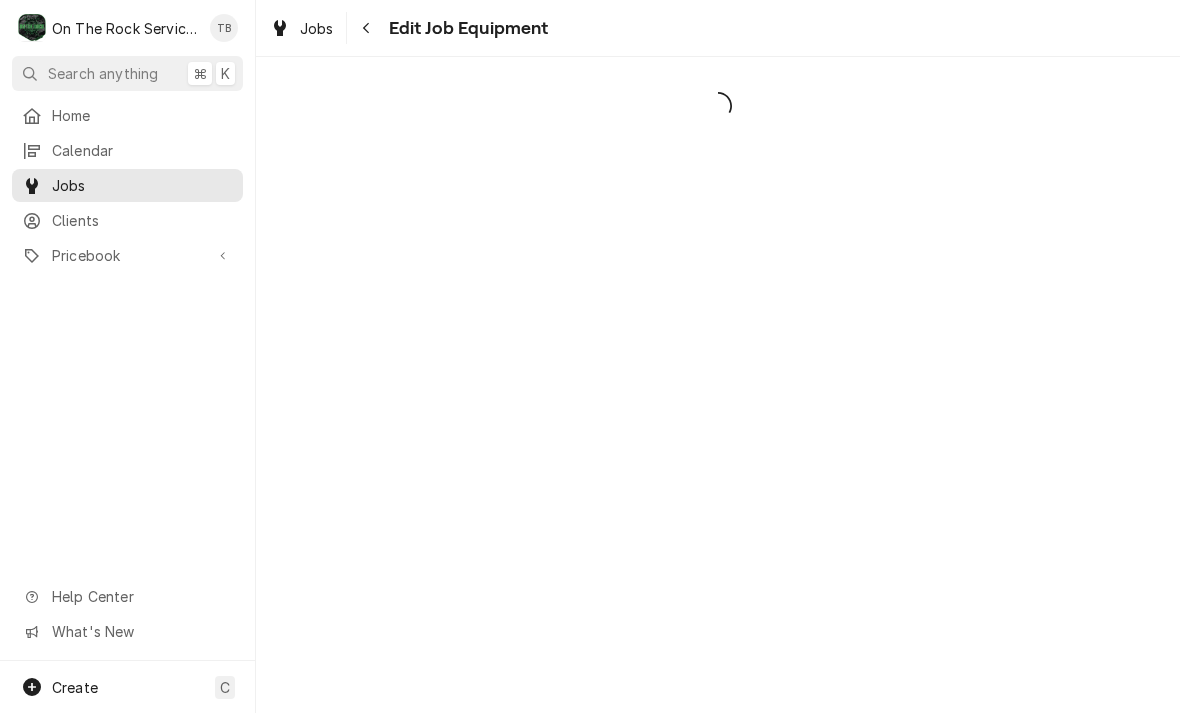 scroll, scrollTop: 0, scrollLeft: 0, axis: both 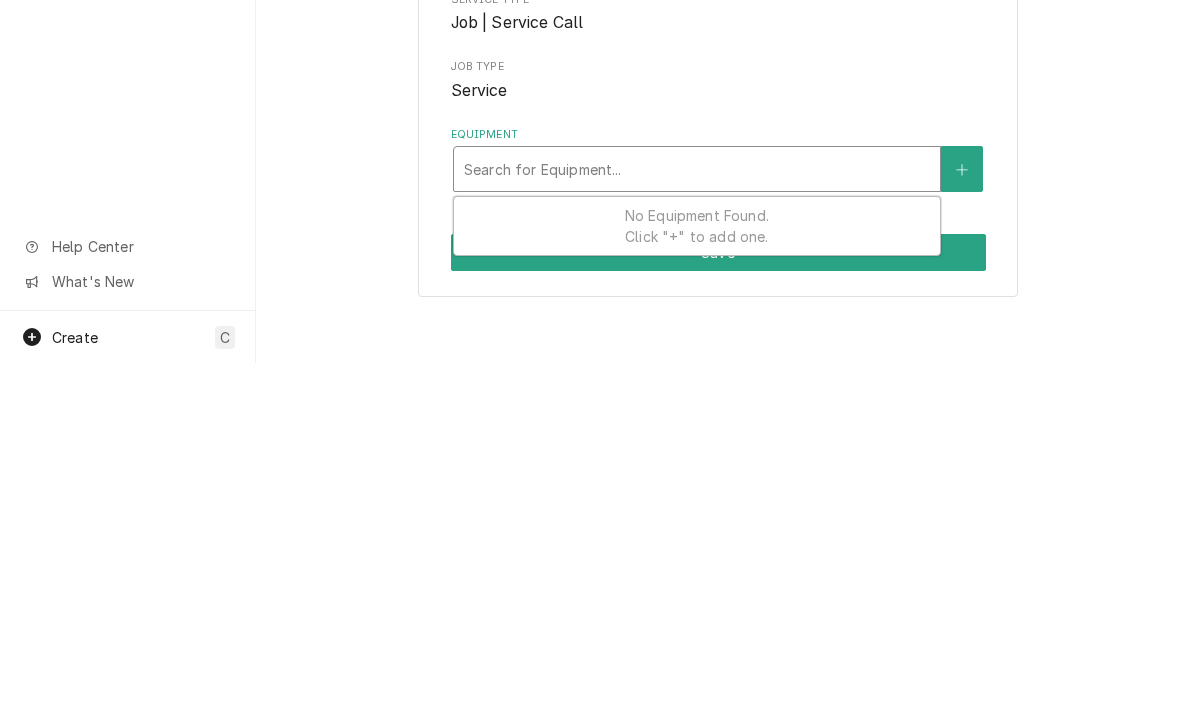 click at bounding box center [962, 519] 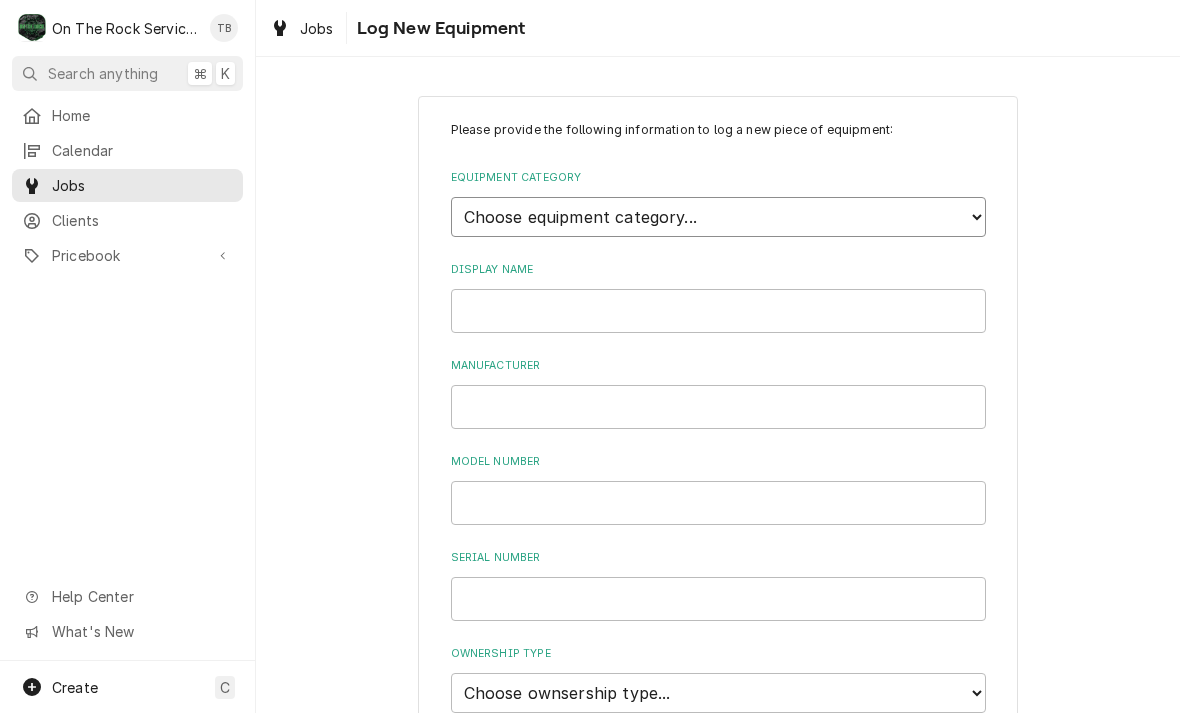 click on "Choose equipment category... Cooking Equipment Fryers Ice Machines Ovens and Ranges Concession and Condiment Equipment Dishwashing Equipment Holding and Warming Equipment Refrigeration Beverage Equipment Food Preparation Equipment HVAC Water Filtration" at bounding box center [718, 217] 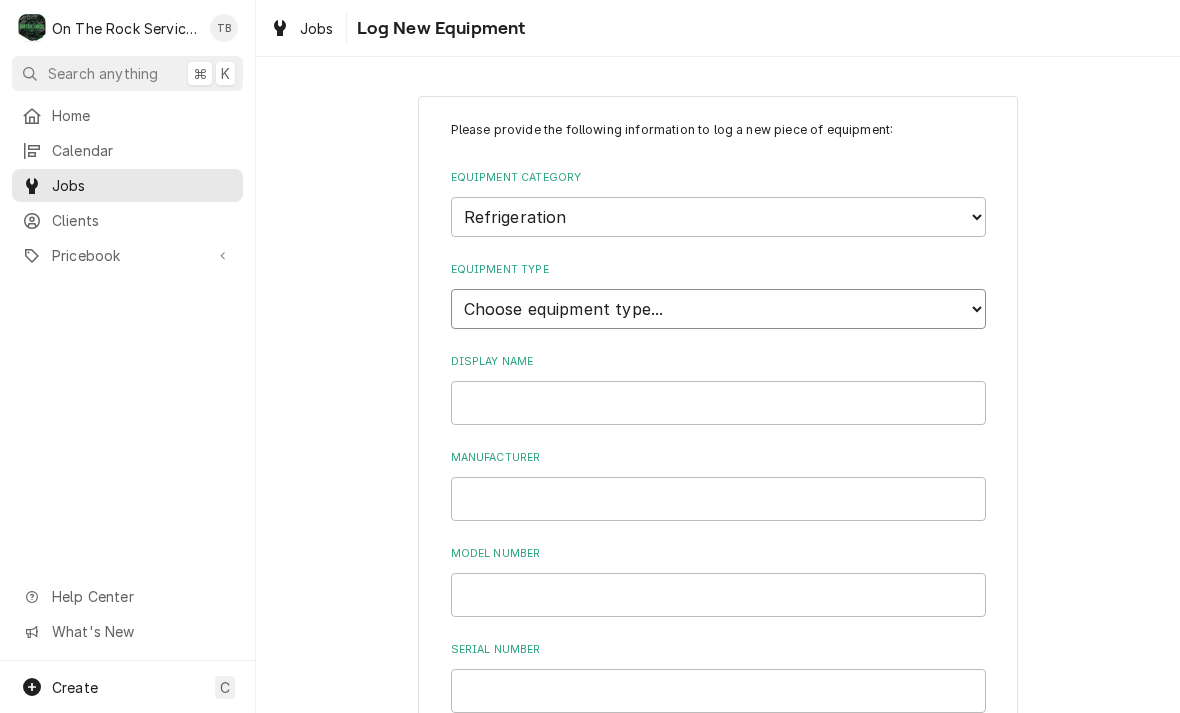 click on "Choose equipment type... Bar Refrigeration Blast Chiller Chef Base Freezer Chef Base Refrigerator Combination Refrigerator and Freezer Condensing Unit Ice Cream Equipment Prep Table Reach-In Freezer Reach-In Refrigerator Refrigerated Merchandiser Undercounter Freezer Undercounter Refrigerator Walk-In Cooler Walk-In Freezer" at bounding box center (718, 309) 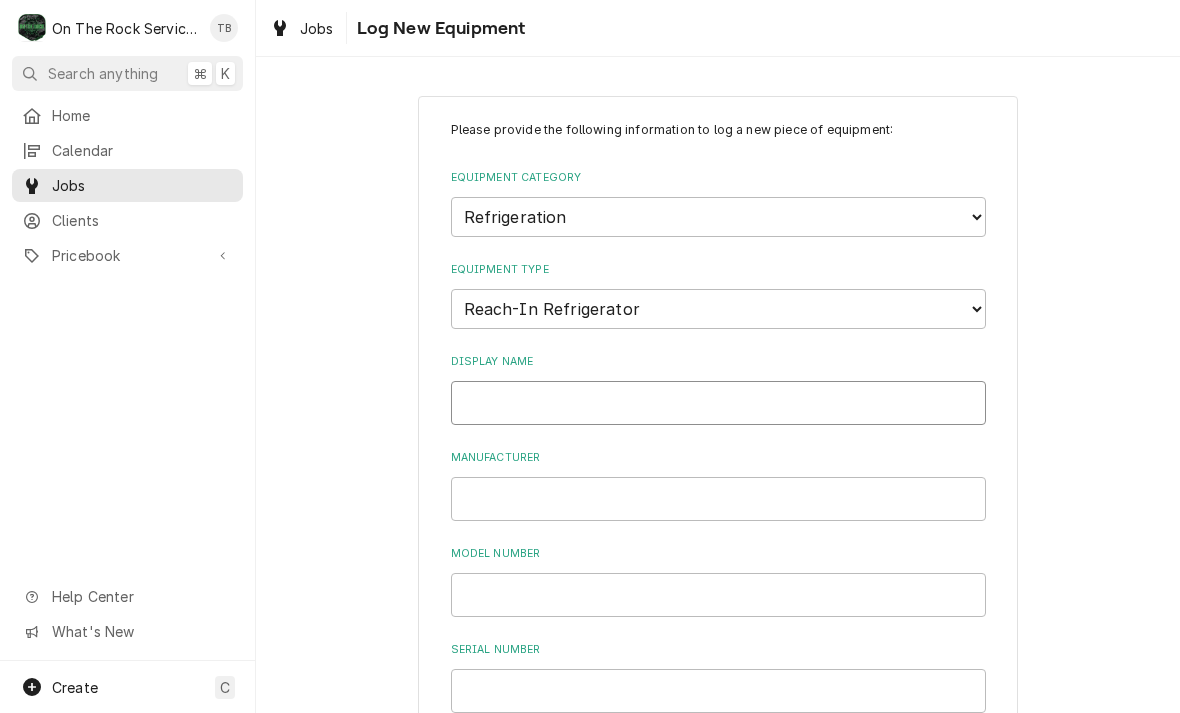 click on "Display Name" at bounding box center (718, 403) 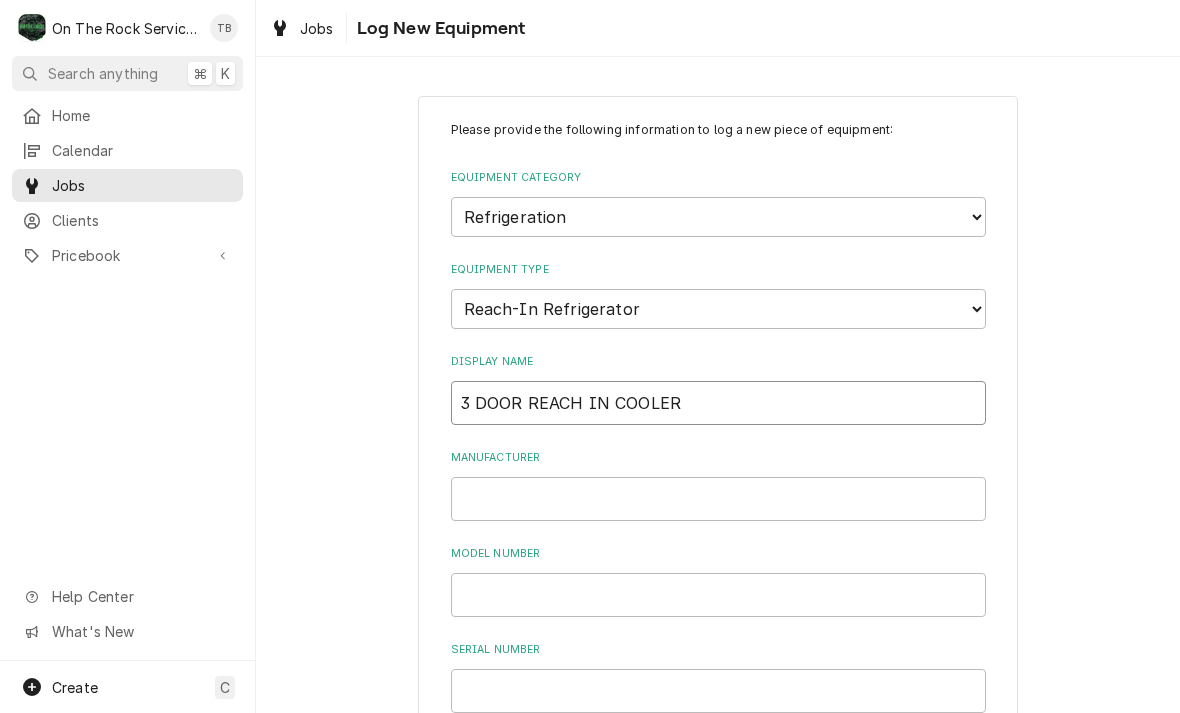 type on "3 DOOR REACH IN COOLER" 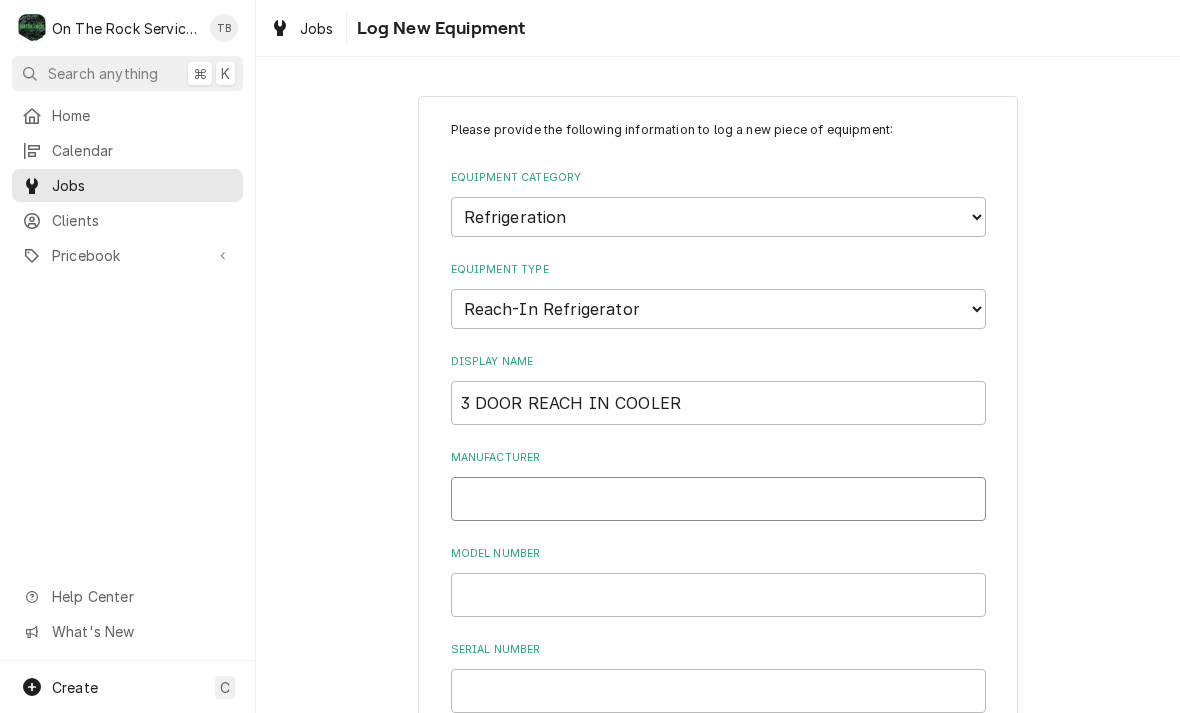 click on "Manufacturer" at bounding box center [718, 499] 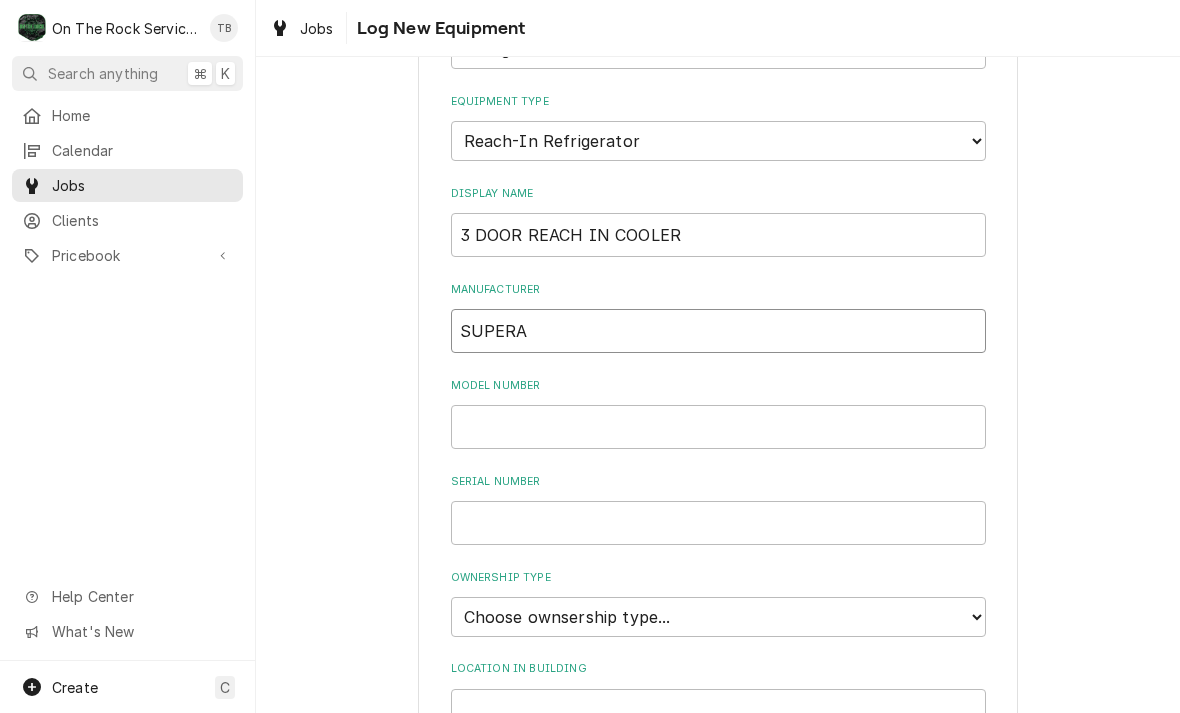 scroll, scrollTop: 170, scrollLeft: 0, axis: vertical 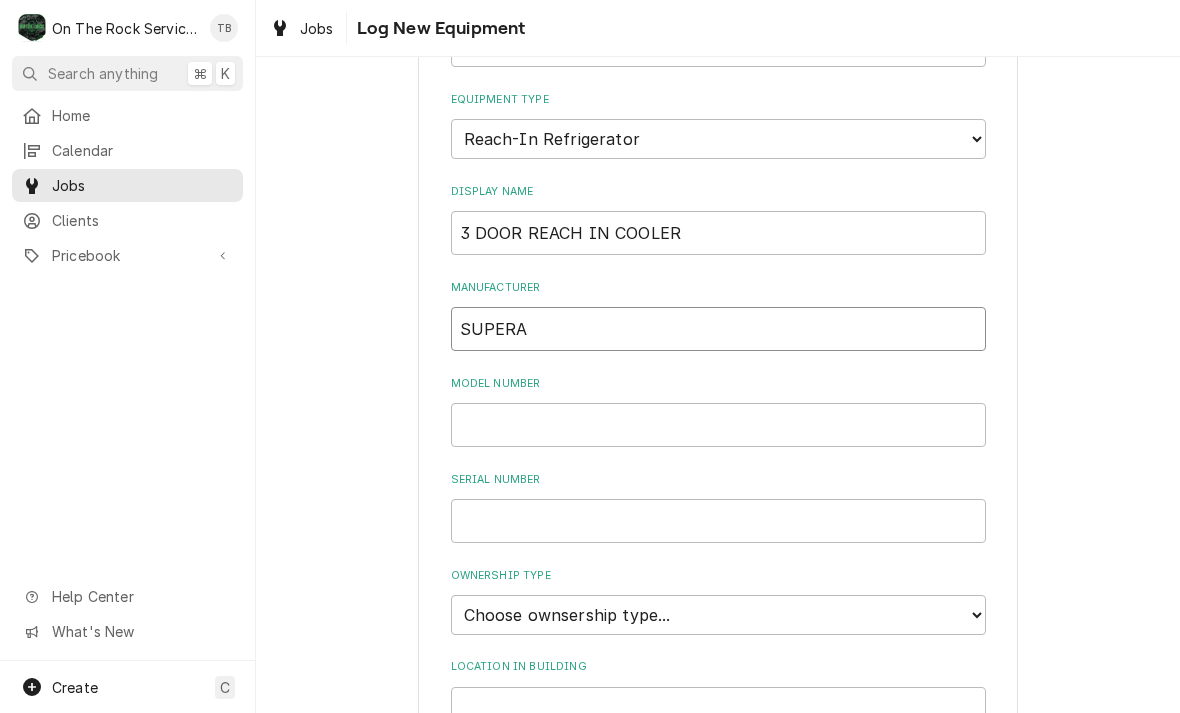 type on "SUPERA" 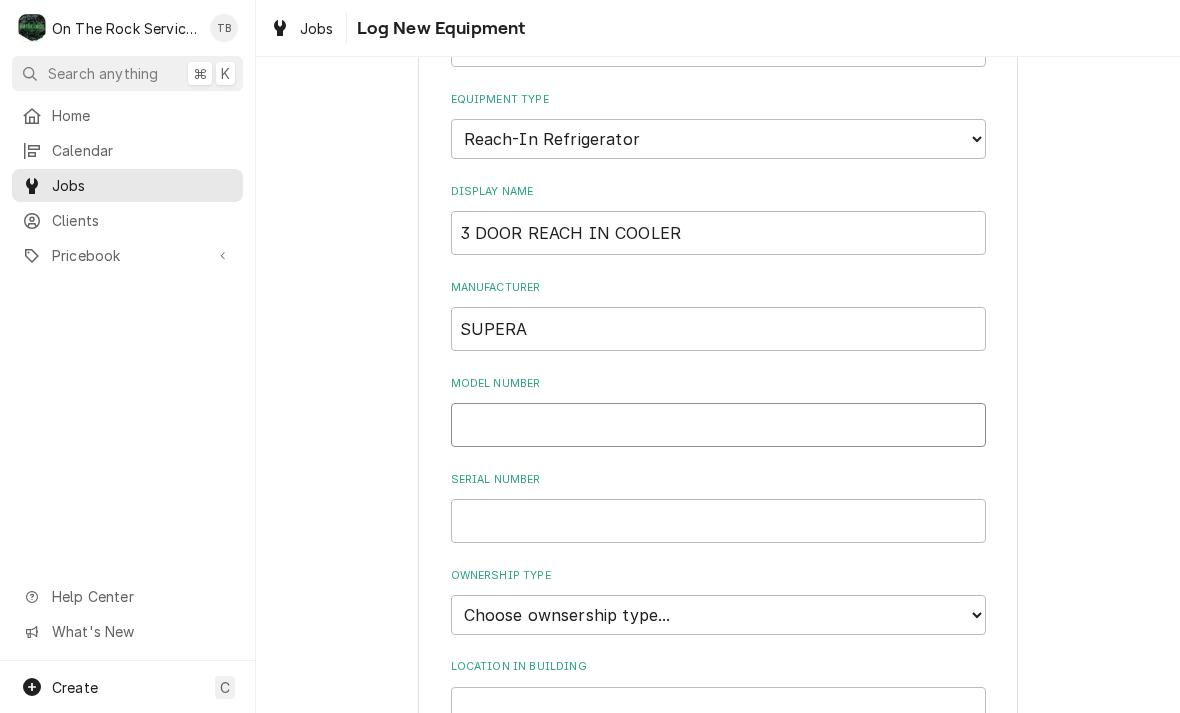 click on "Model Number" at bounding box center (718, 425) 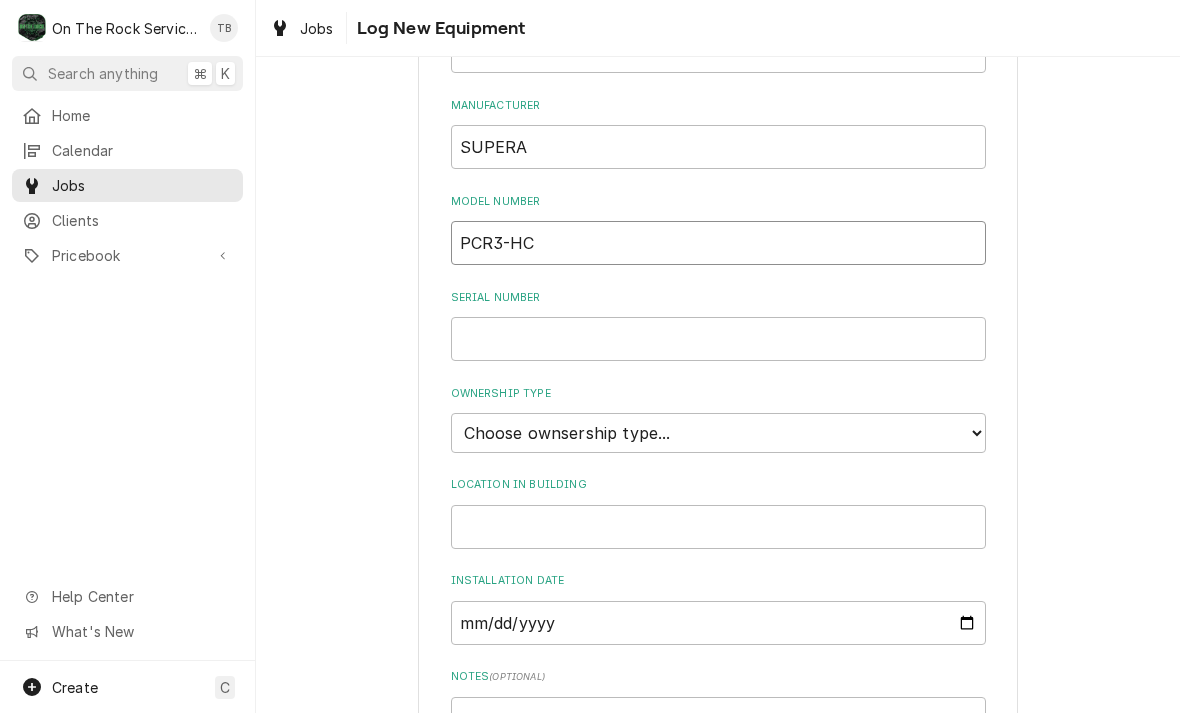 scroll, scrollTop: 355, scrollLeft: 0, axis: vertical 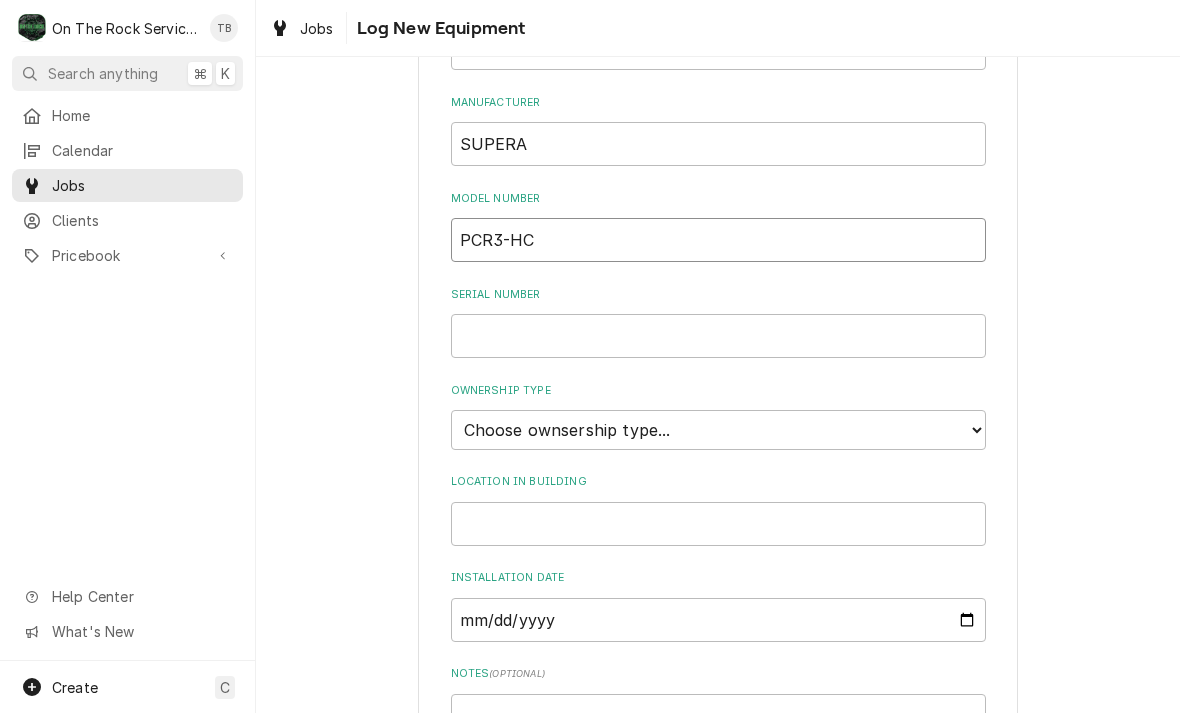 type on "PCR3-HC" 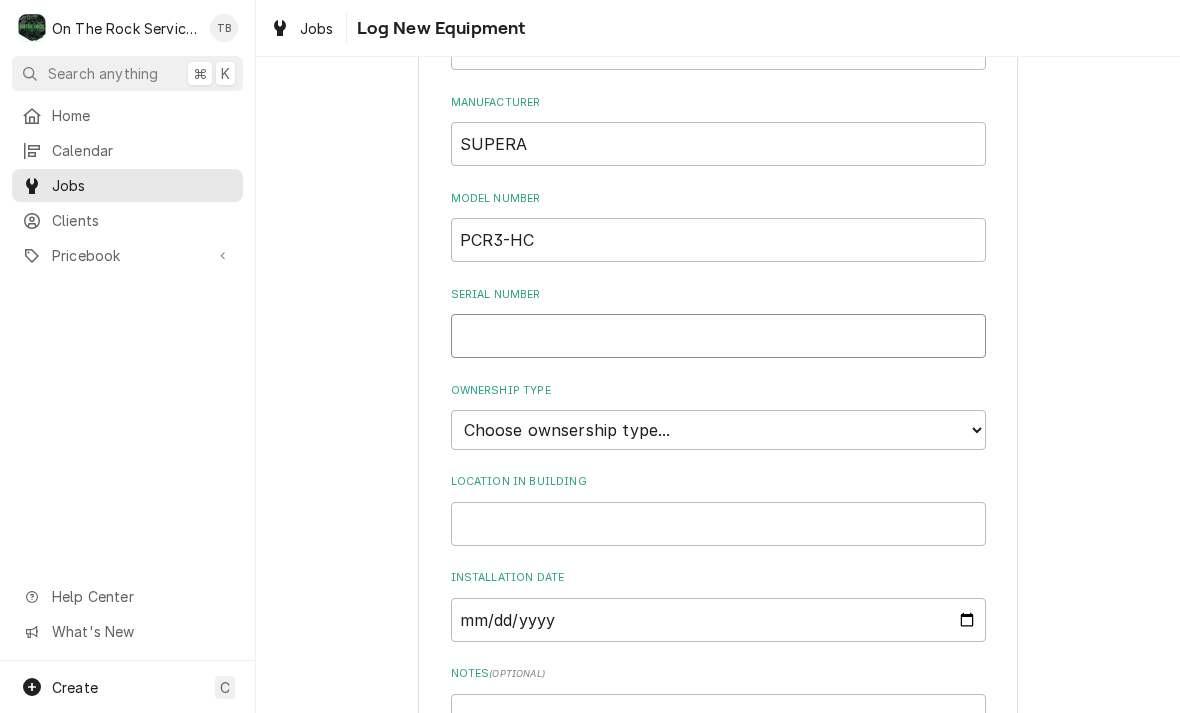 click on "Serial Number" at bounding box center [718, 336] 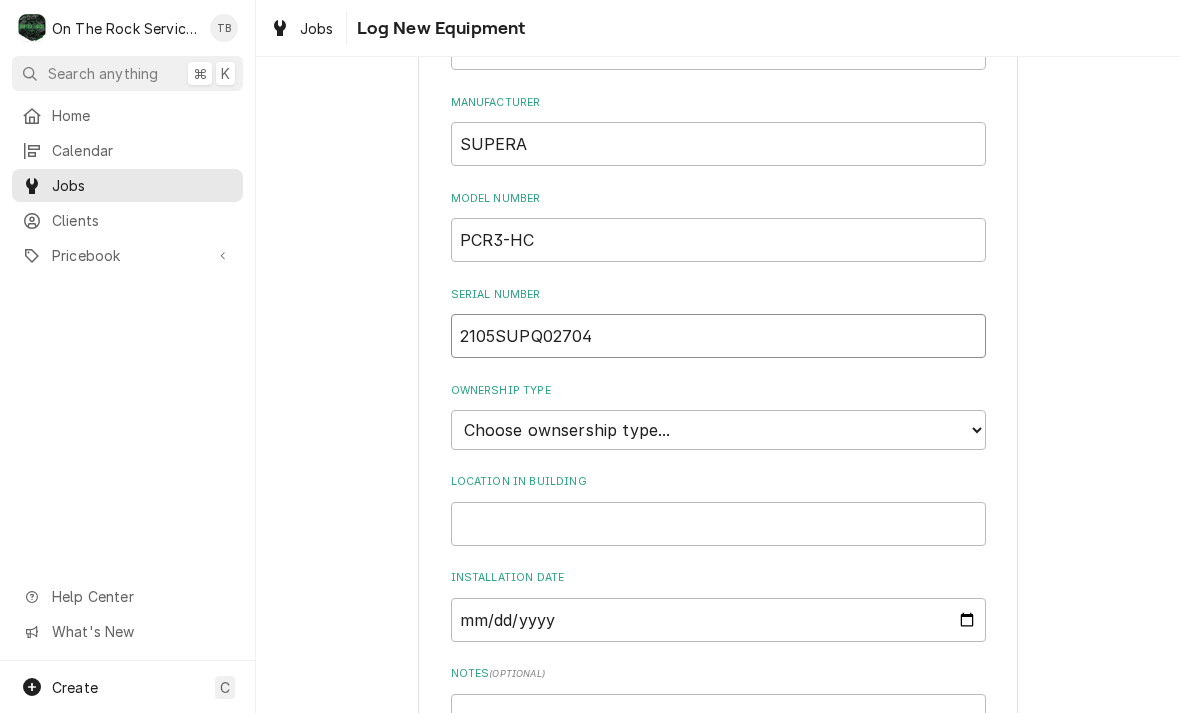 type on "2105SUPQ02704" 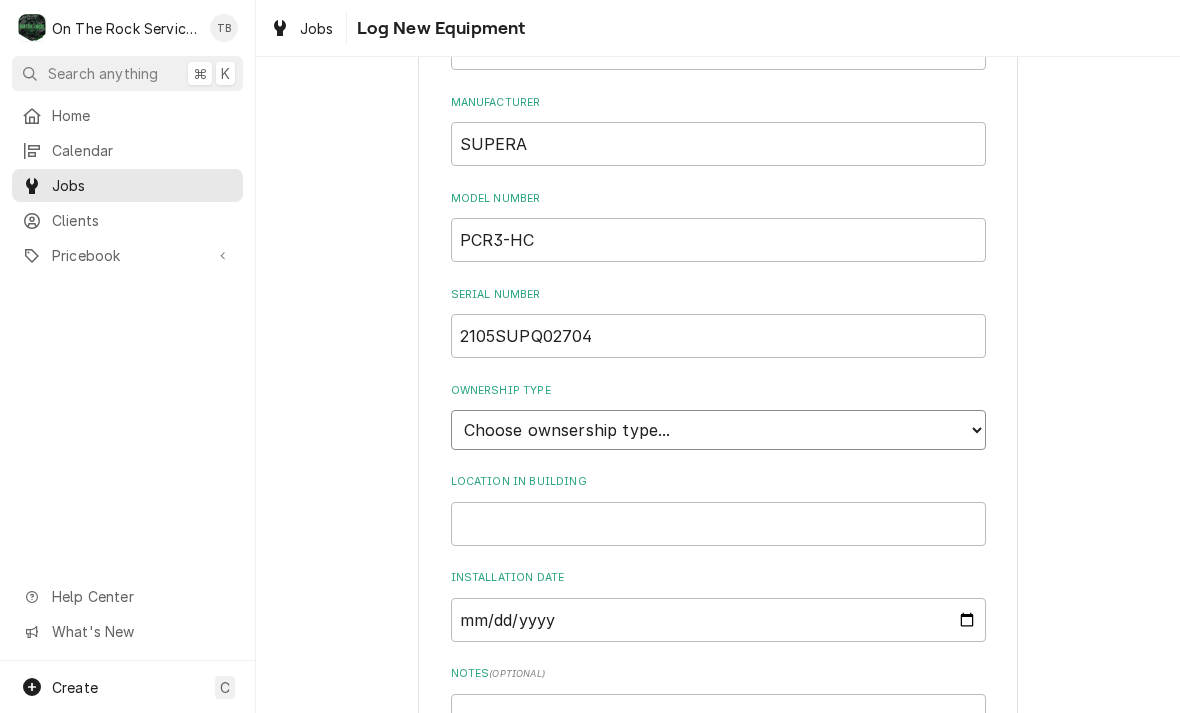 click on "Choose ownsership type... Unknown Owned Leased Rented" at bounding box center (718, 430) 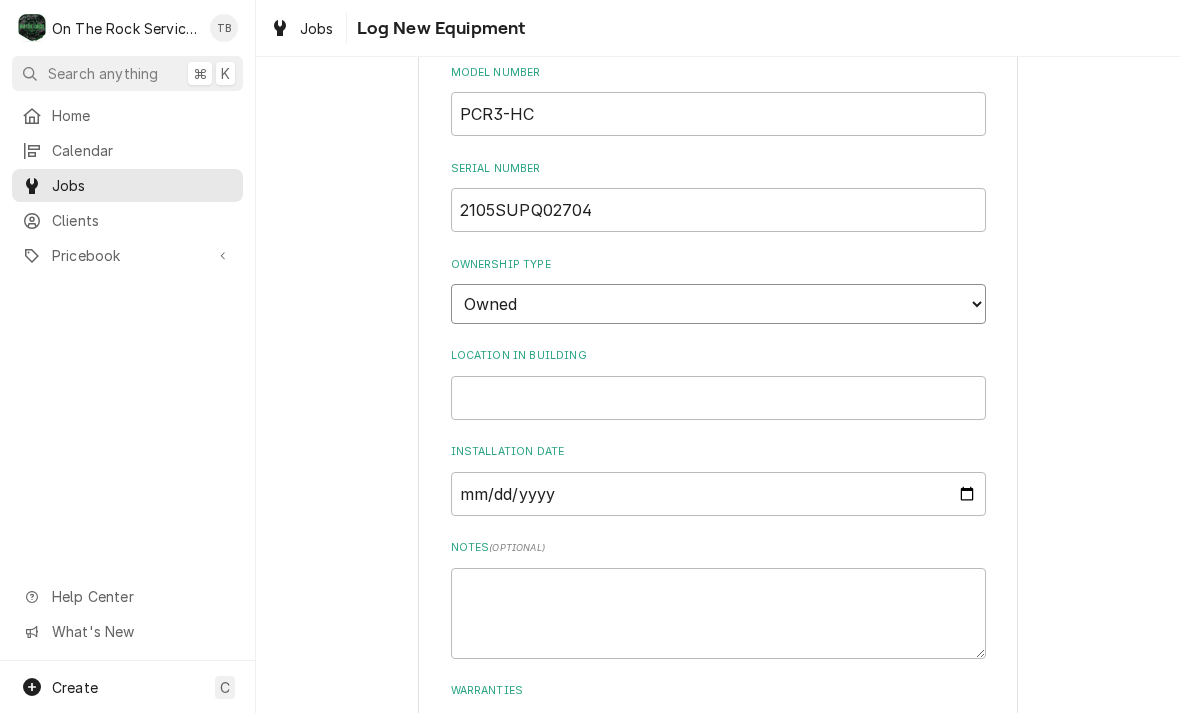 scroll, scrollTop: 525, scrollLeft: 0, axis: vertical 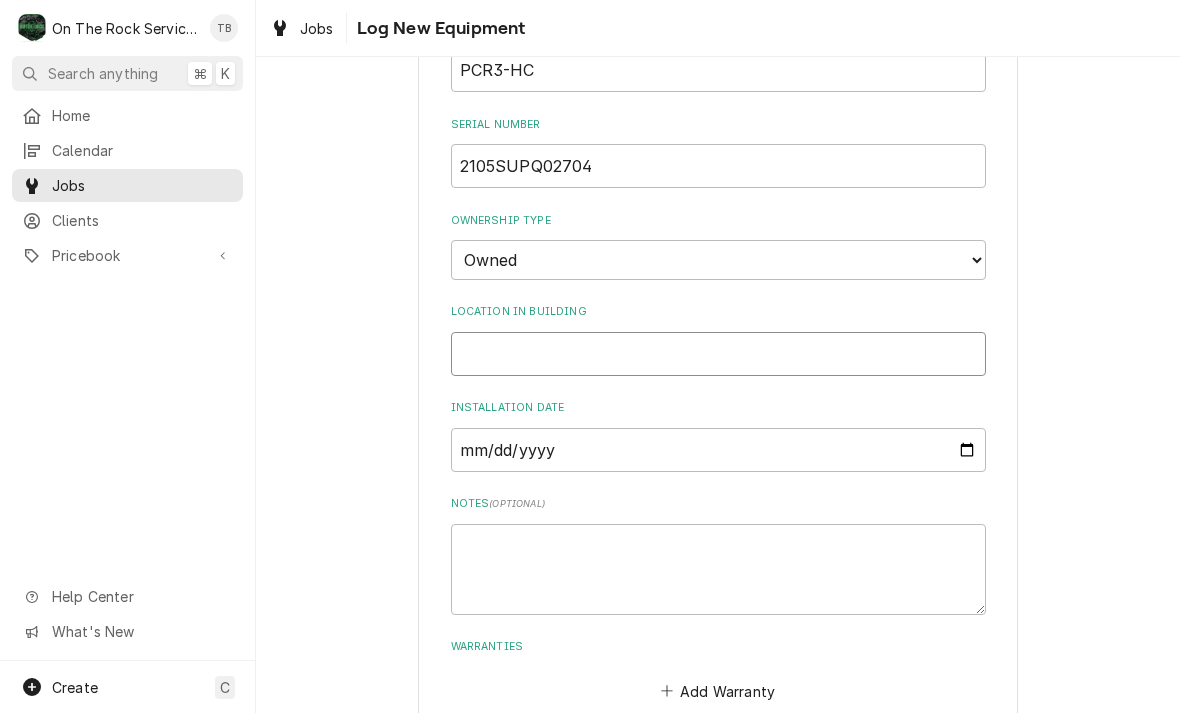 click on "Location in Building" at bounding box center [718, 354] 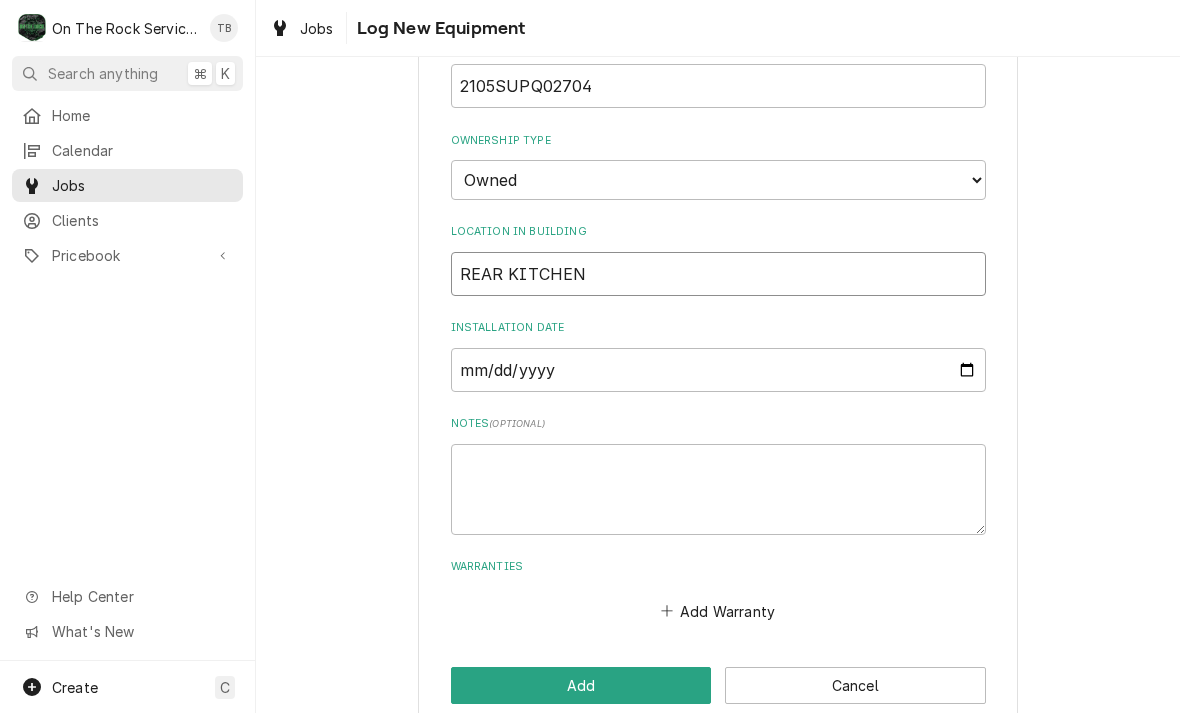 scroll, scrollTop: 602, scrollLeft: 0, axis: vertical 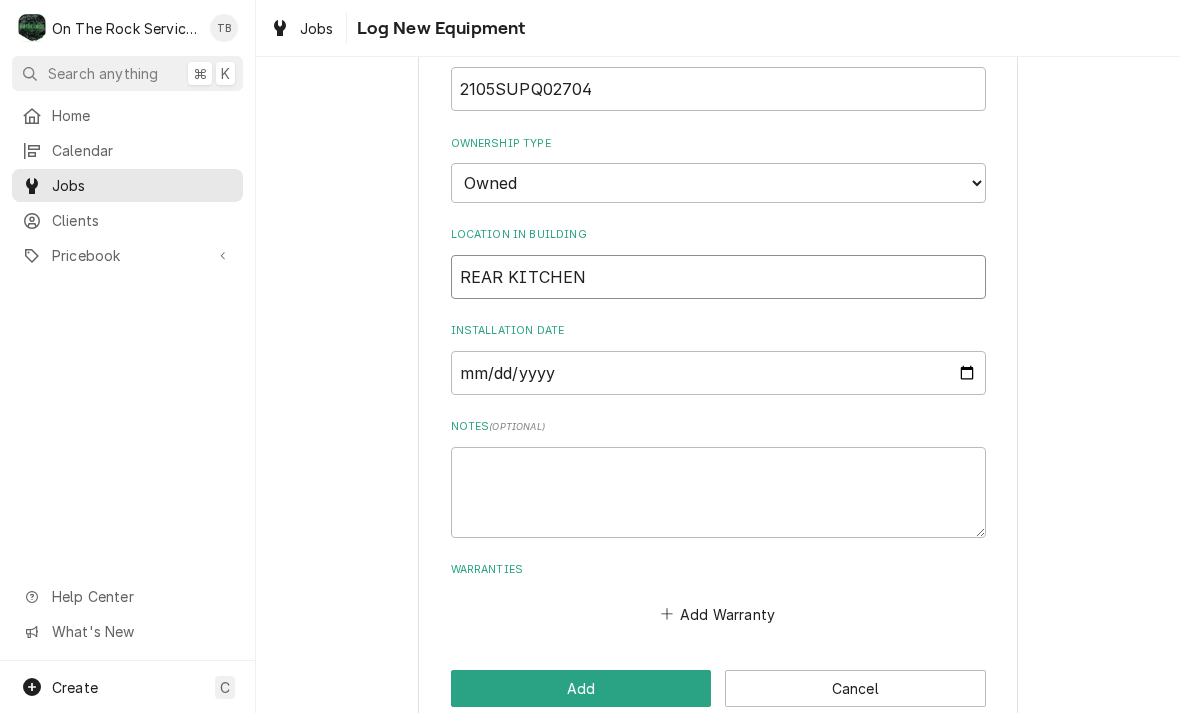 type on "REAR KITCHEN" 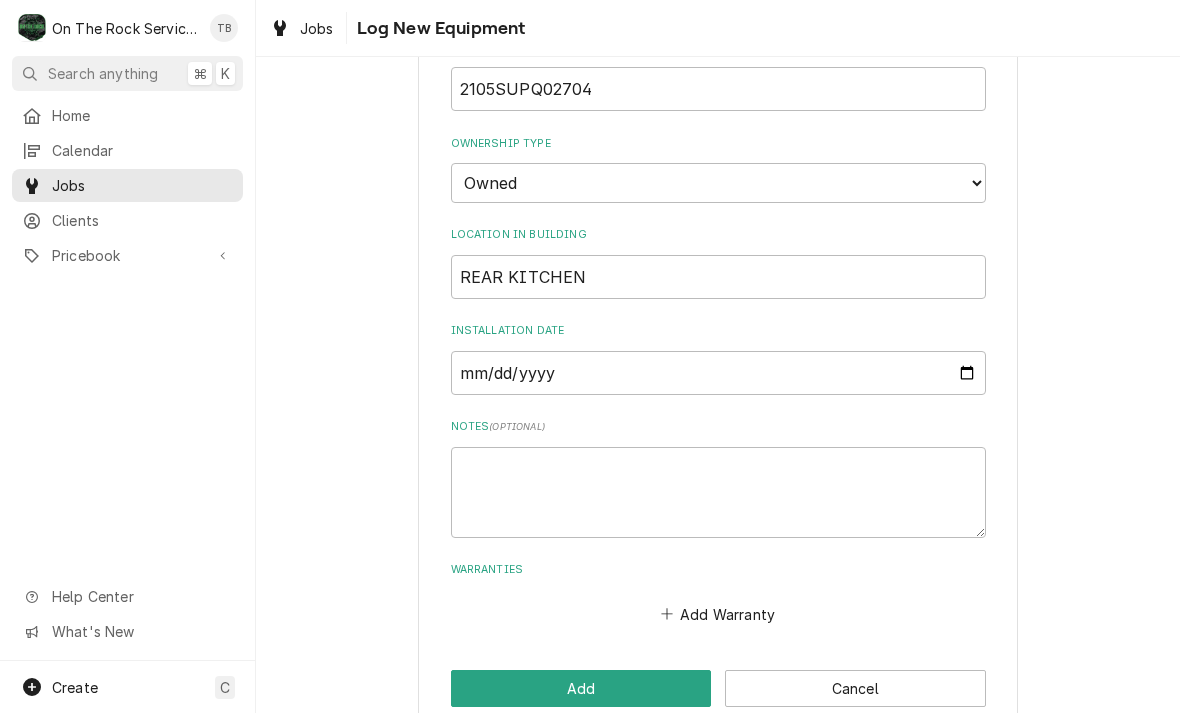 click on "Please provide the following information to log a new piece of equipment: Equipment Category Choose equipment category... Cooking Equipment Fryers Ice Machines Ovens and Ranges Concession and Condiment Equipment Dishwashing Equipment Holding and Warming Equipment Refrigeration Beverage Equipment Food Preparation Equipment HVAC Water Filtration Equipment Type Choose equipment type... Bar Refrigeration Blast Chiller Chef Base Freezer Chef Base Refrigerator Combination Refrigerator and Freezer Condensing Unit Ice Cream Equipment Prep Table Reach-In Freezer Reach-In Refrigerator Refrigerated Merchandiser Undercounter Freezer Undercounter Refrigerator Walk-In Cooler Walk-In Freezer Display Name 3 DOOR REACH IN COOLER Manufacturer SUPERA Model Number PCR3-HC Serial Number 2105SUPQ02704 Ownership Type Choose ownsership type... Unknown Owned Leased Rented Location in Building REAR KITCHEN Installation Date Notes  ( optional ) Warranties Add Warranty Add Cancel" at bounding box center (718, 113) 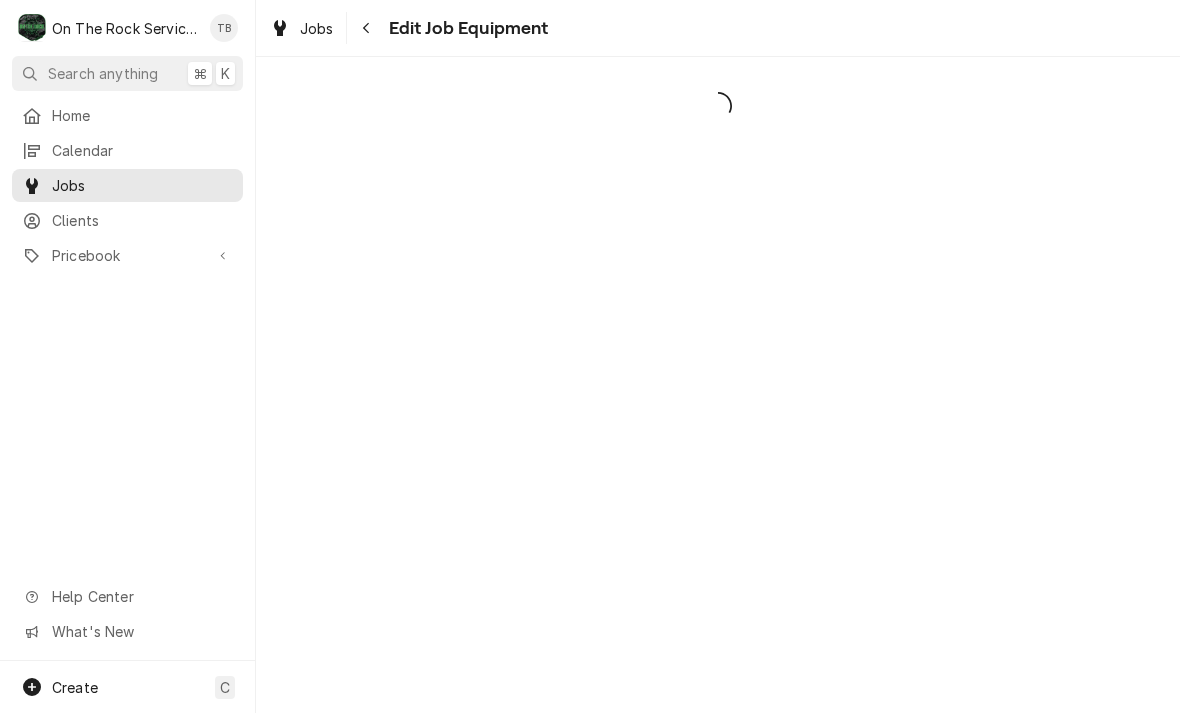scroll, scrollTop: 0, scrollLeft: 0, axis: both 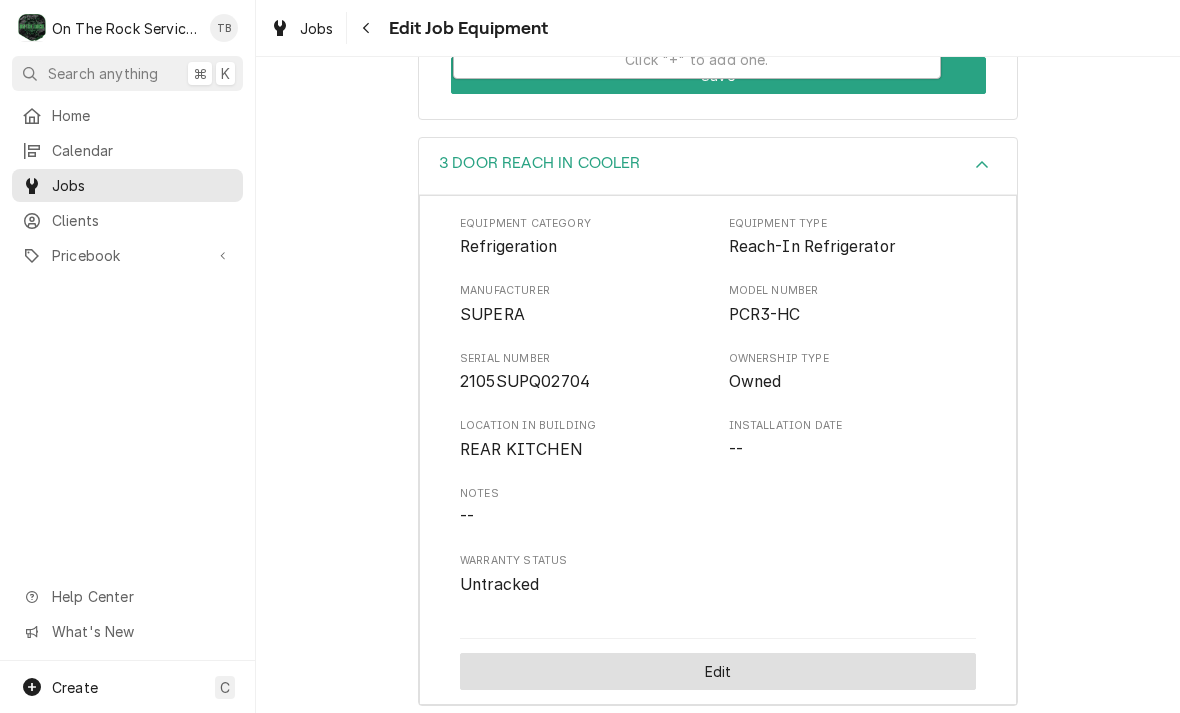 click on "Edit" at bounding box center (718, 671) 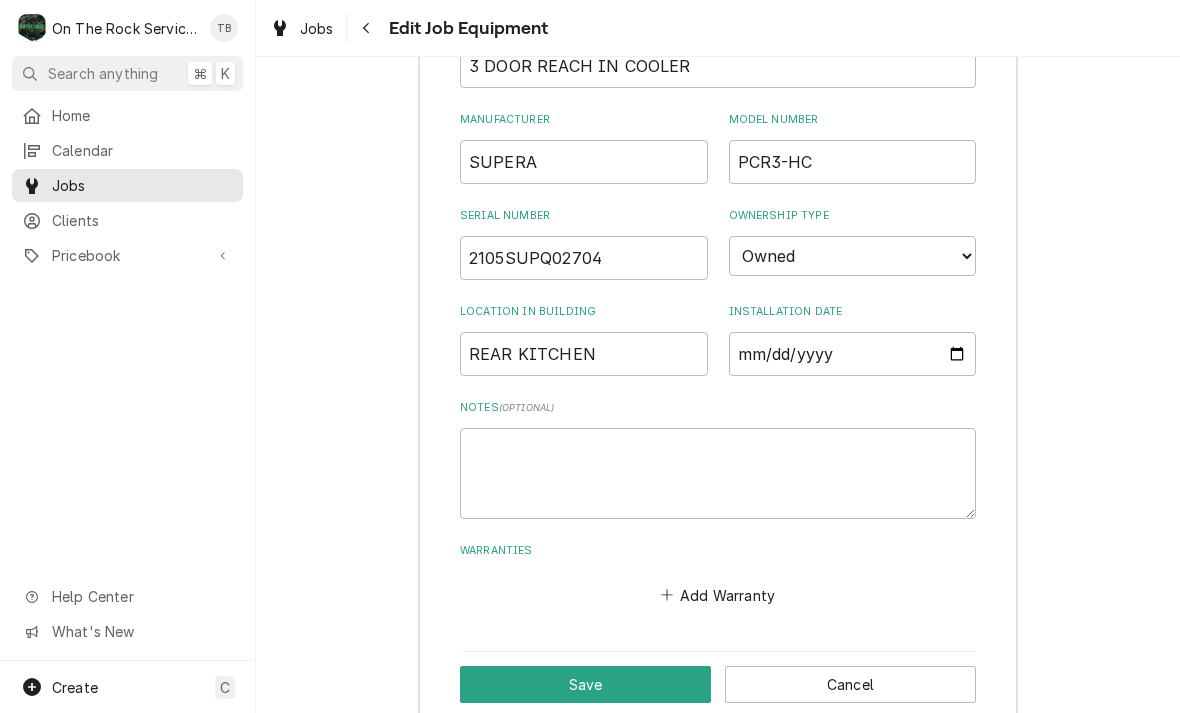 scroll, scrollTop: 934, scrollLeft: 0, axis: vertical 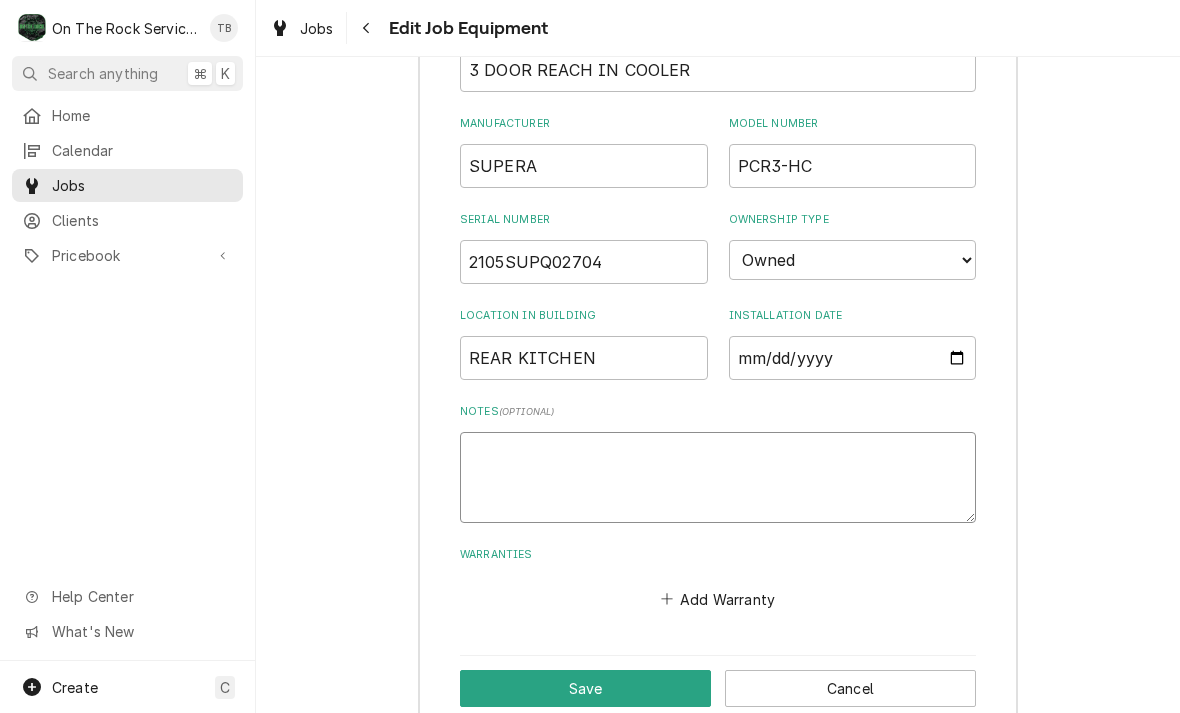 click on "Notes  ( optional )" at bounding box center [718, 477] 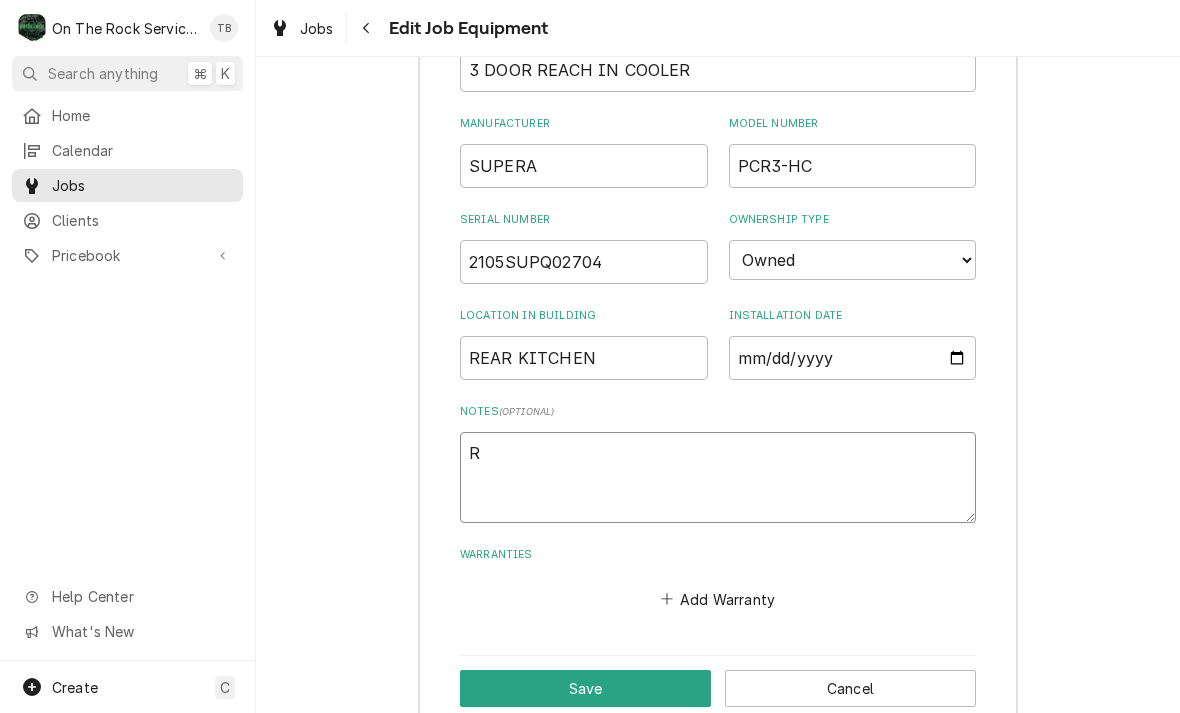 type on "x" 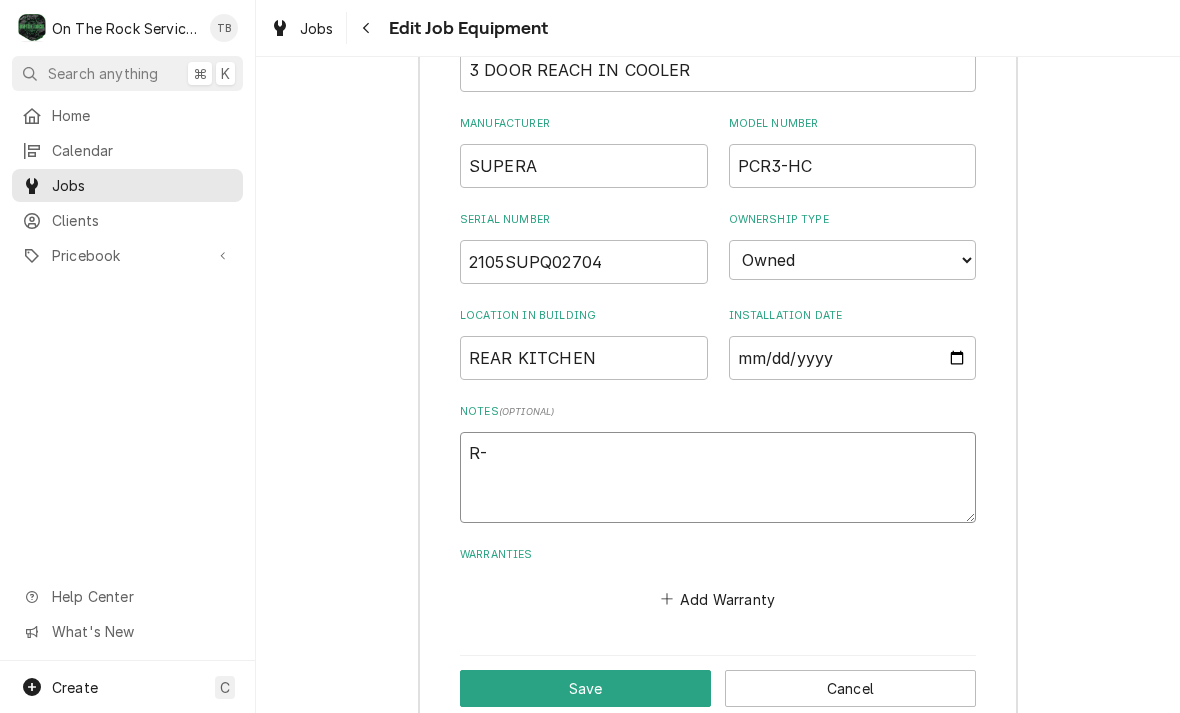 type on "x" 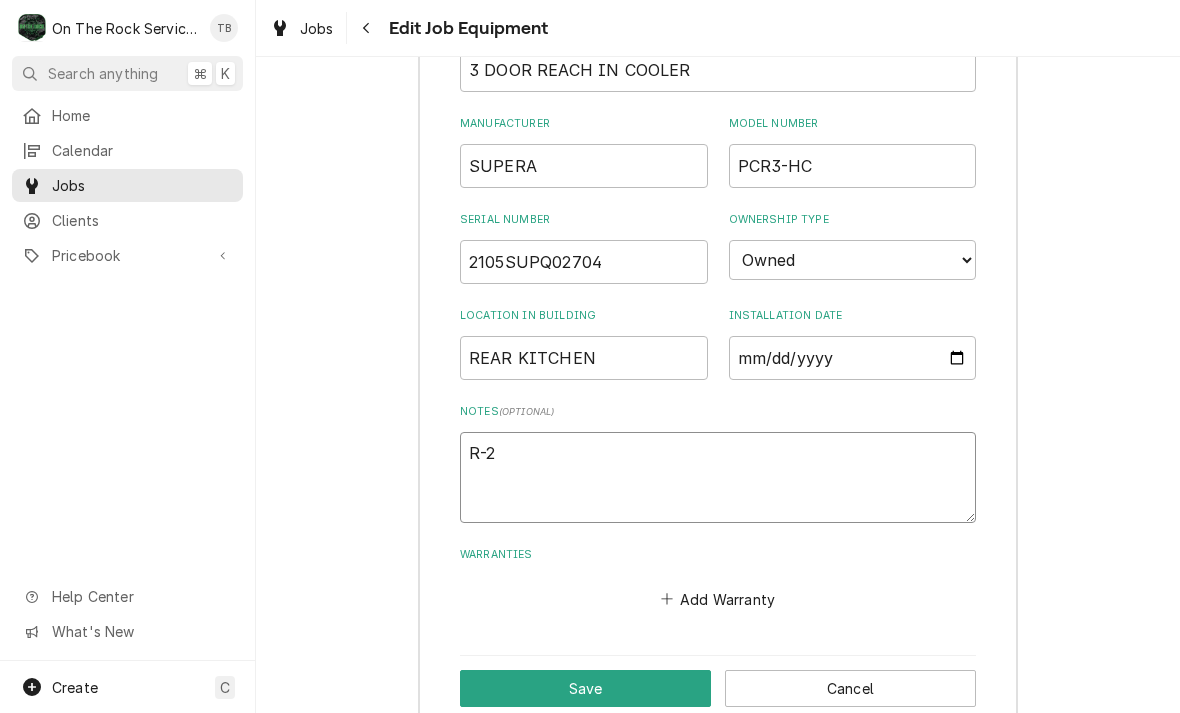 type on "x" 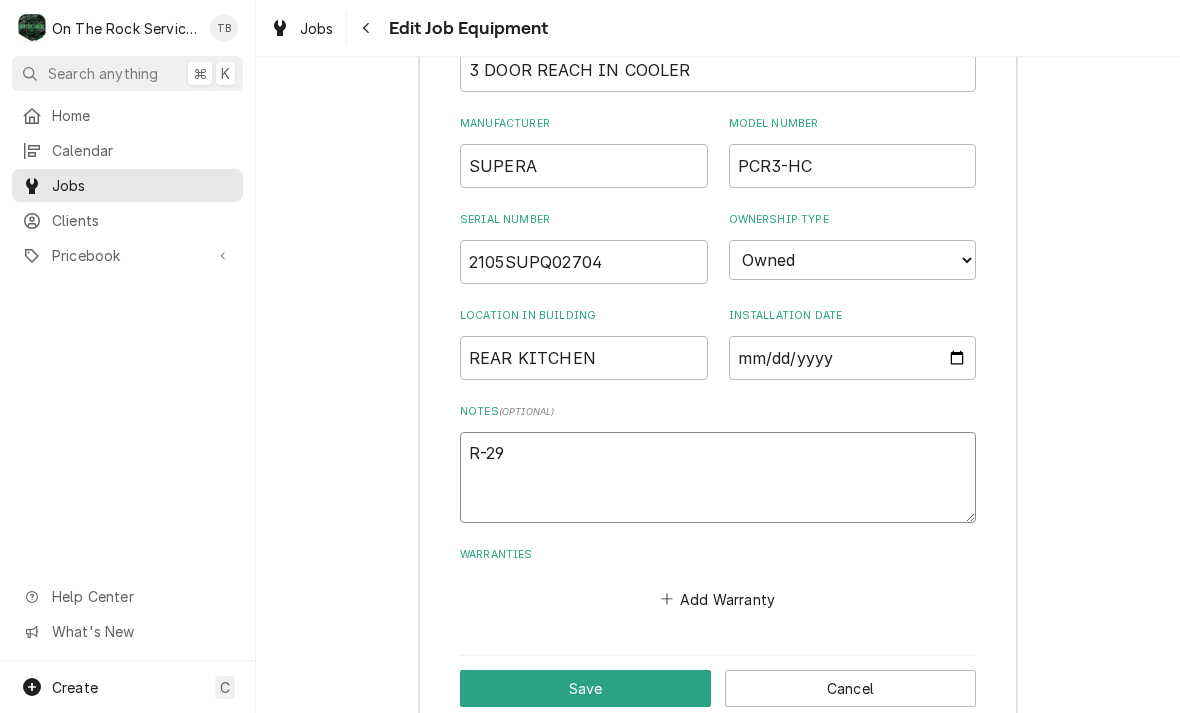 type on "x" 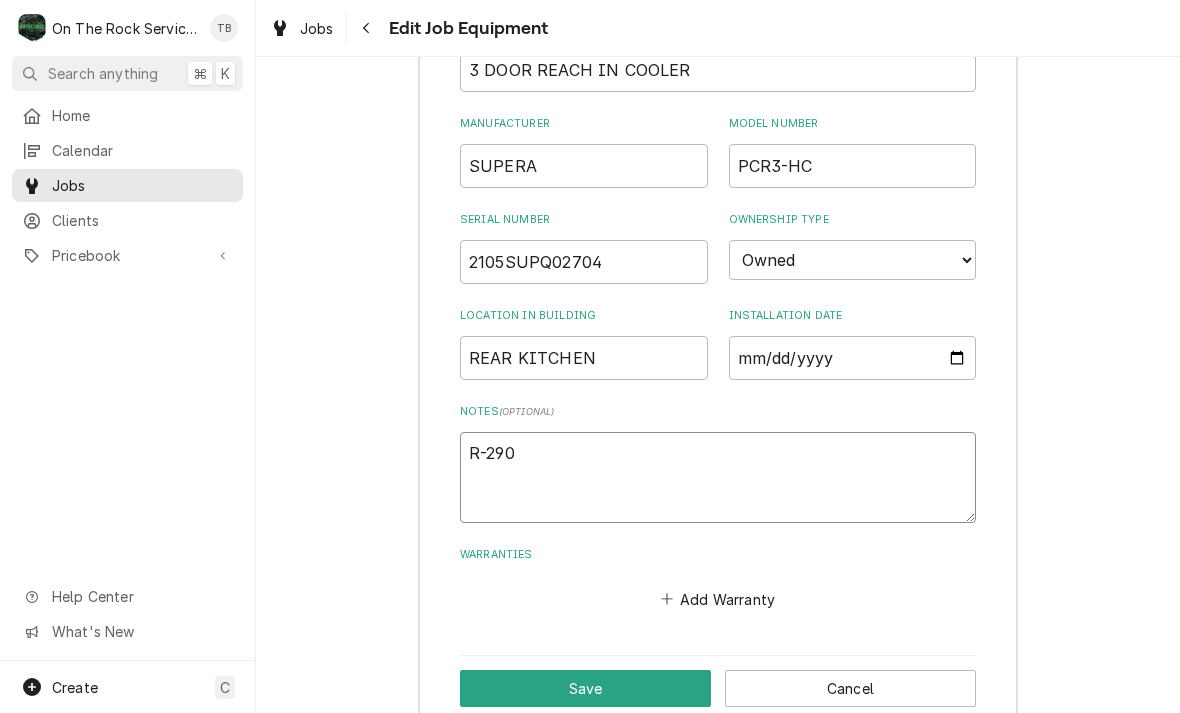 type on "x" 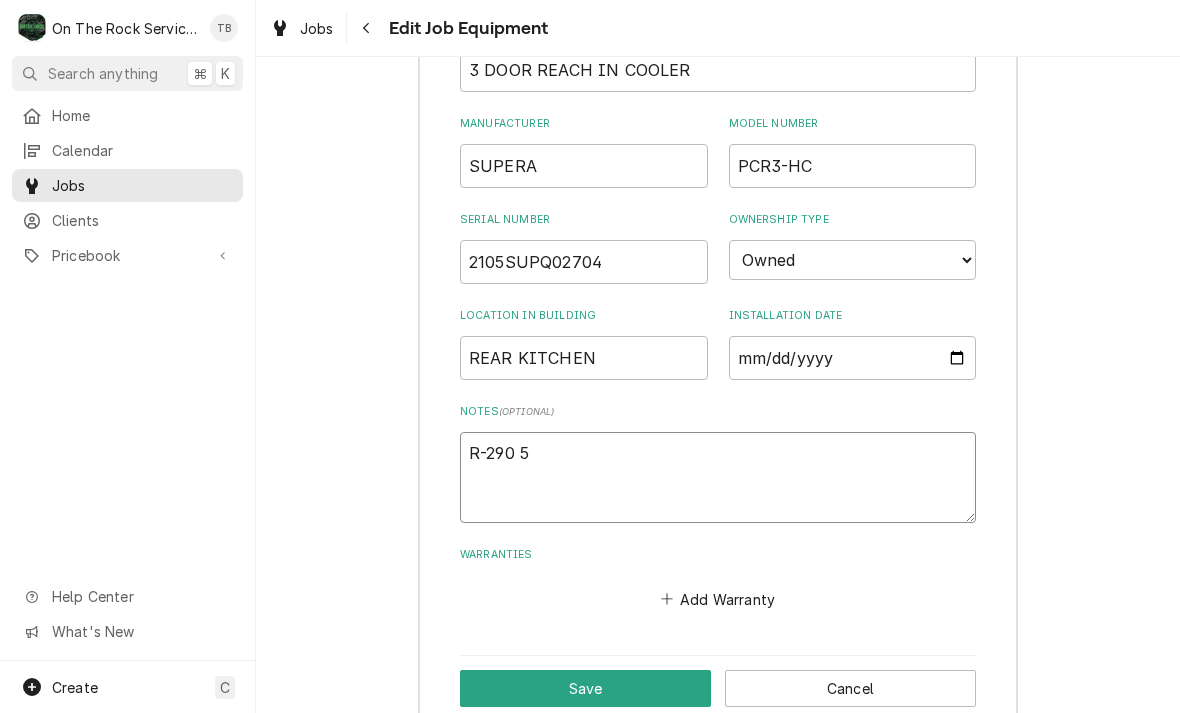 type on "x" 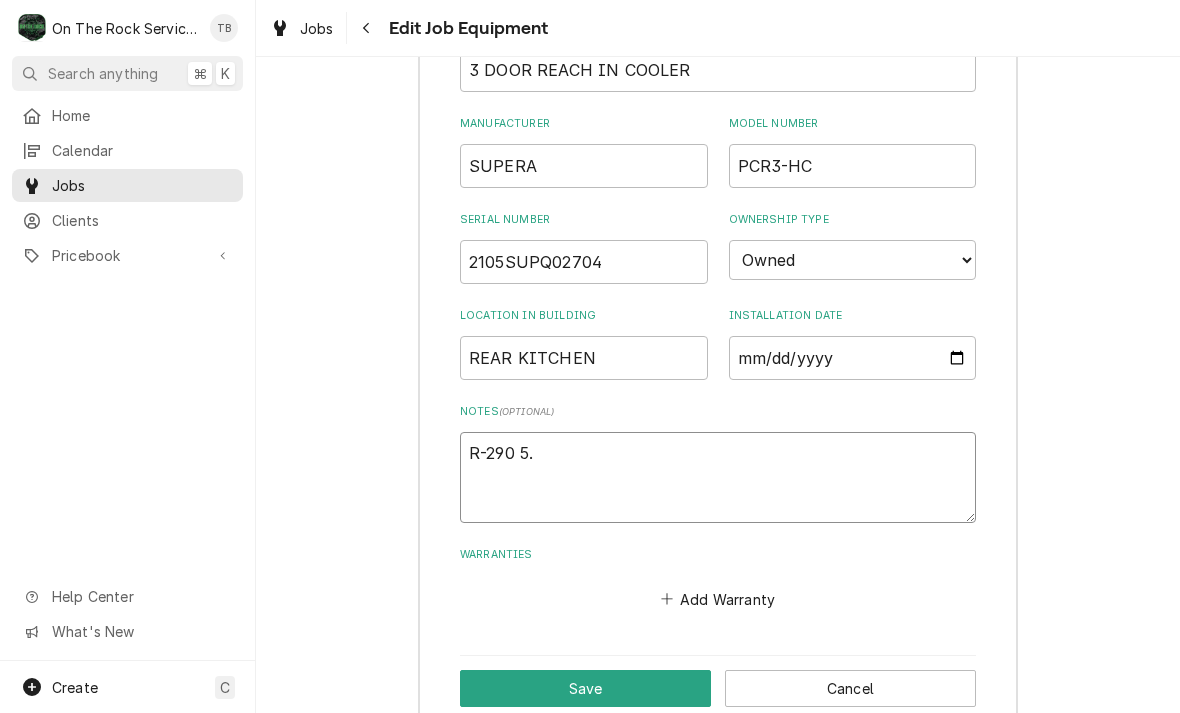 type on "x" 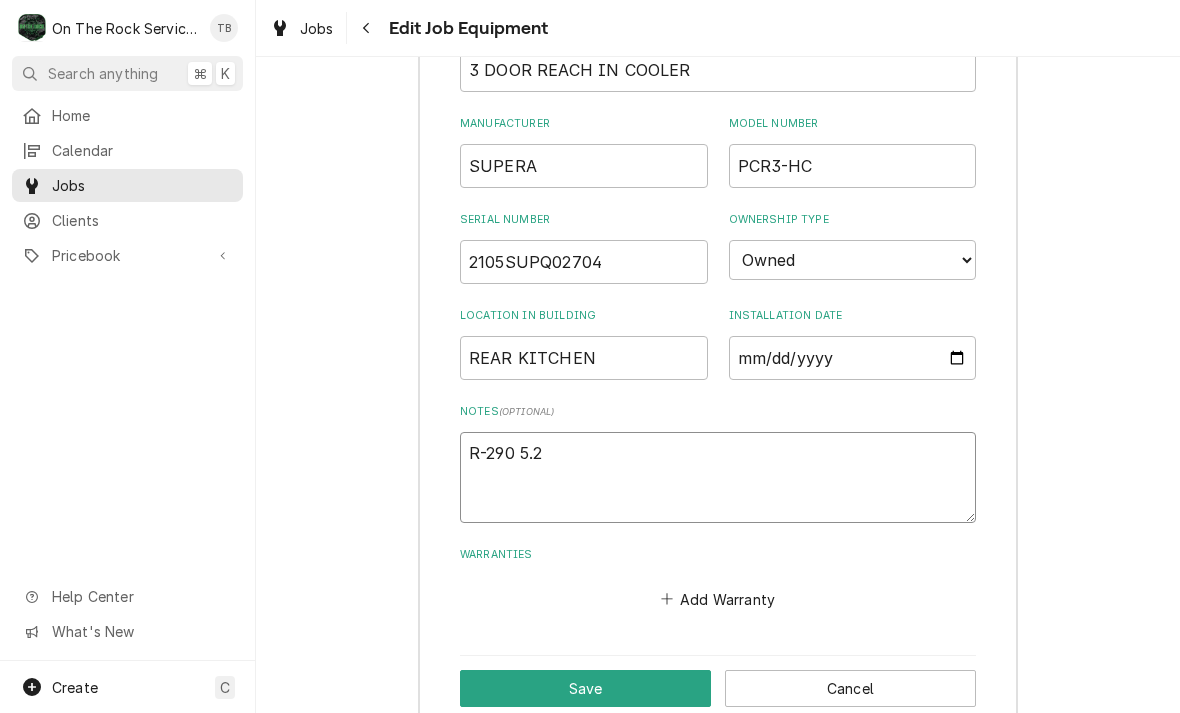 type on "x" 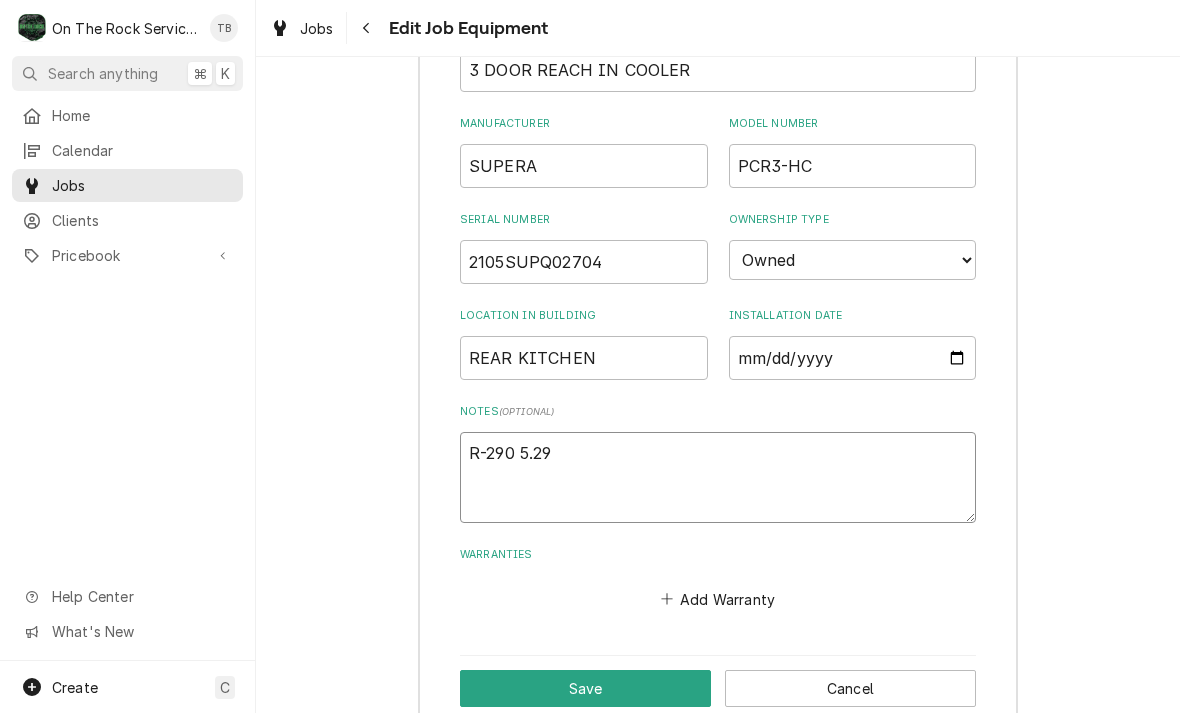 type on "x" 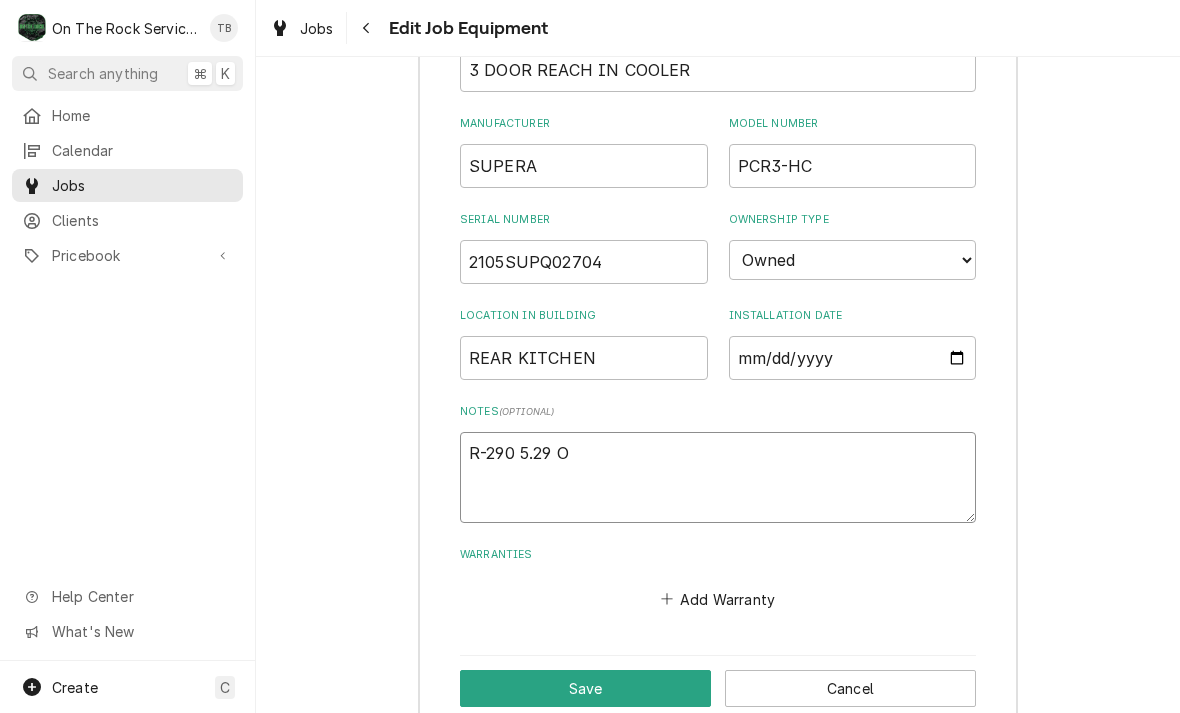 type on "x" 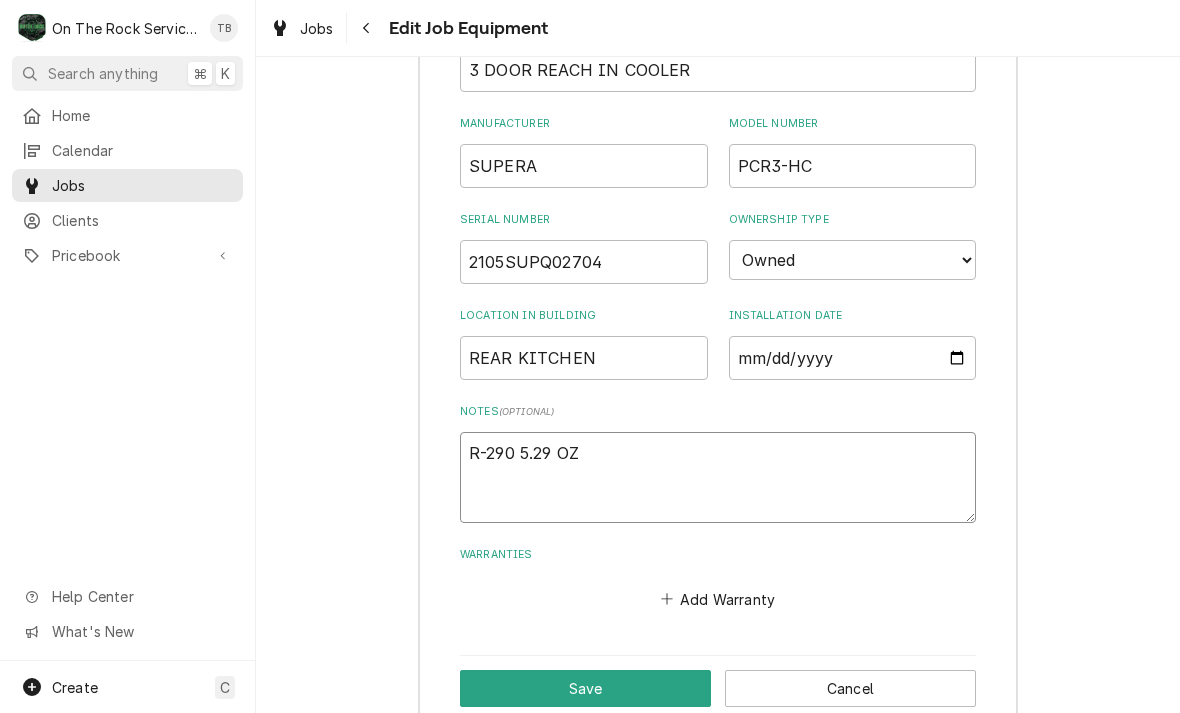 type on "x" 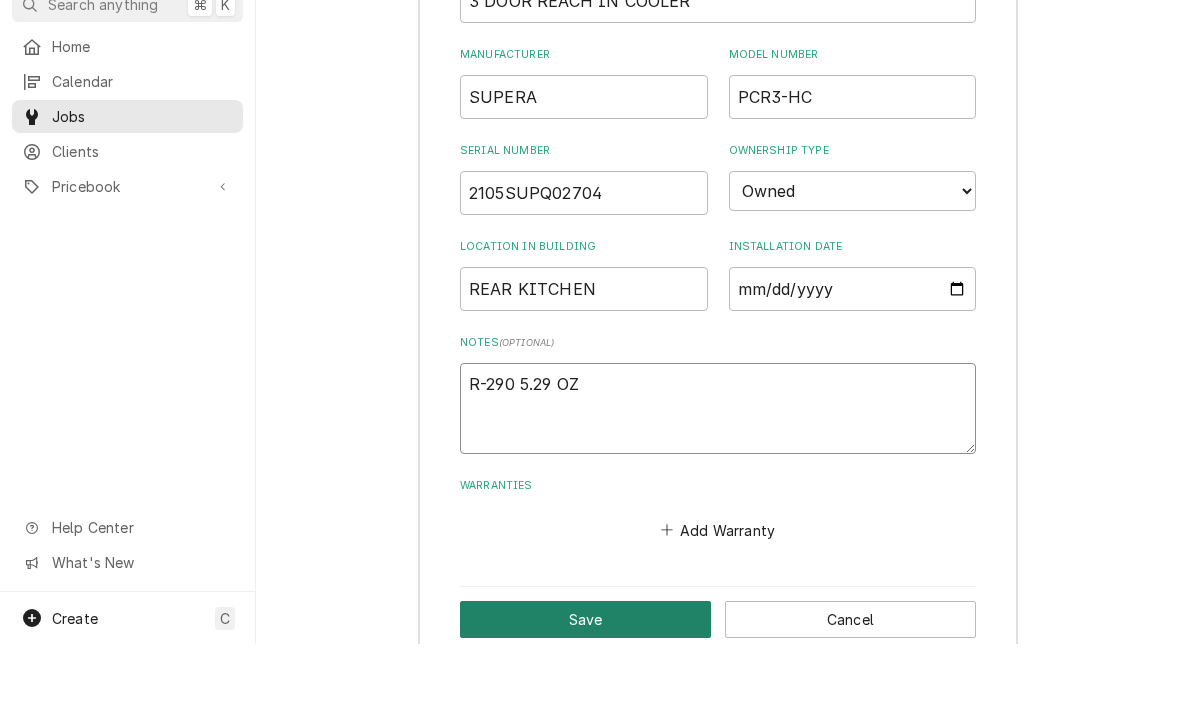type on "R-290 5.29 OZ" 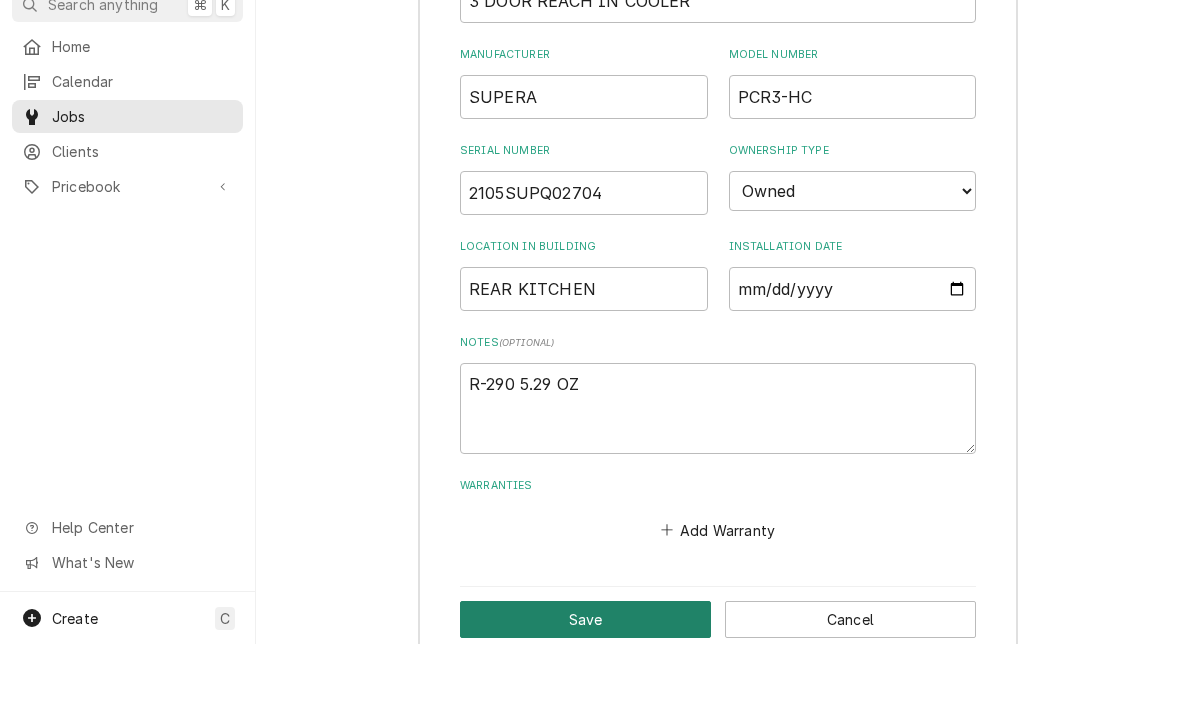 click on "Save" at bounding box center [585, 688] 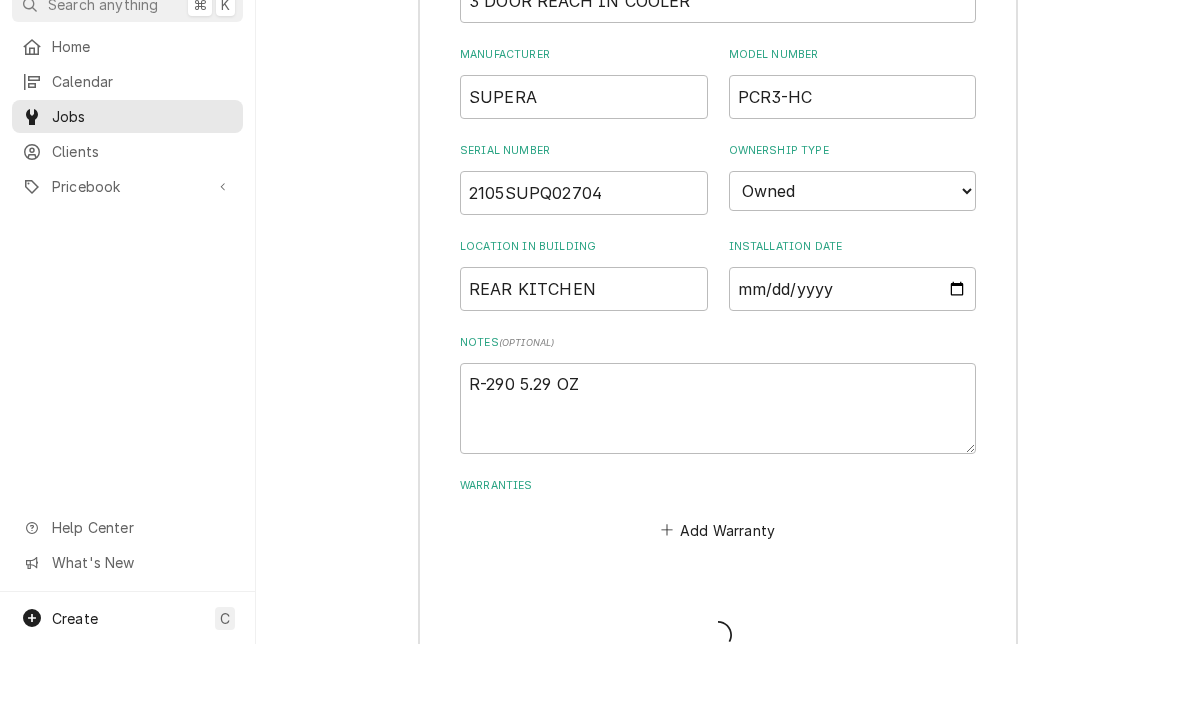 scroll, scrollTop: 534, scrollLeft: 0, axis: vertical 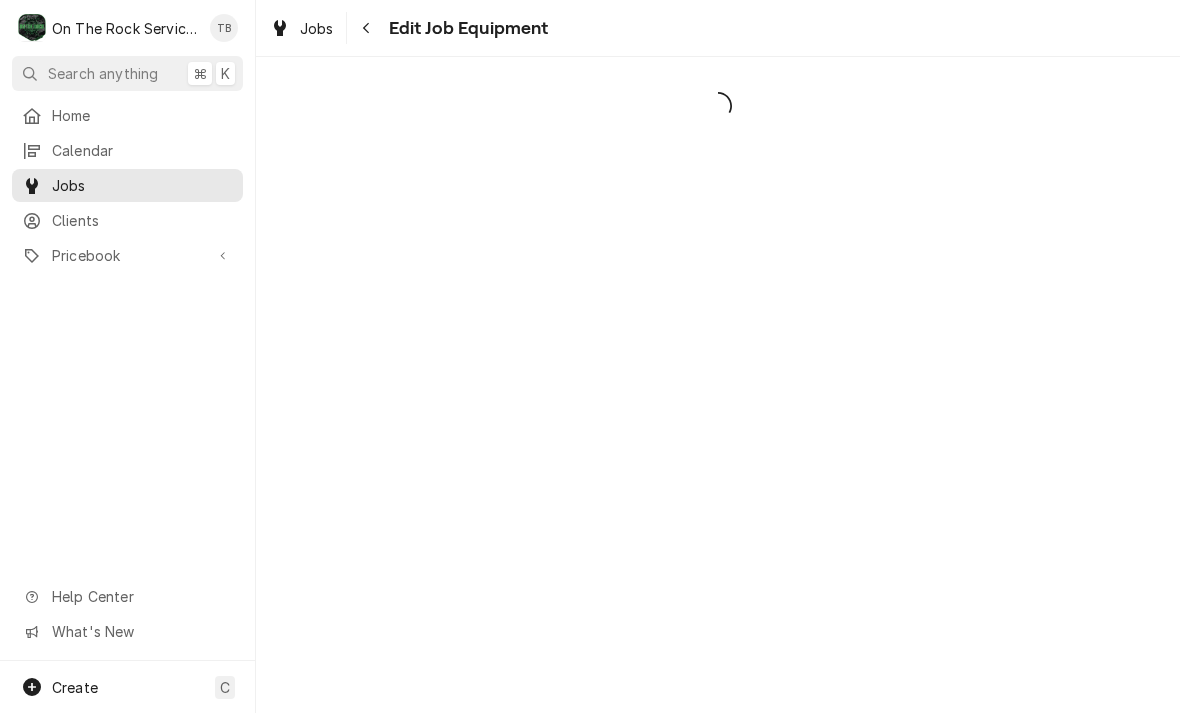 click at bounding box center (718, 385) 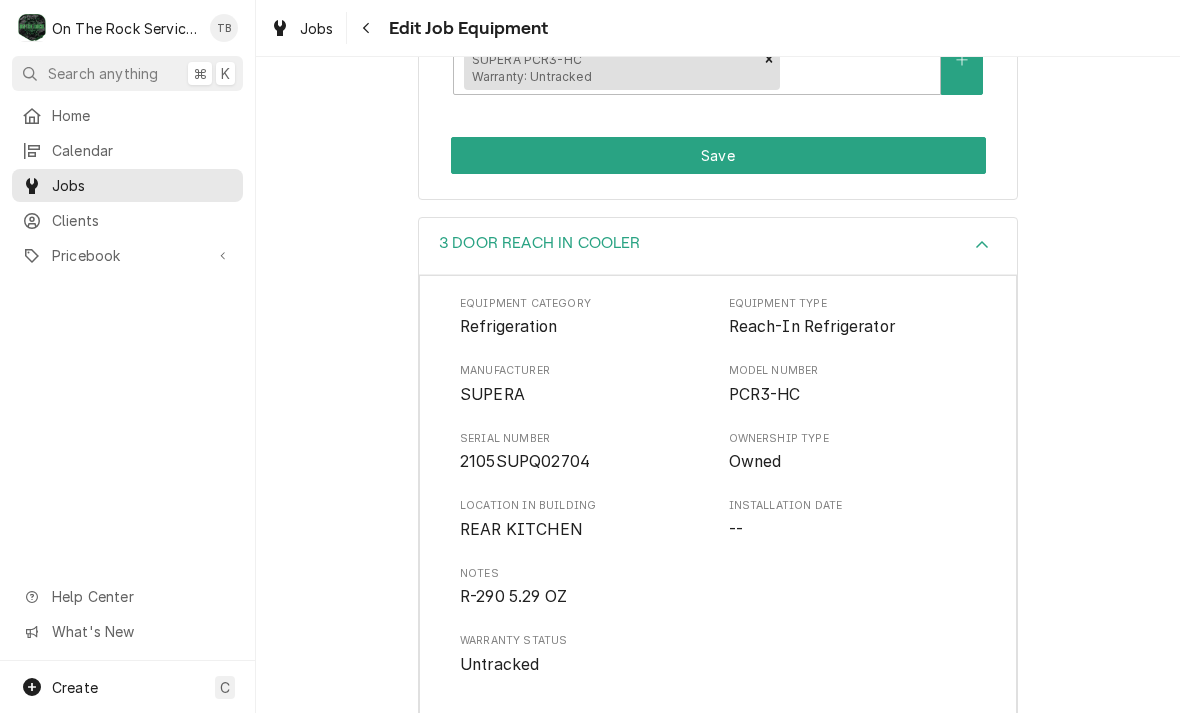 scroll, scrollTop: 481, scrollLeft: 0, axis: vertical 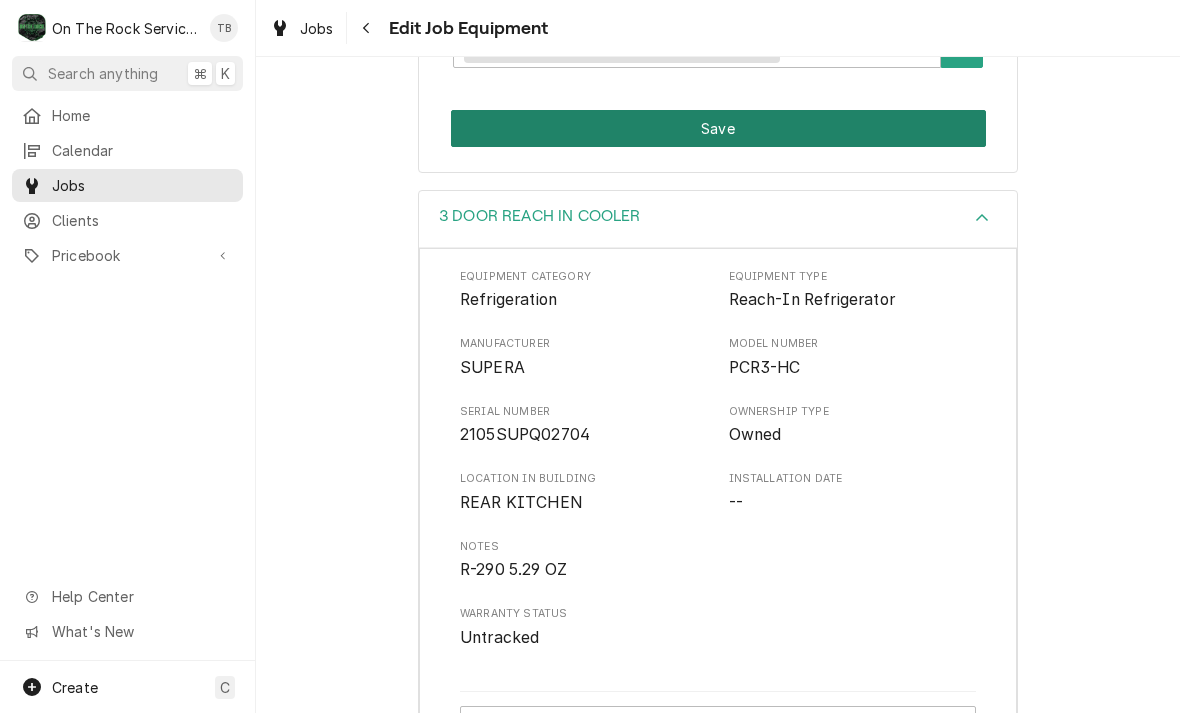 click on "Save" at bounding box center (718, 128) 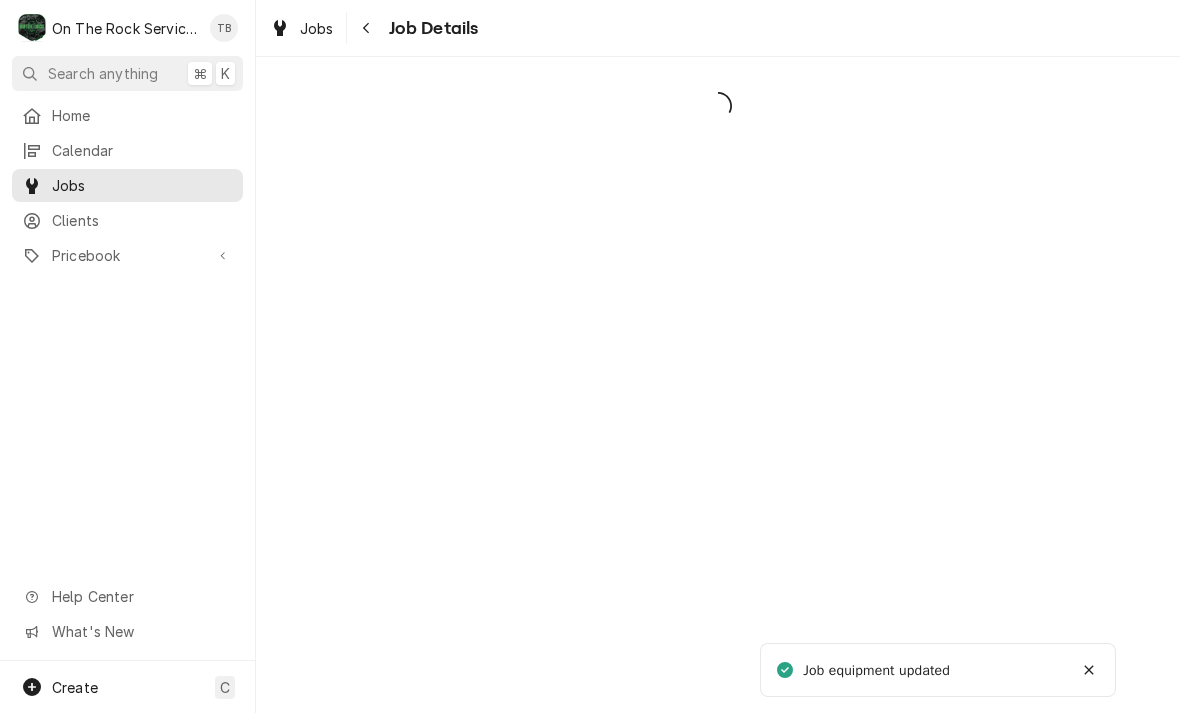 scroll, scrollTop: 0, scrollLeft: 0, axis: both 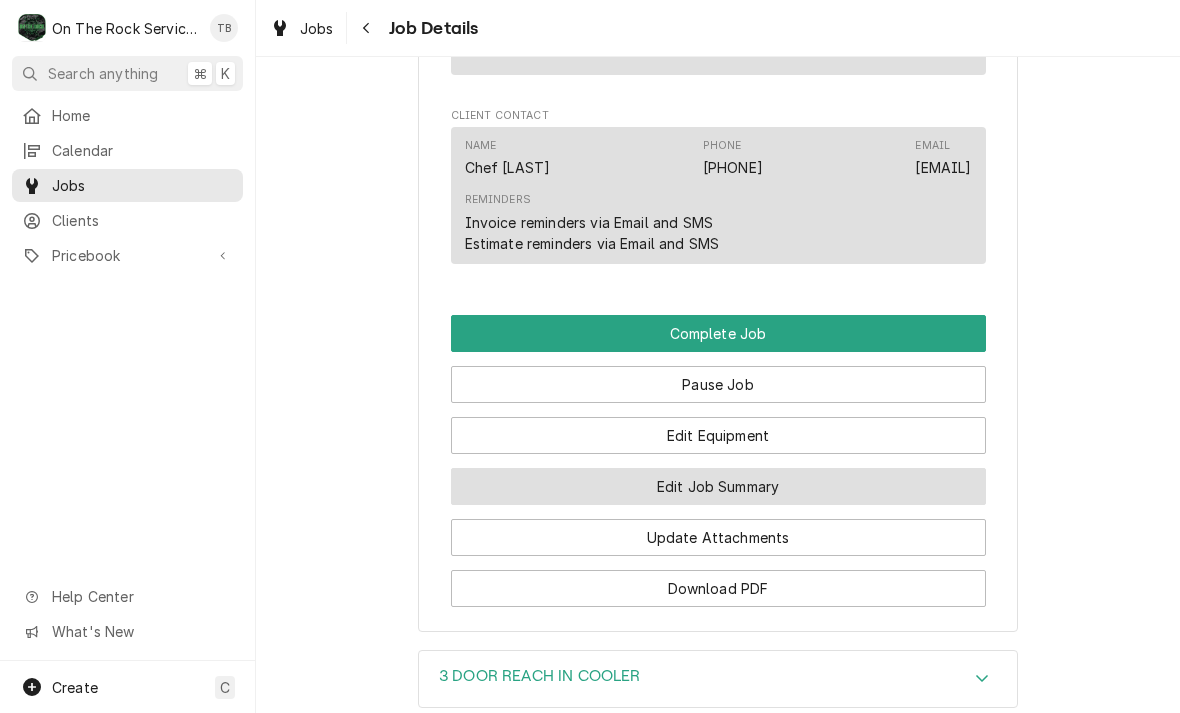 click on "Edit Job Summary" at bounding box center (718, 486) 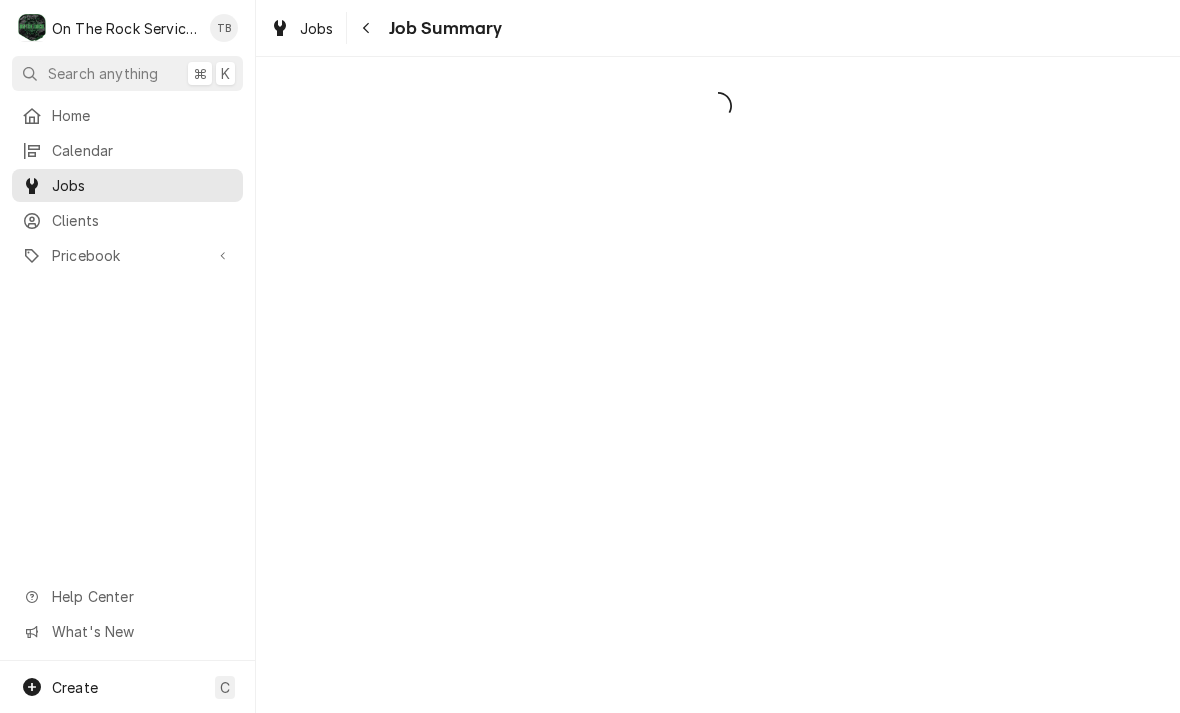scroll, scrollTop: 0, scrollLeft: 0, axis: both 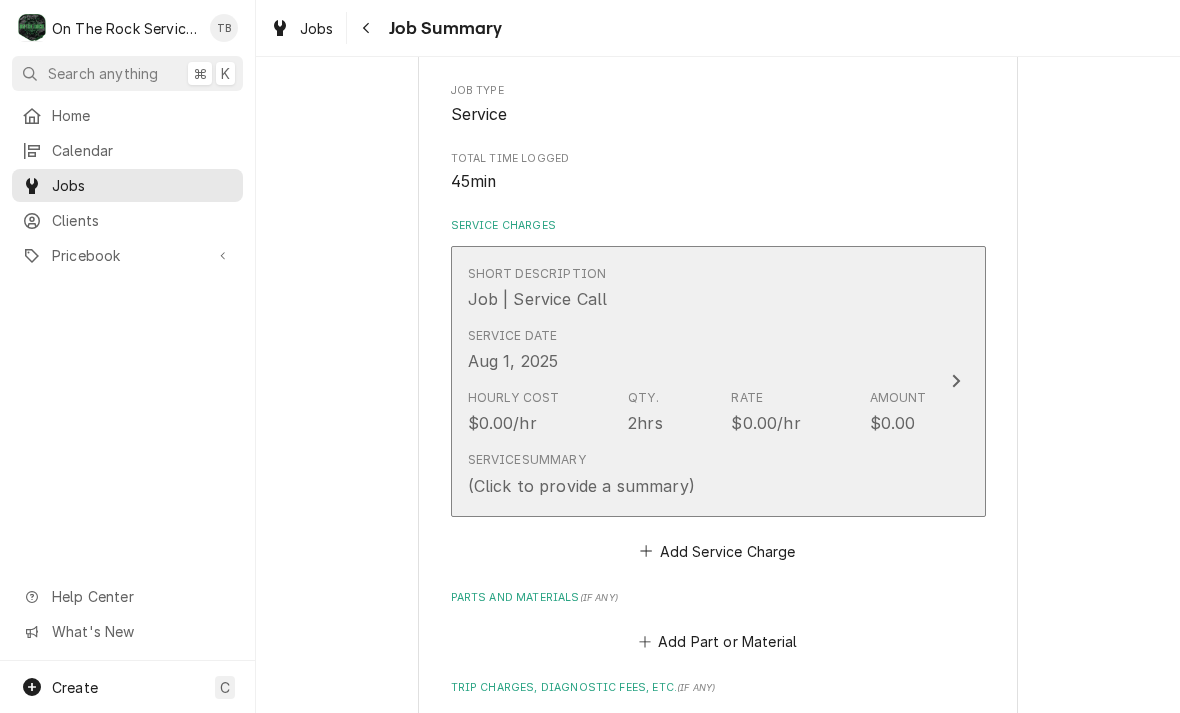 click on "Service  Summary (Click to provide a summary)" at bounding box center [697, 474] 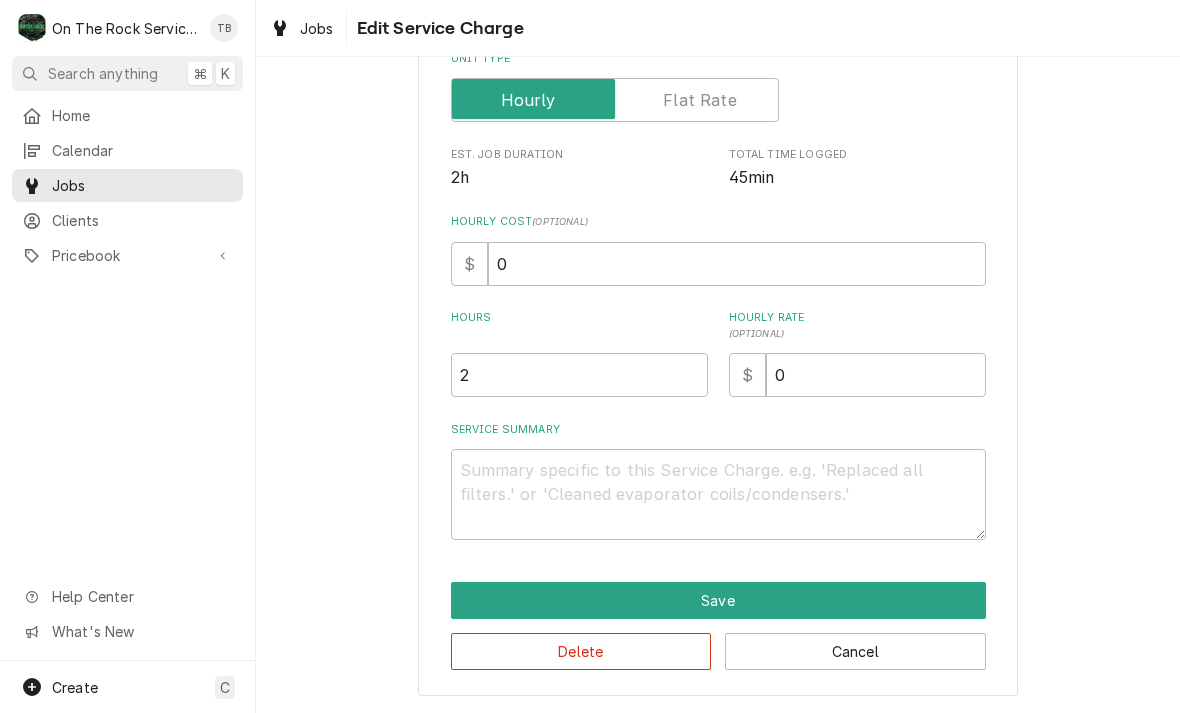 scroll, scrollTop: 304, scrollLeft: 0, axis: vertical 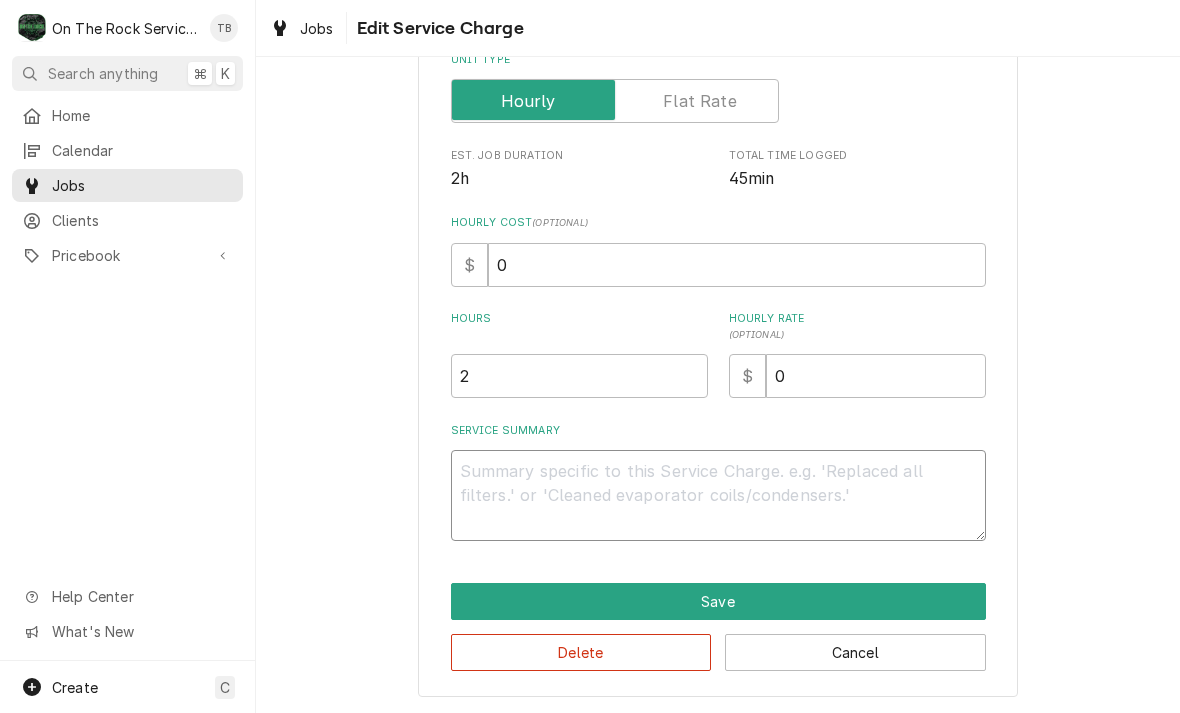 click on "Service Summary" at bounding box center (718, 495) 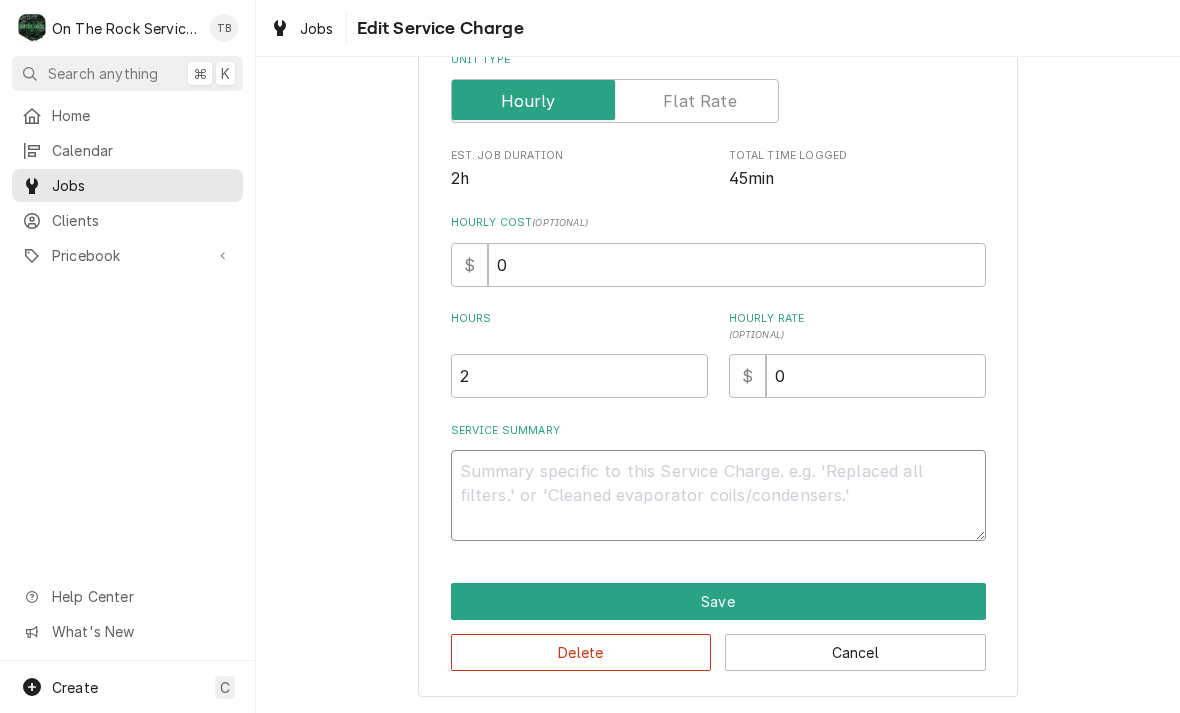 type on "x" 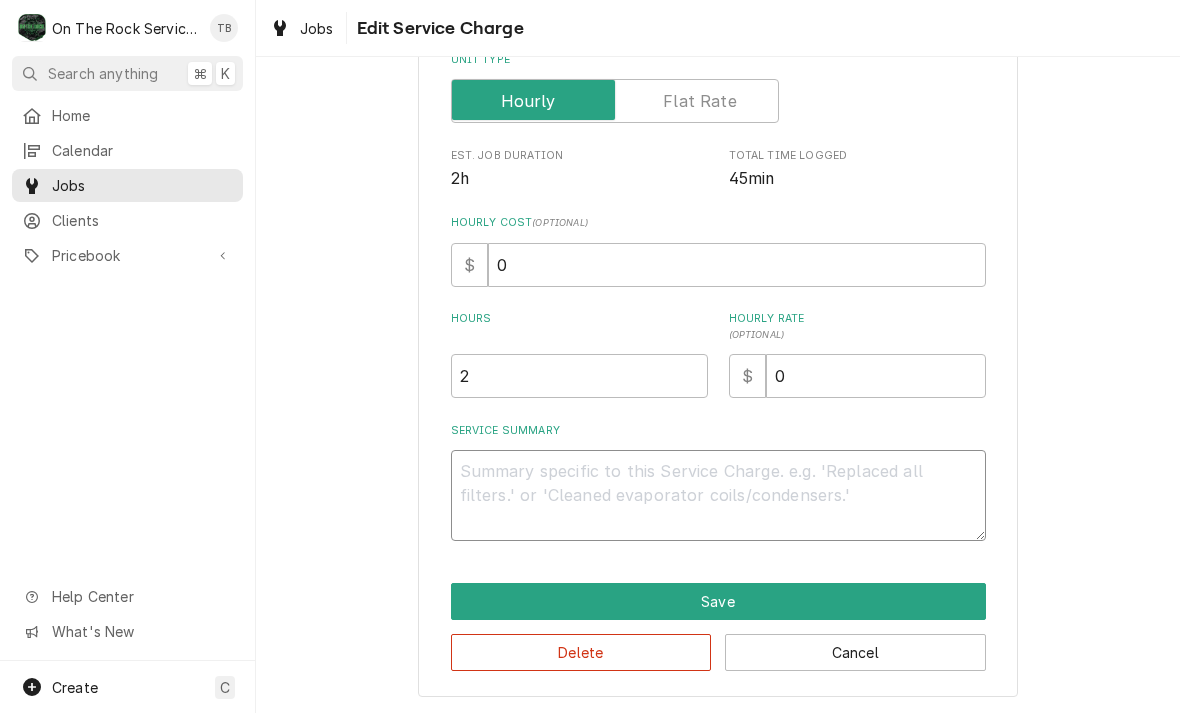 type on "8" 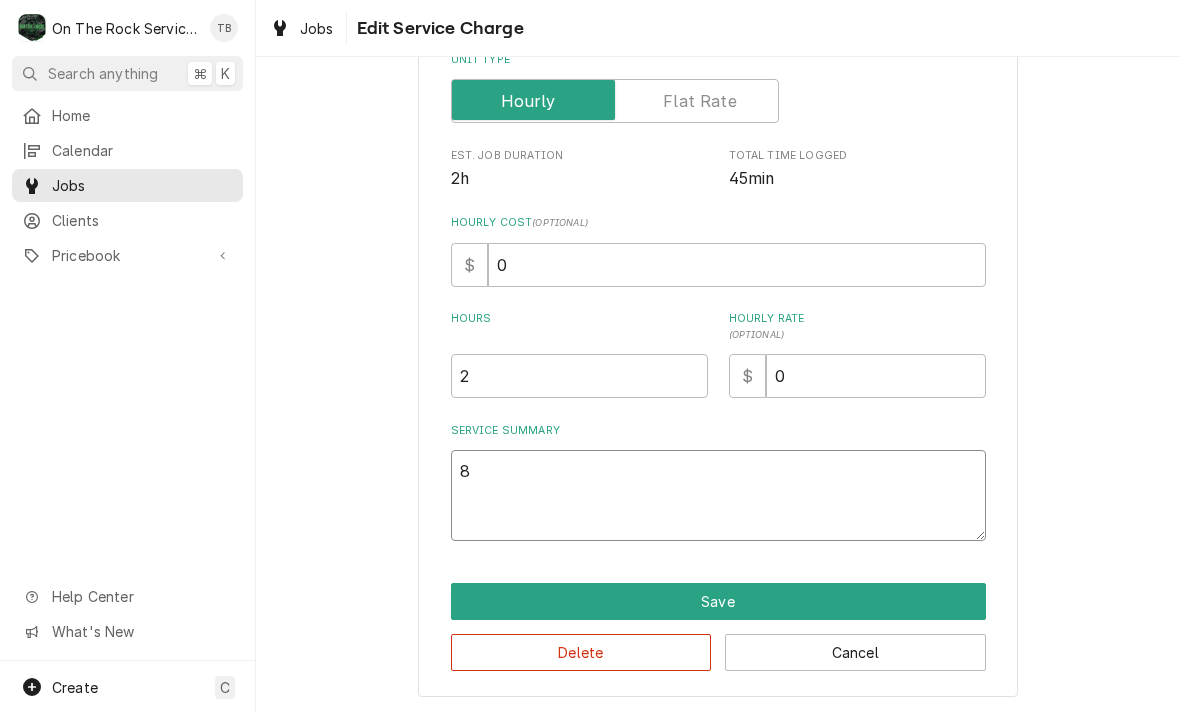 type on "x" 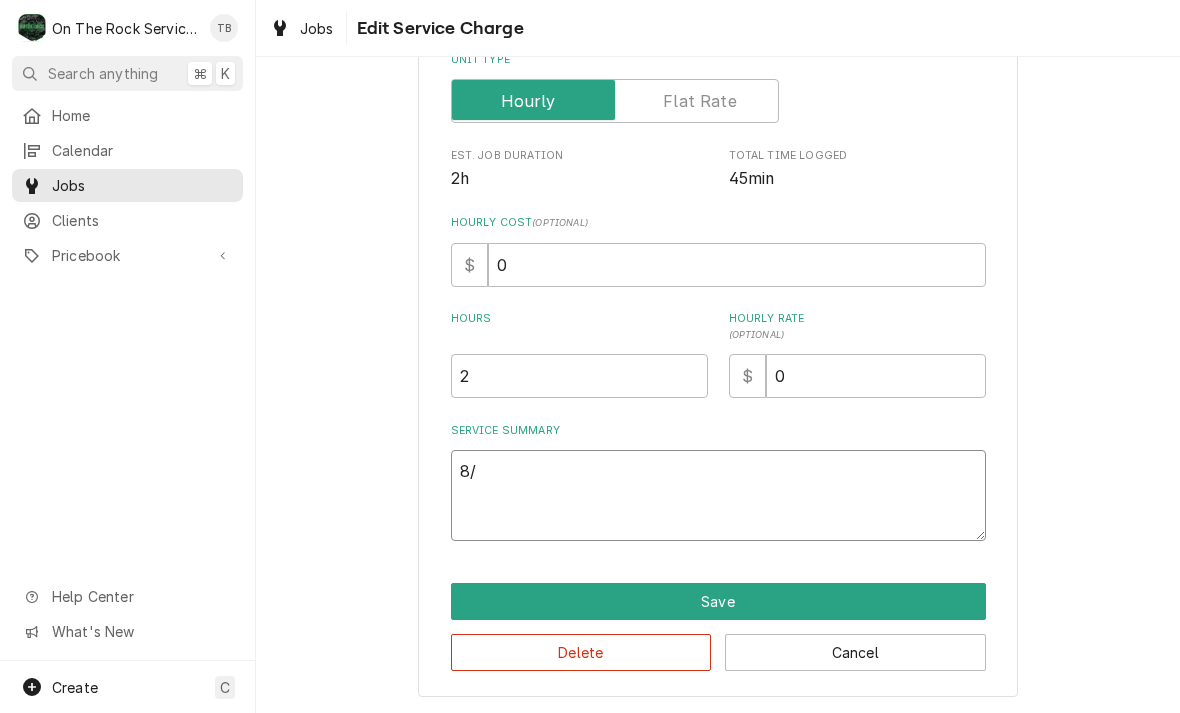 type on "x" 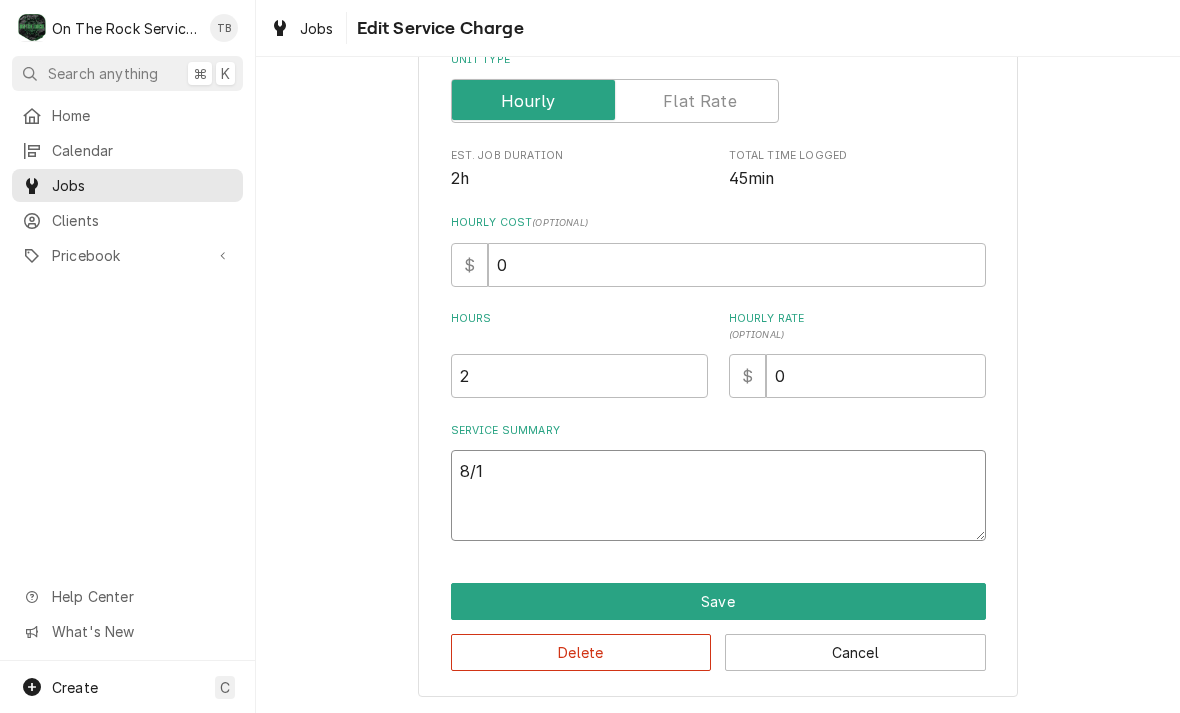 type on "x" 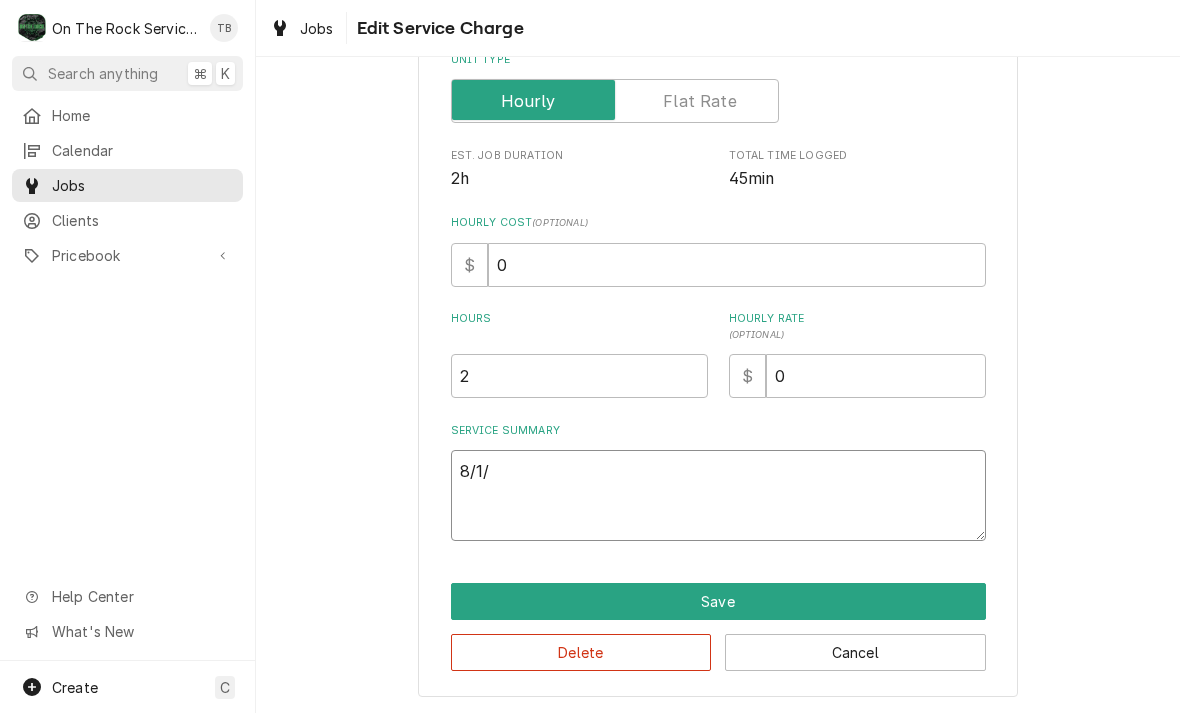 type on "x" 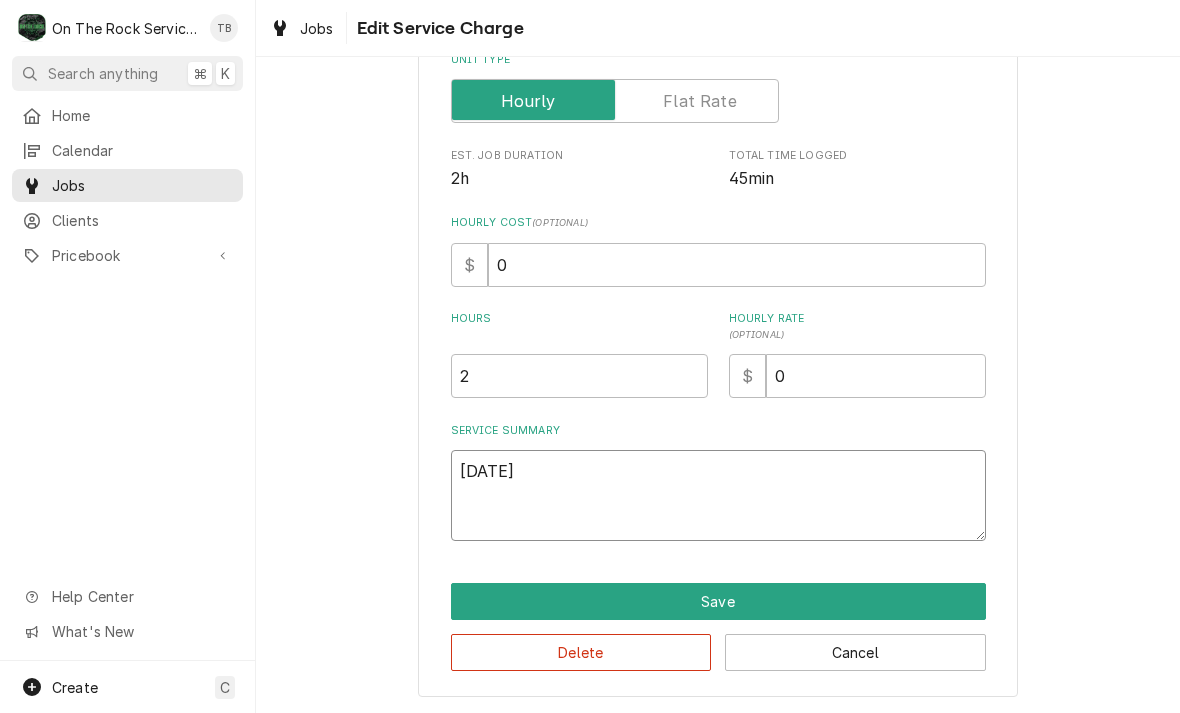 type on "x" 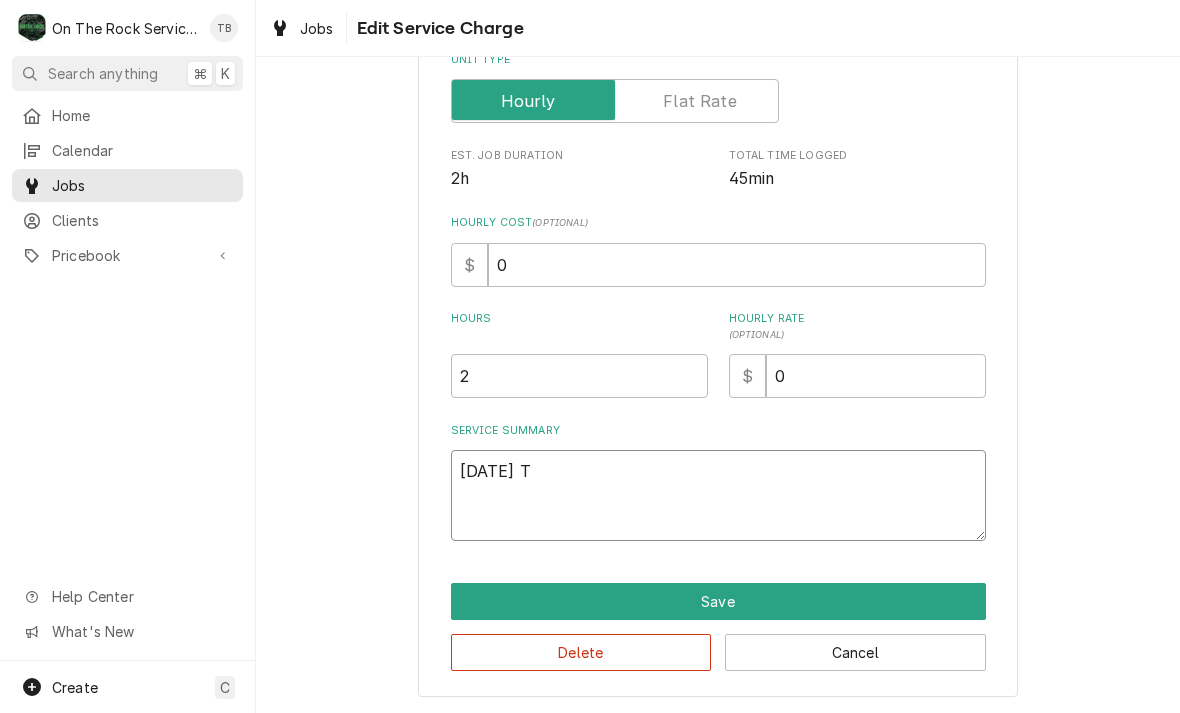 type on "x" 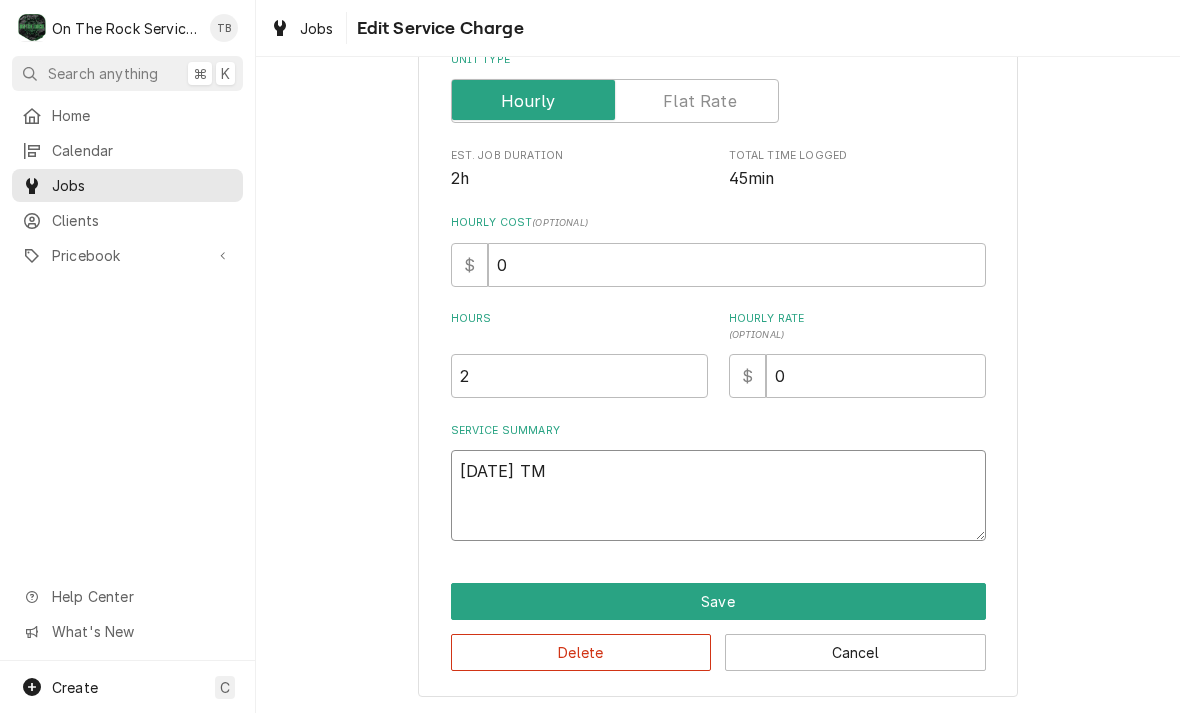 type on "x" 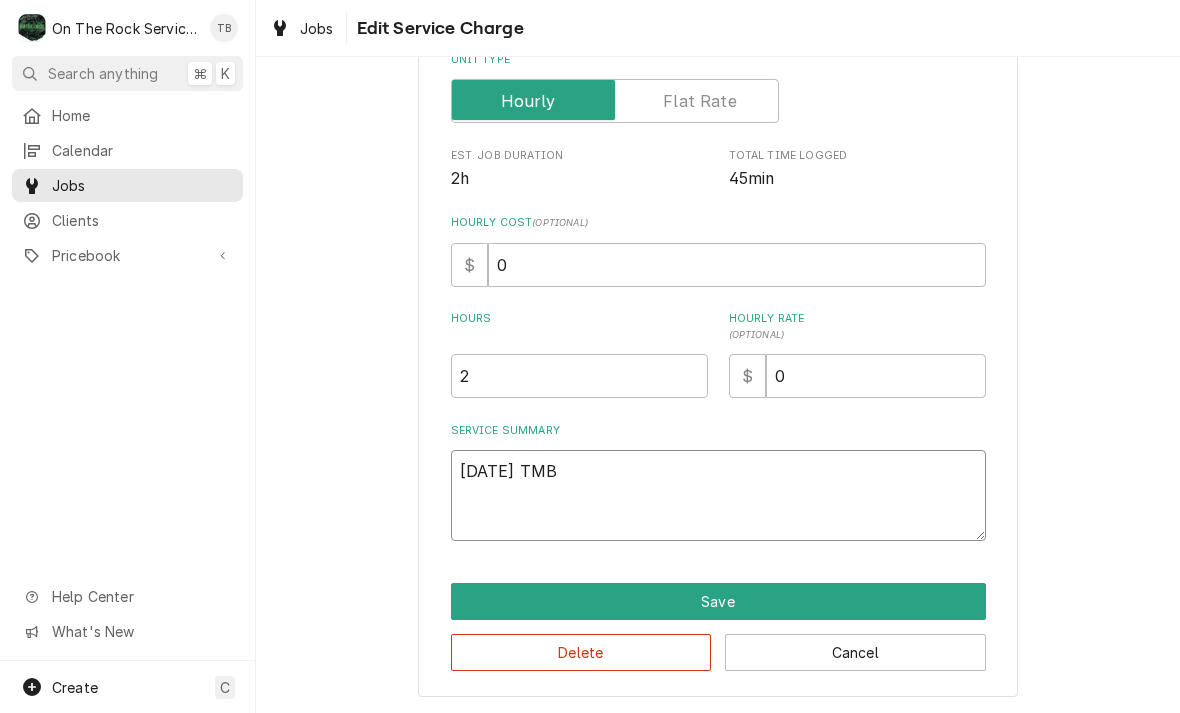type on "x" 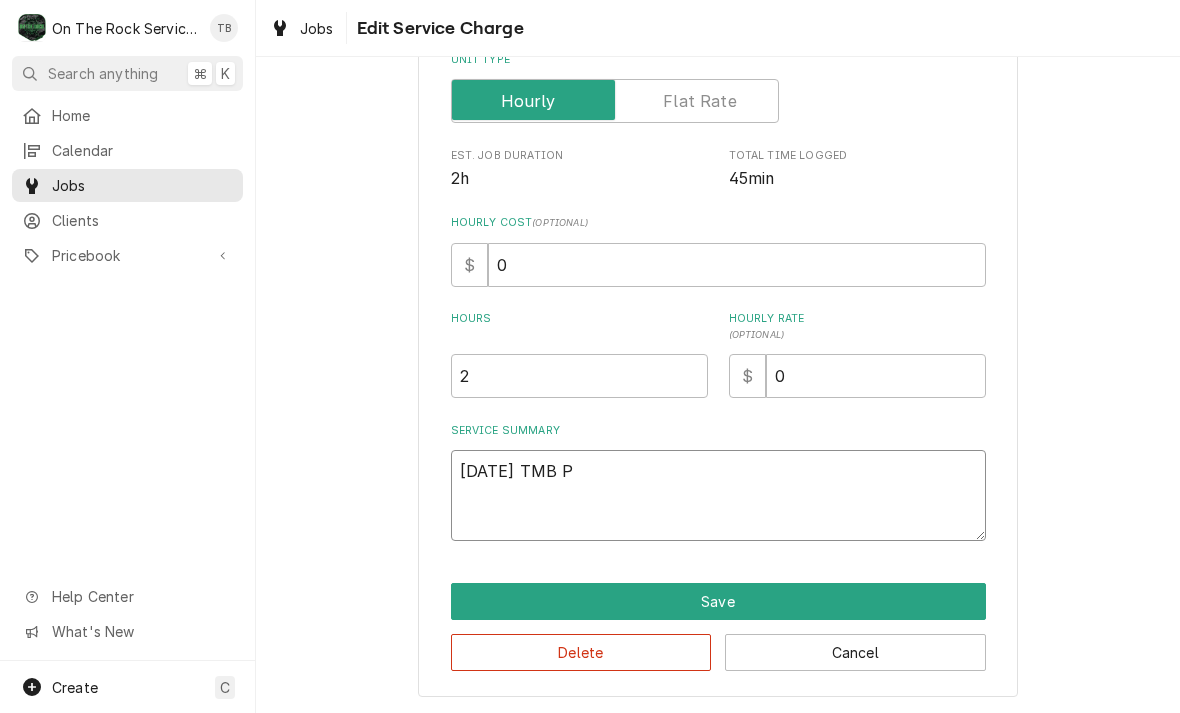 type on "x" 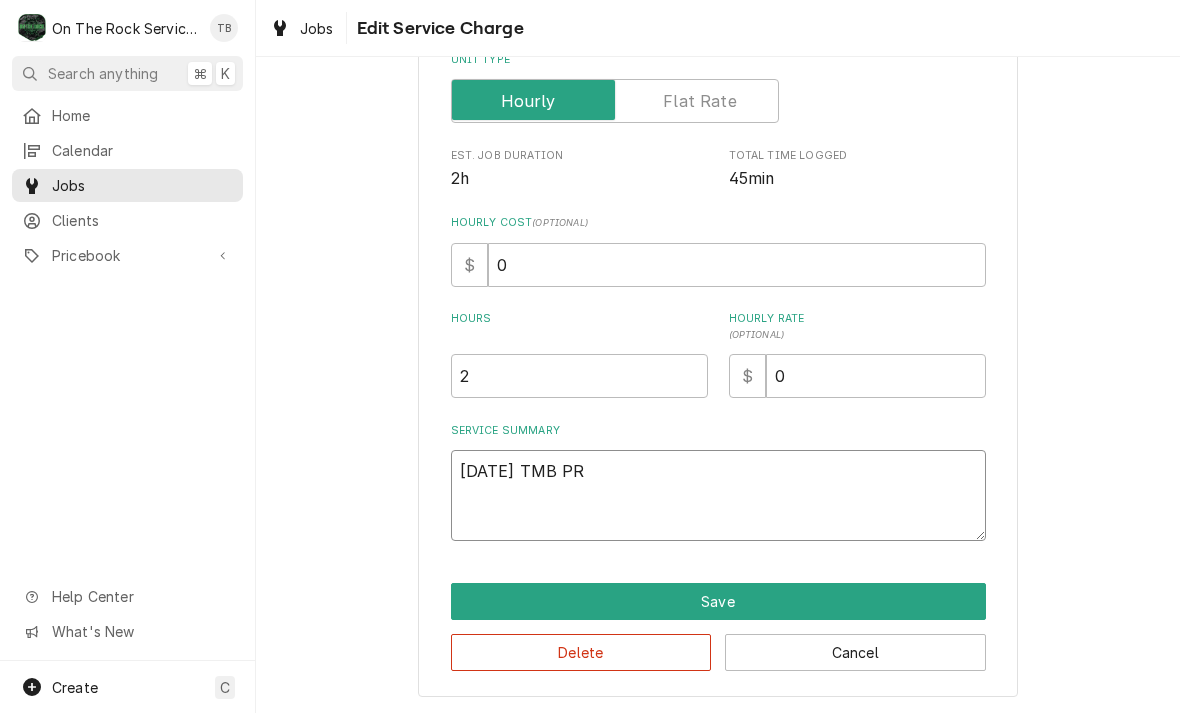 type on "x" 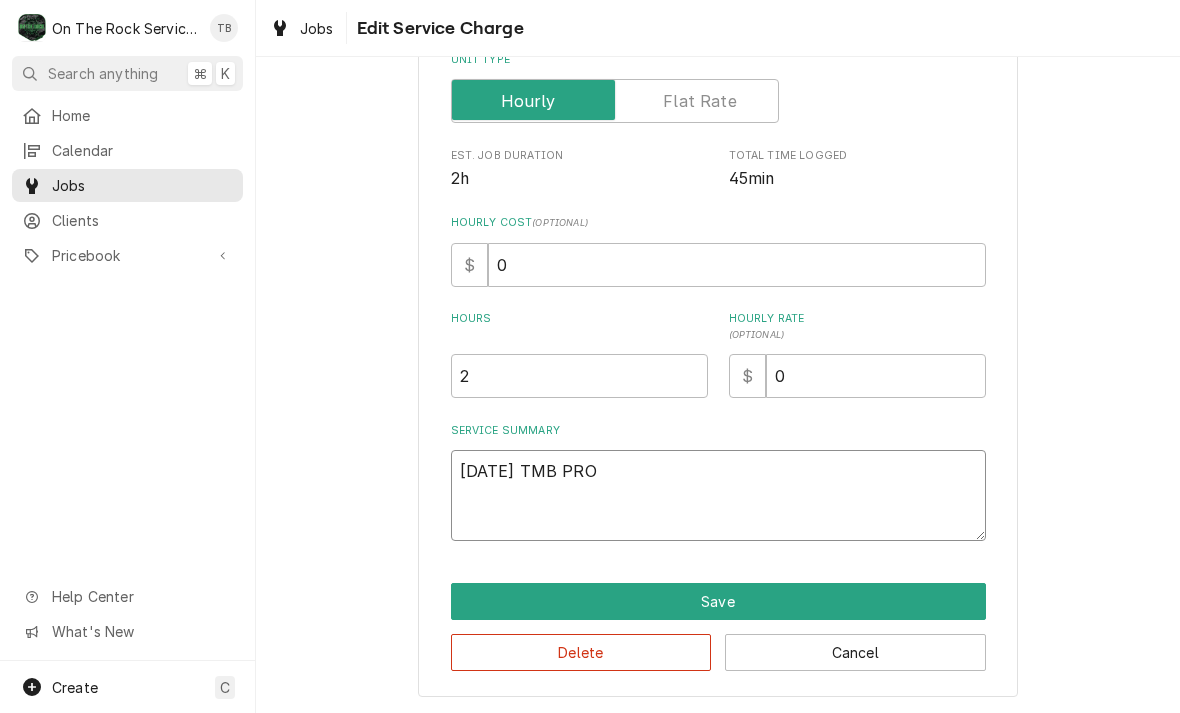 type on "x" 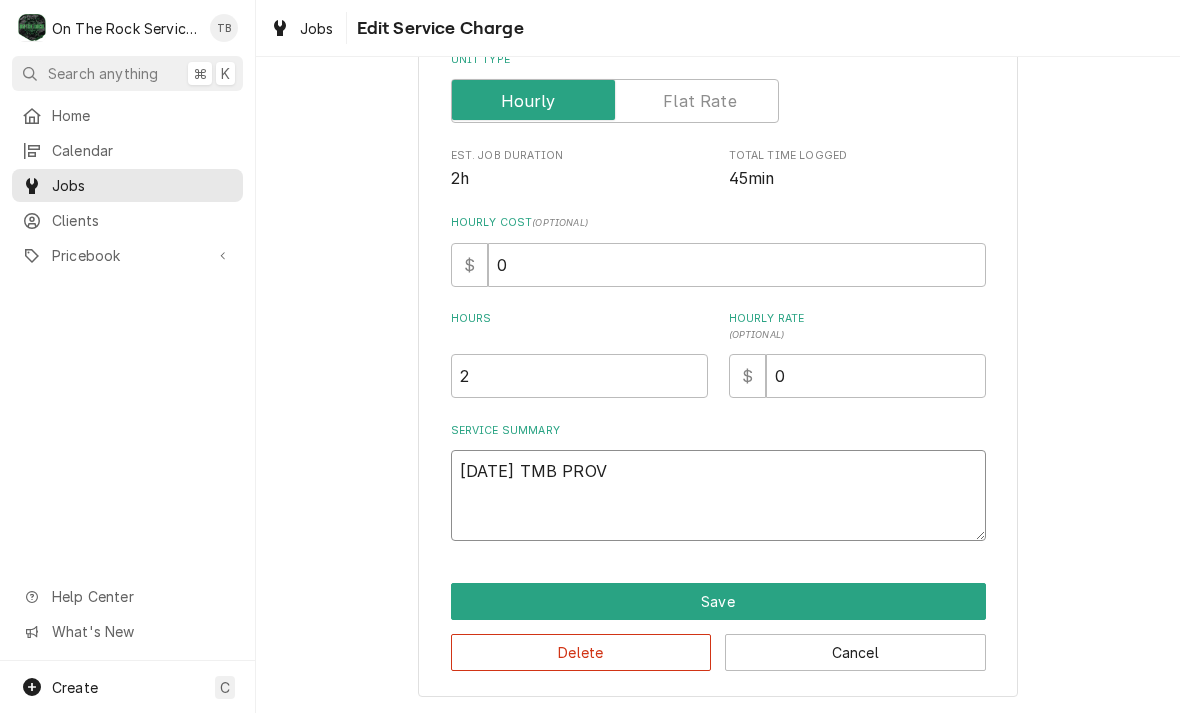 type on "x" 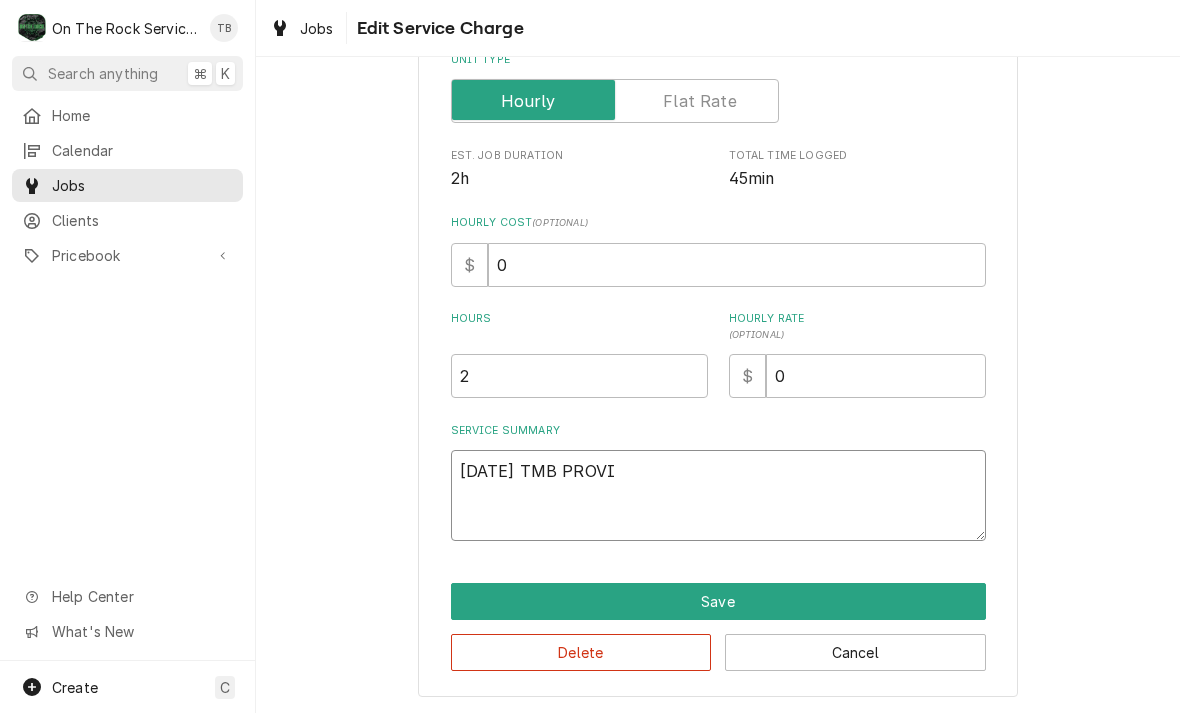 type on "x" 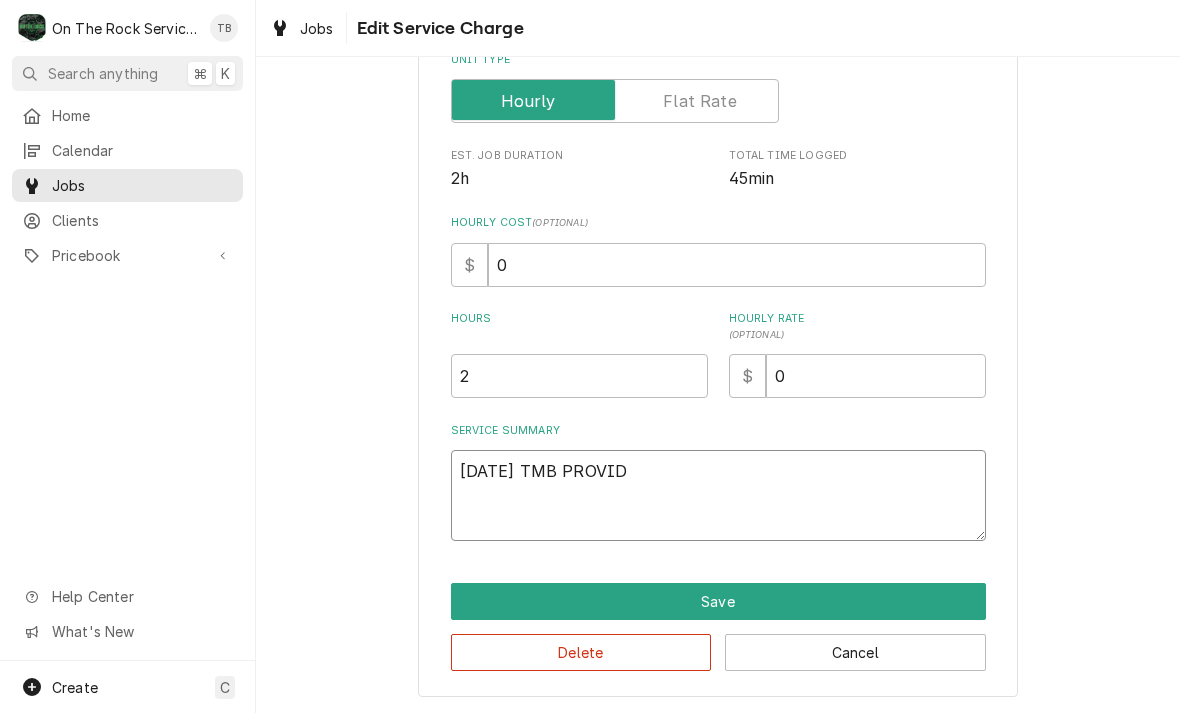 type on "x" 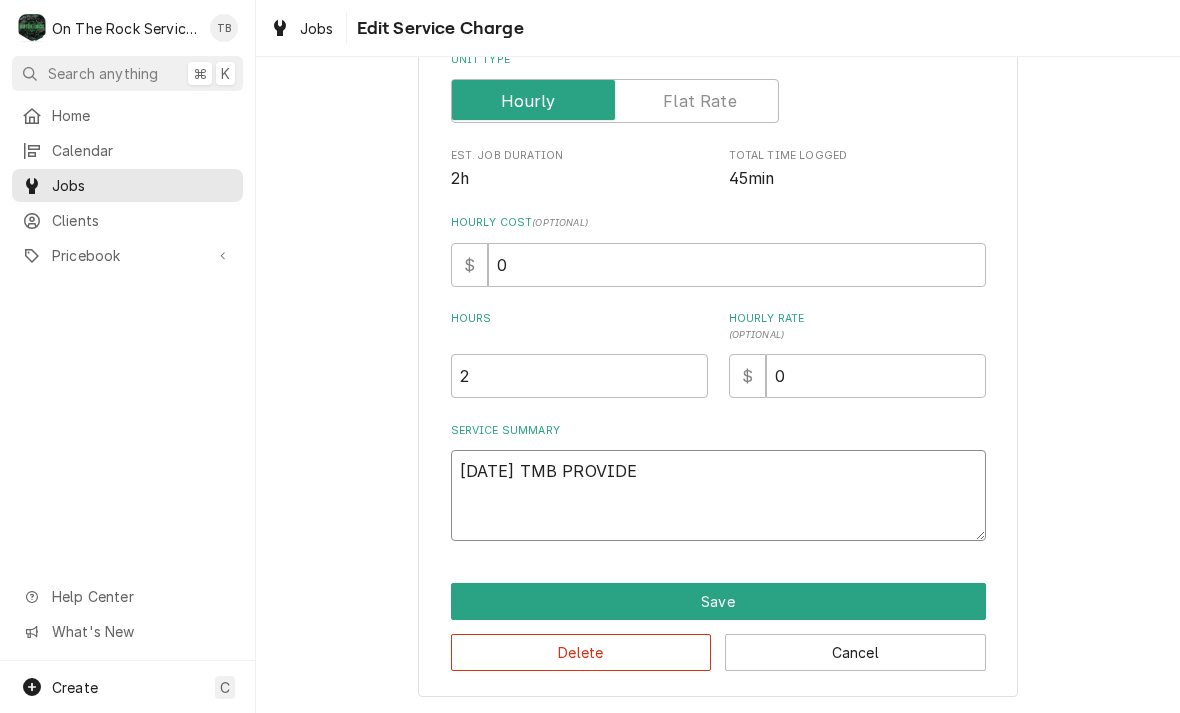 type on "x" 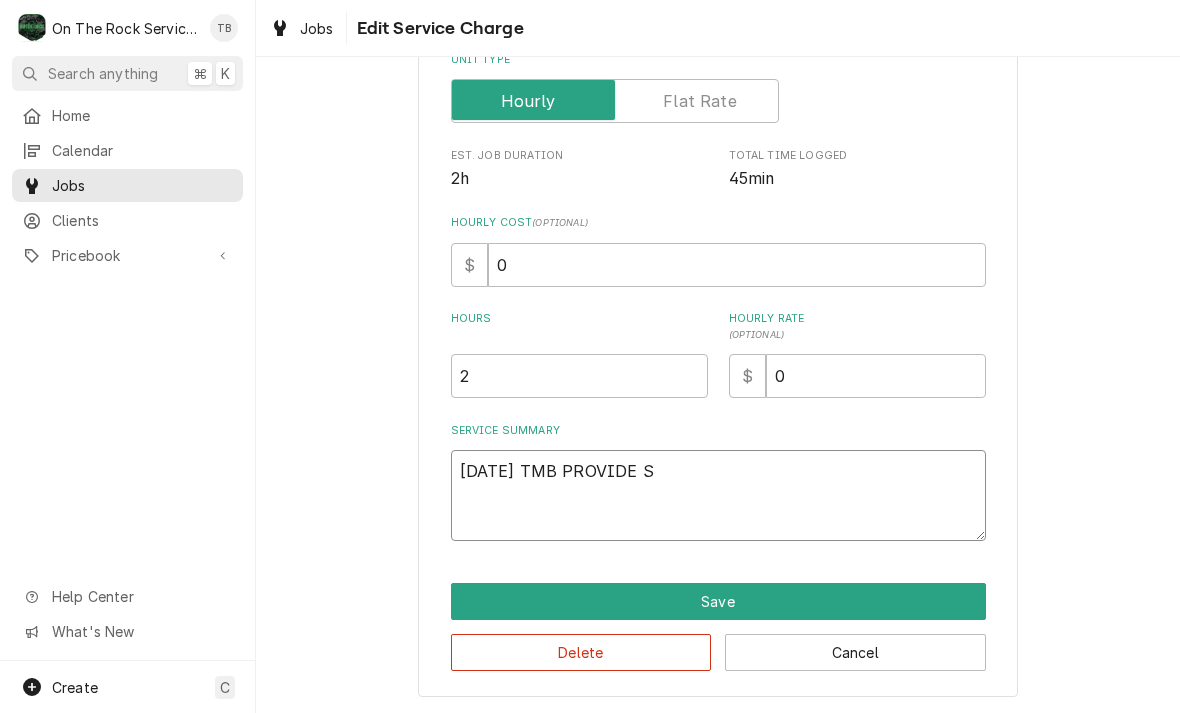 type on "x" 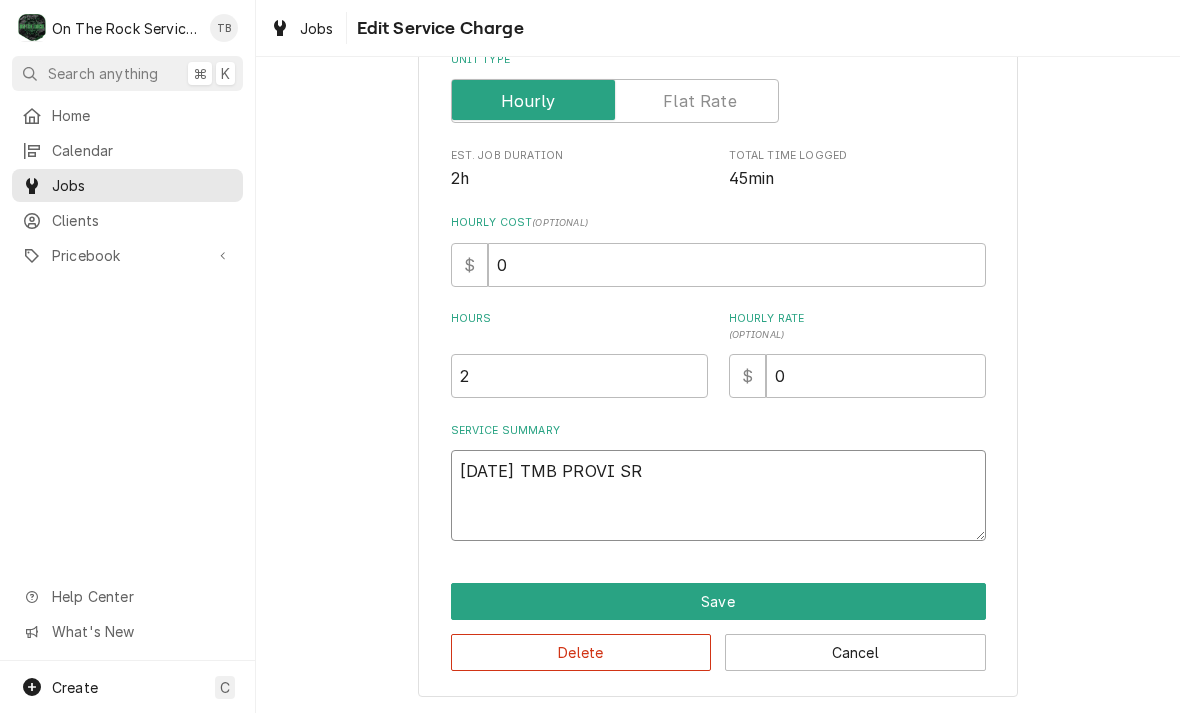 type on "x" 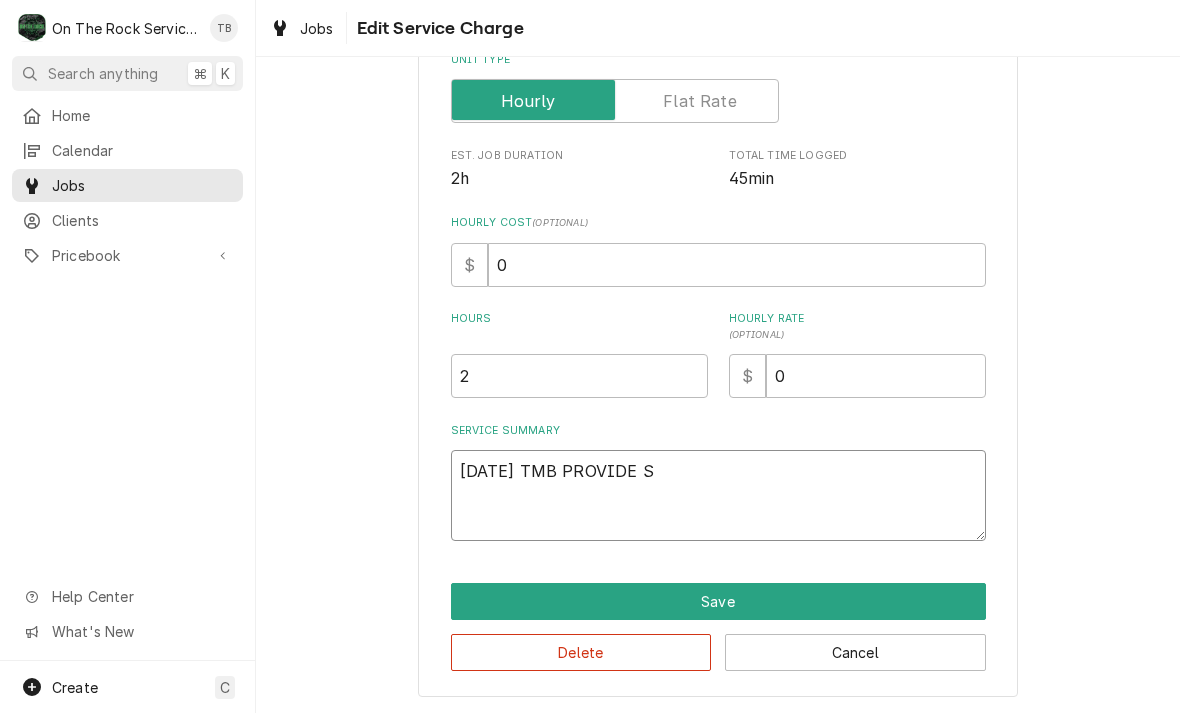type on "x" 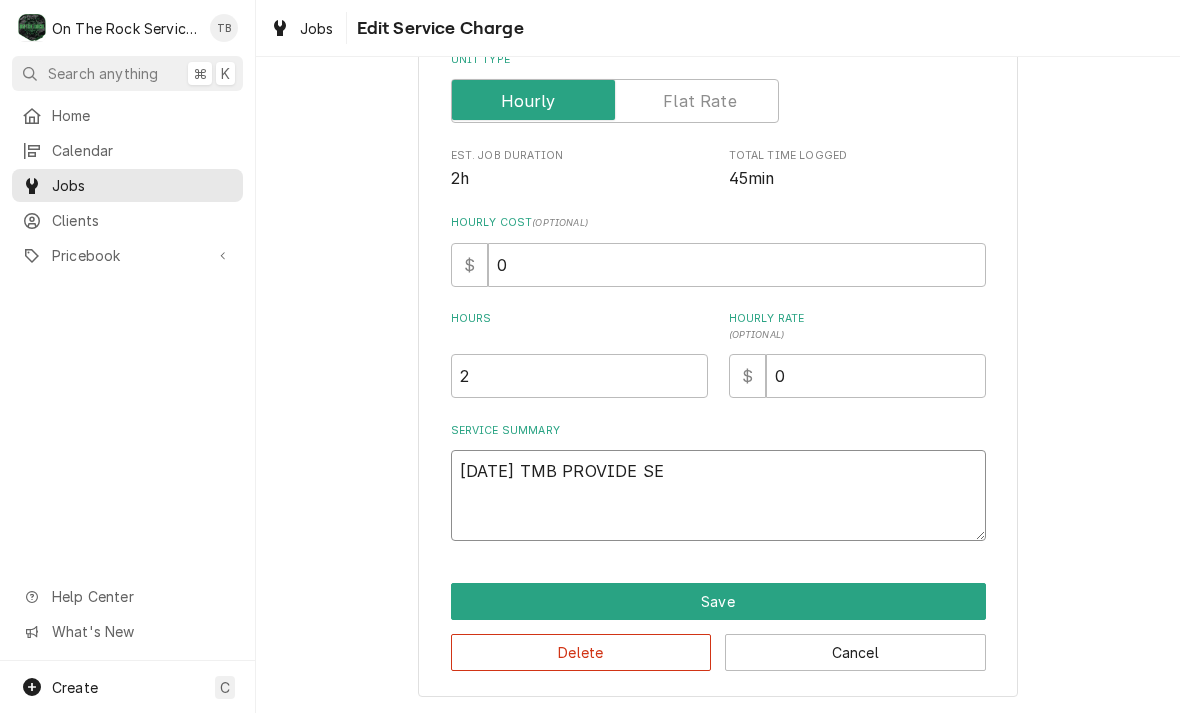 type on "[DATE] TMB PROVIDE SER" 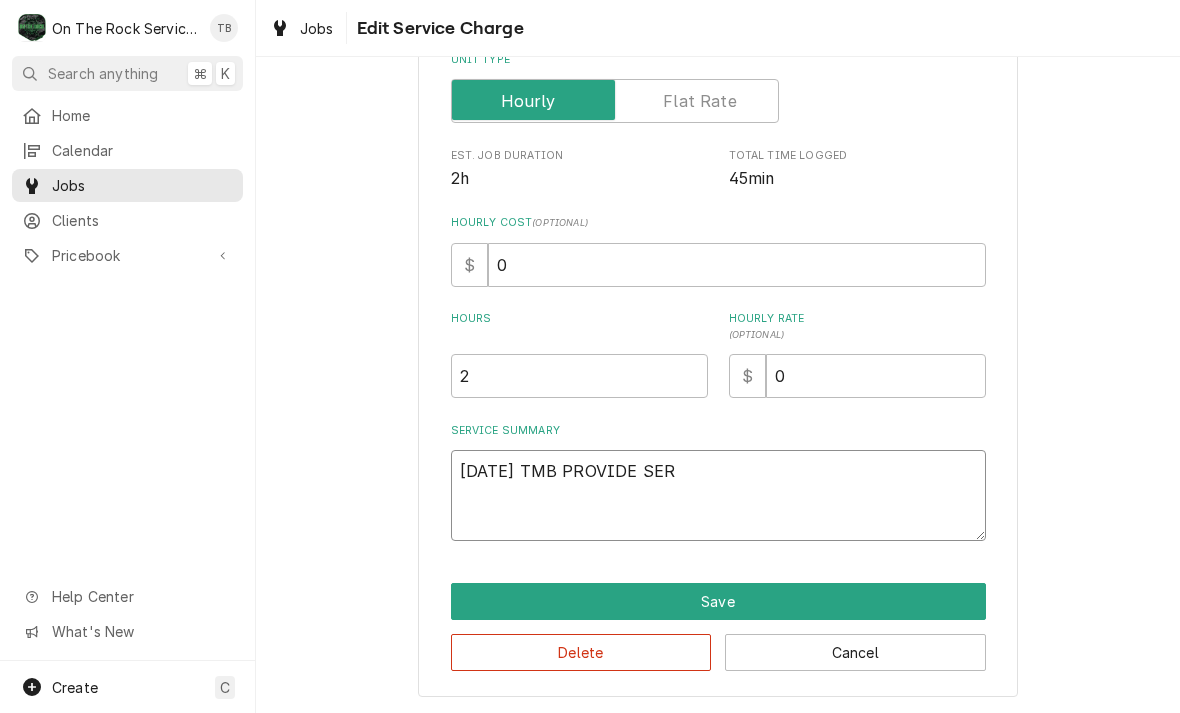 type on "x" 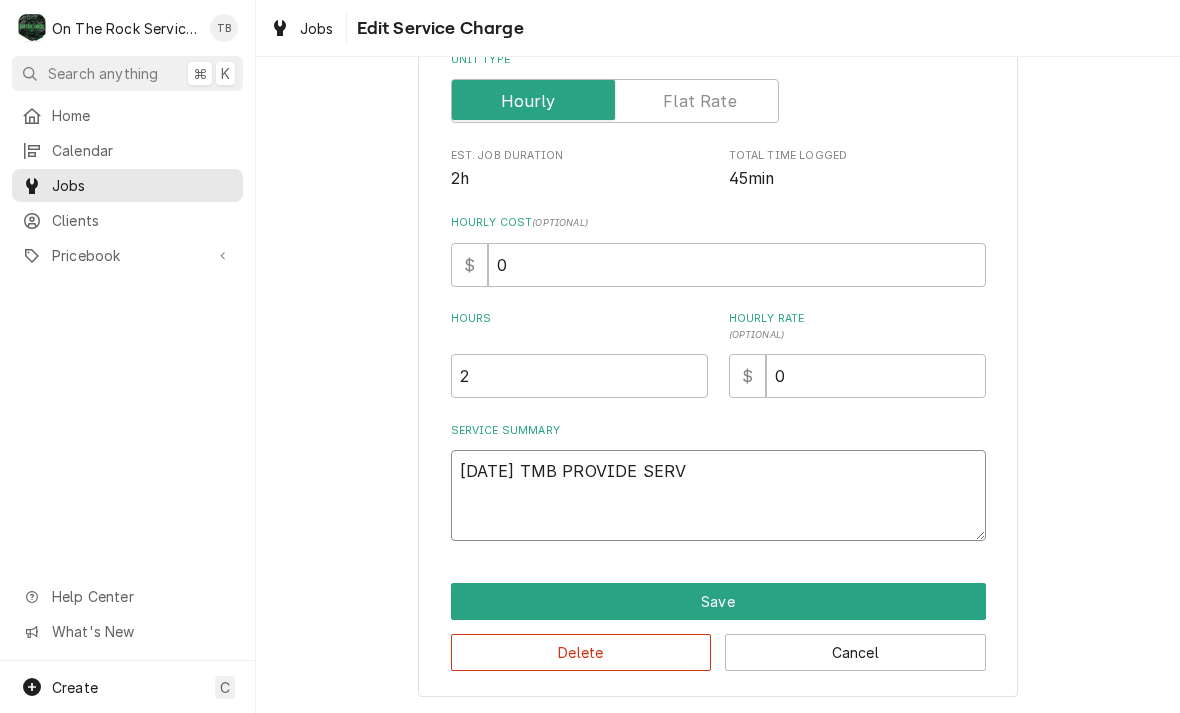 type on "x" 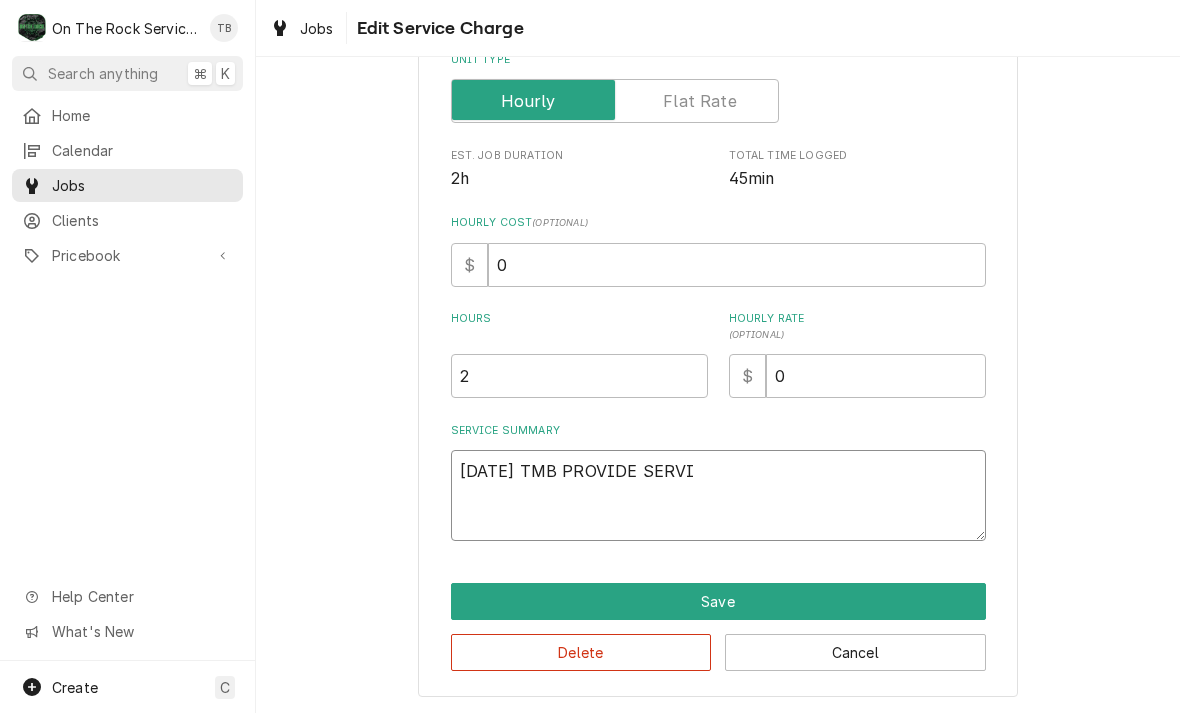 type on "x" 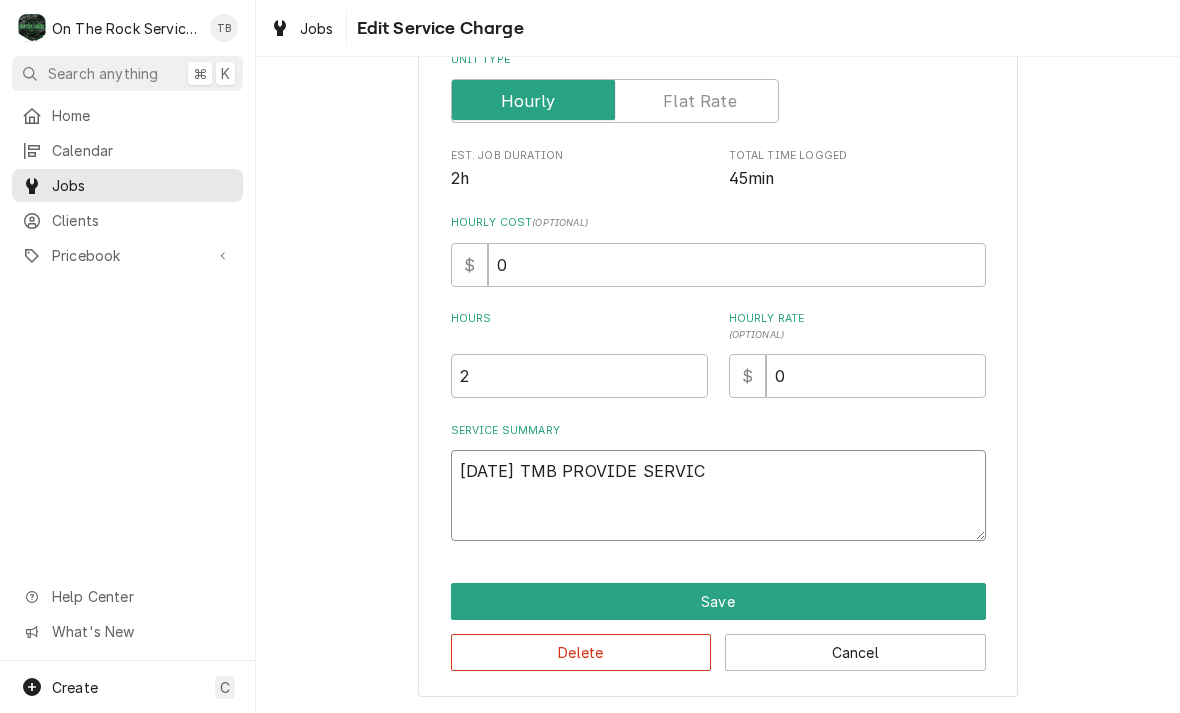 type on "x" 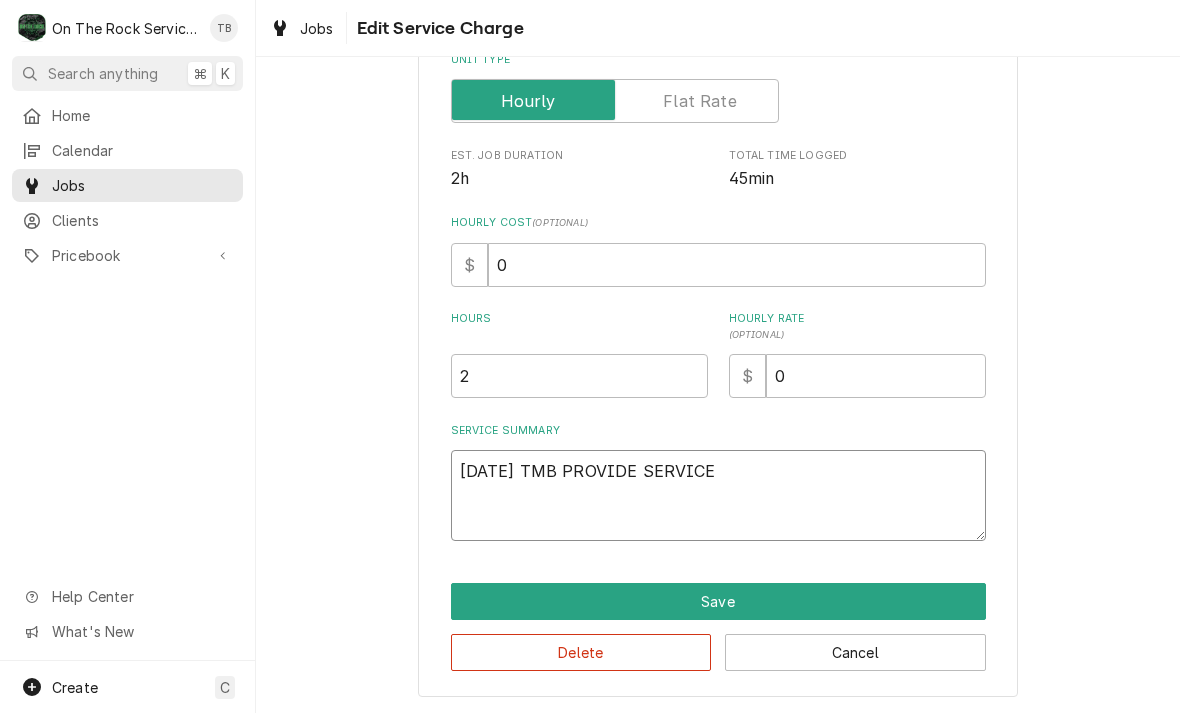 type on "[DATE] TMB PROVIDE SERVICE" 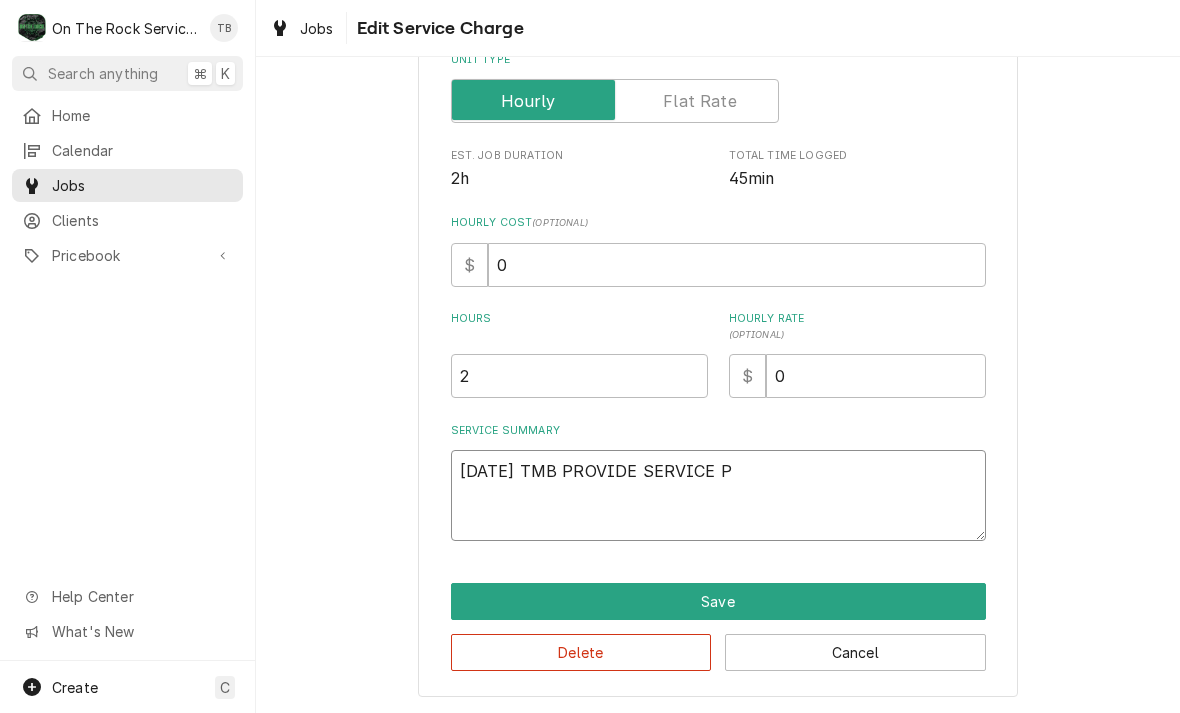 type on "x" 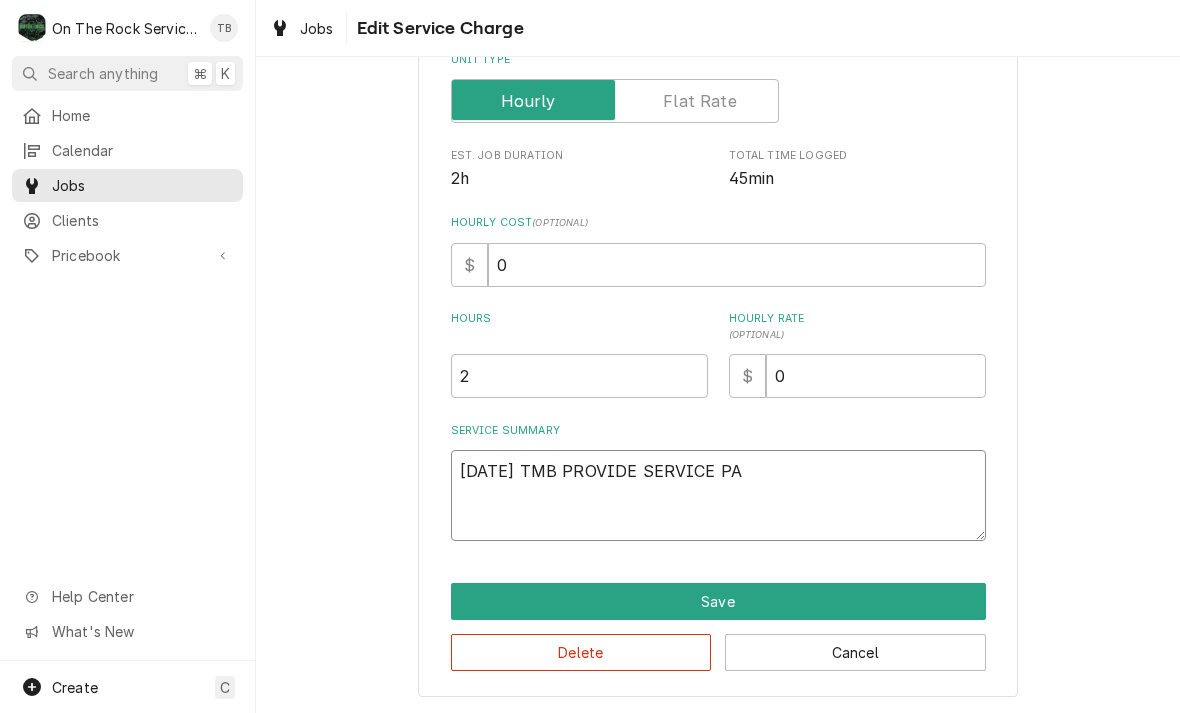 type on "[DATE] TMB PROVIDE SERVICE PAR" 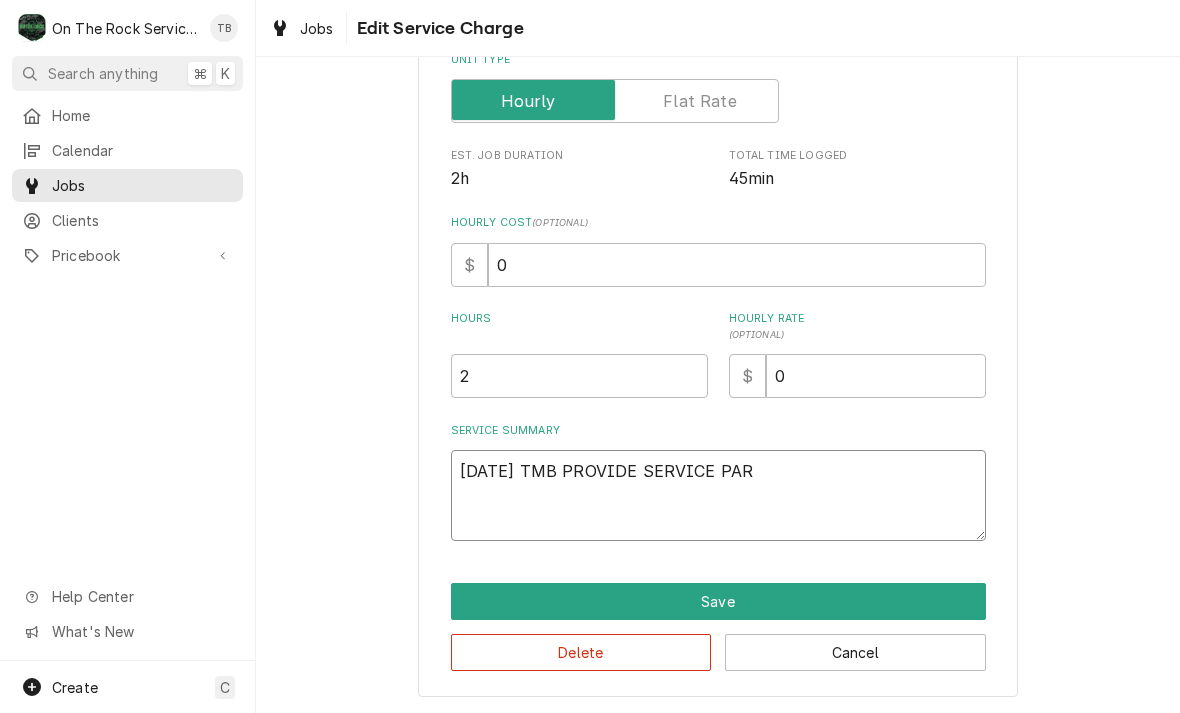 type on "x" 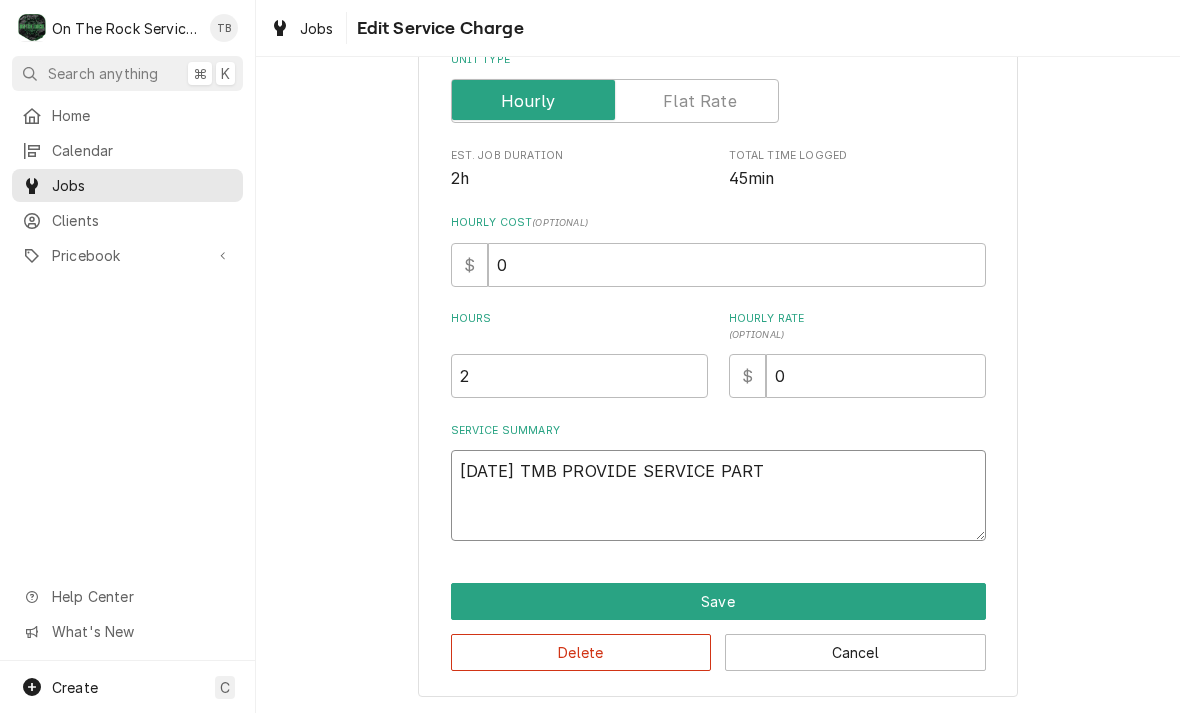 type on "x" 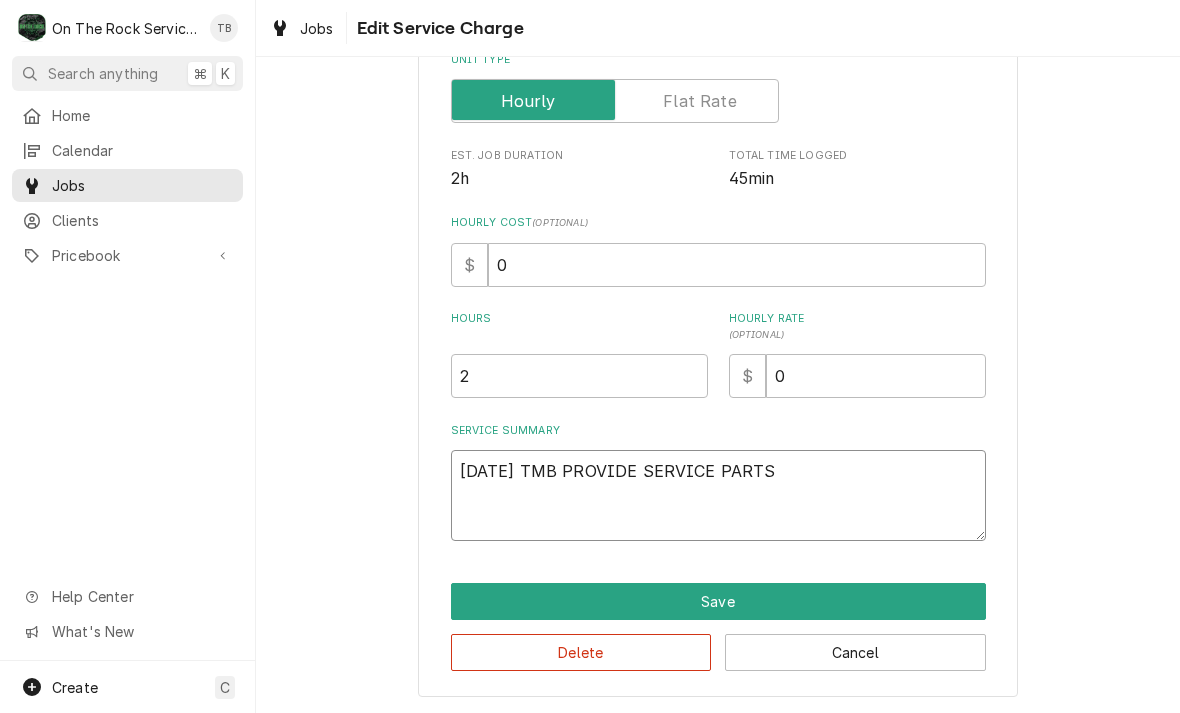 type on "x" 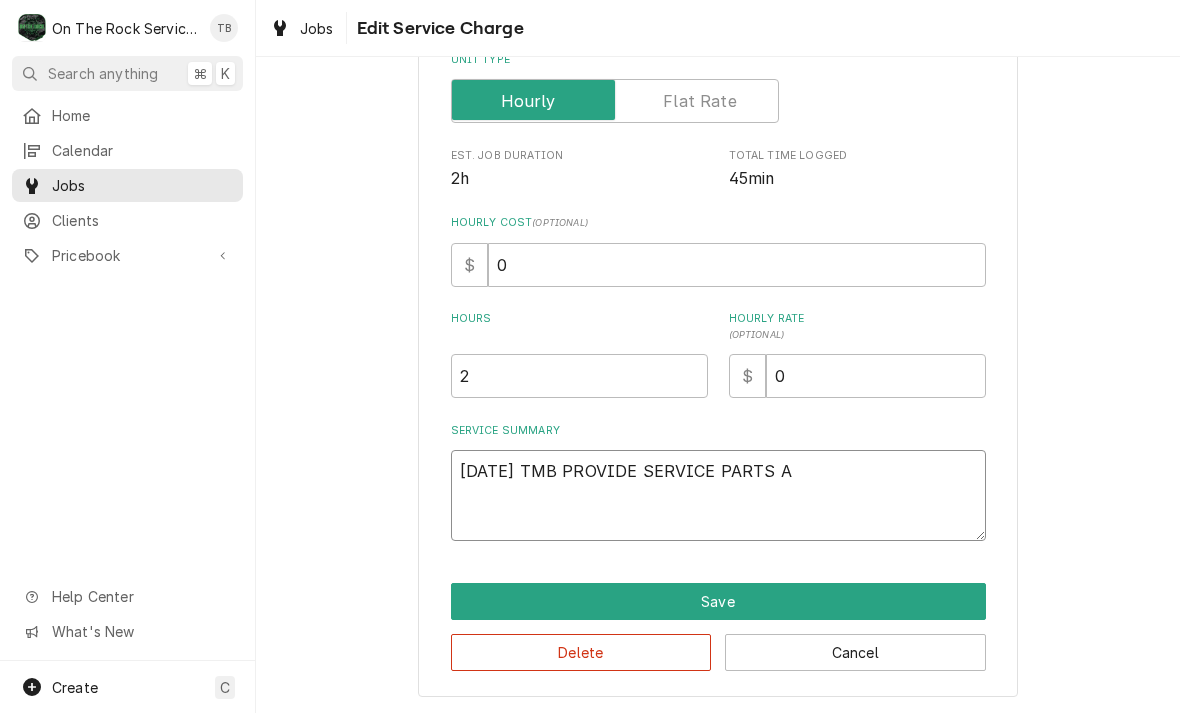 type on "x" 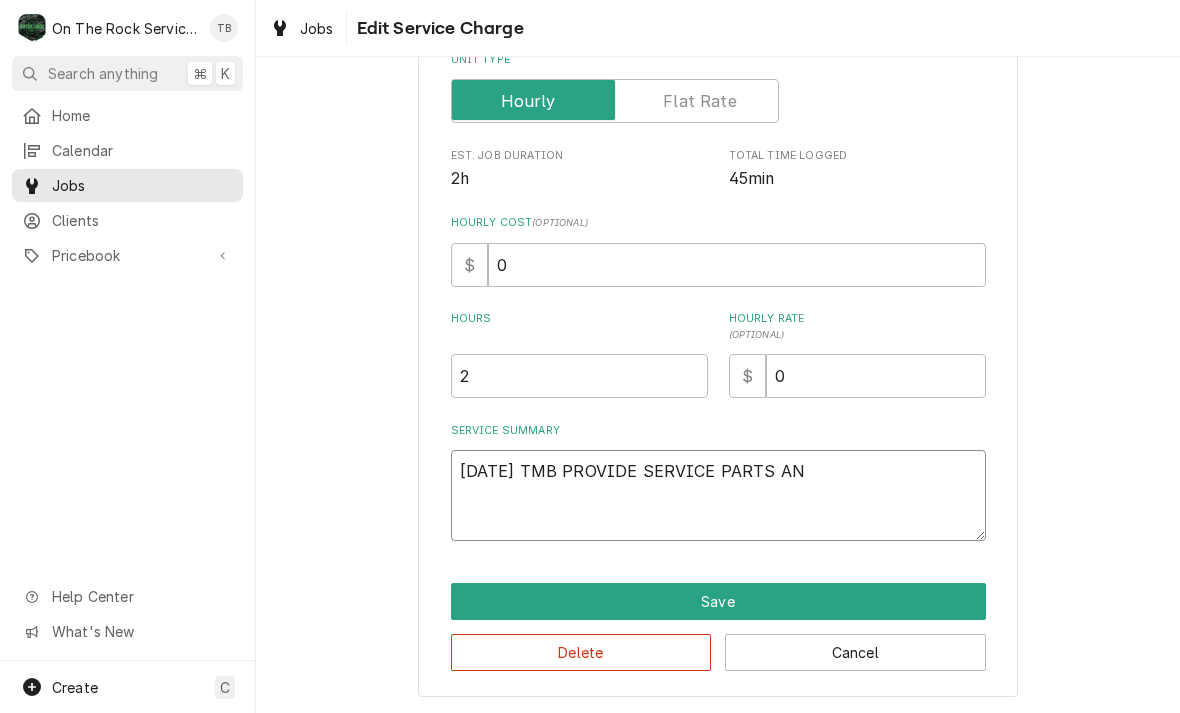 type on "[DATE] TMB PROVIDE SERVICE PARTS AND" 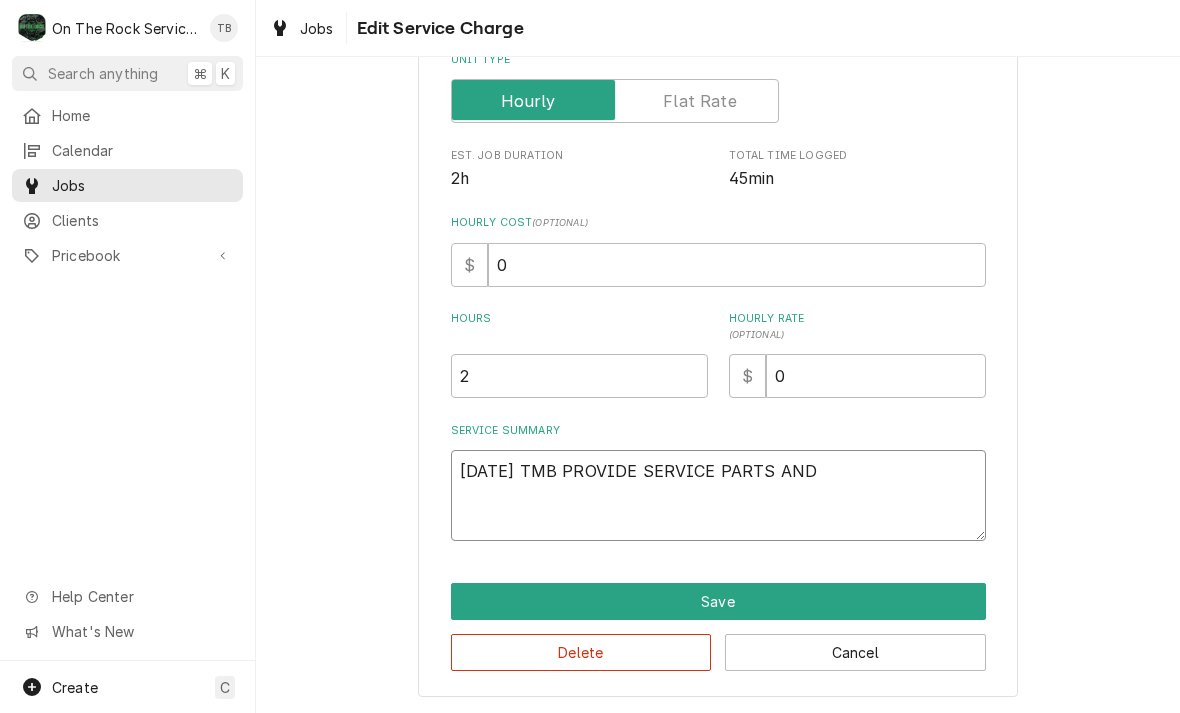 type on "x" 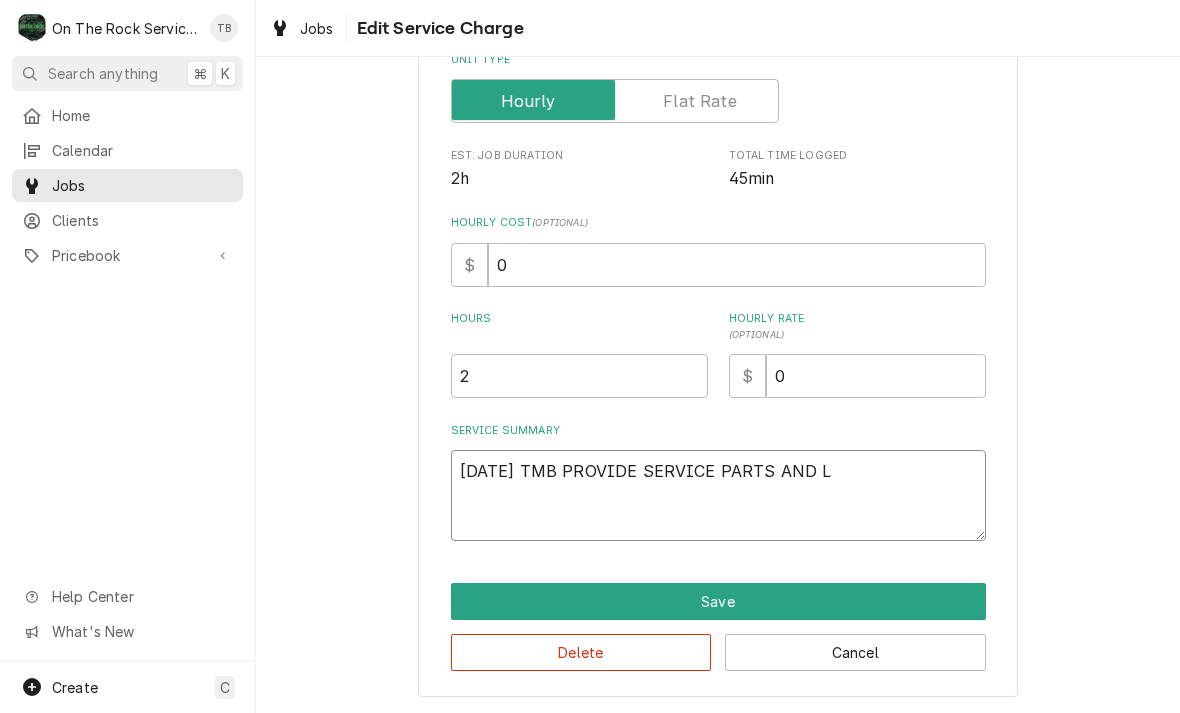type on "x" 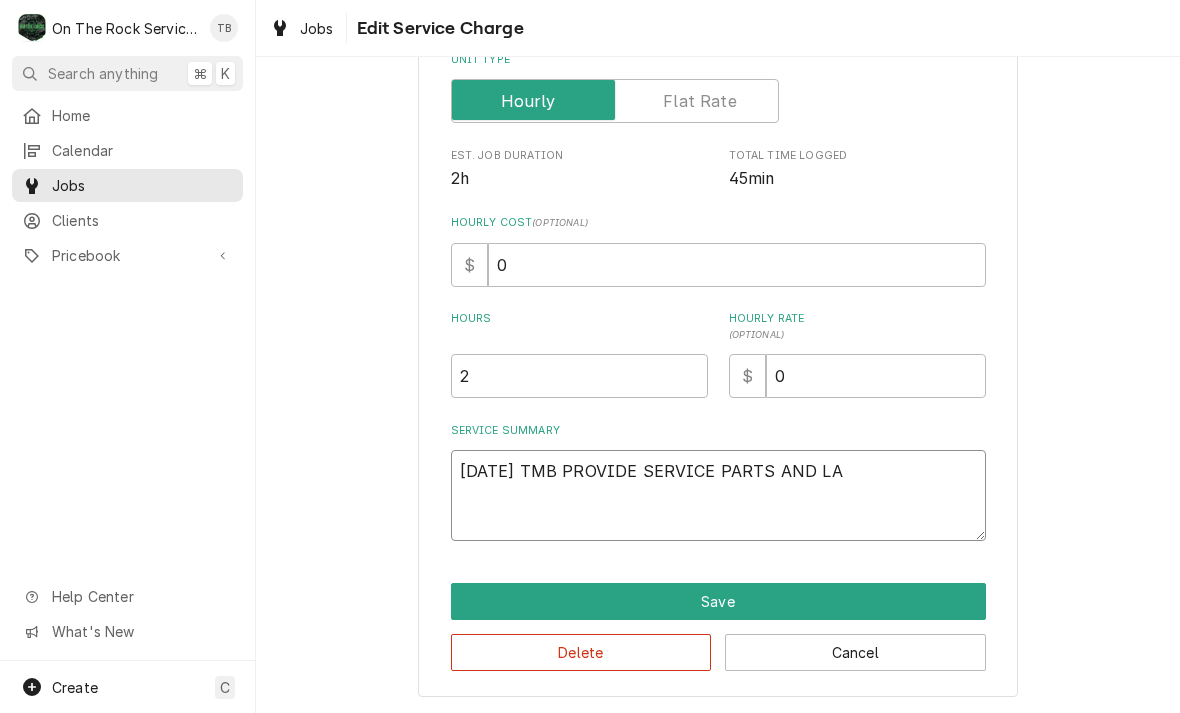 type on "x" 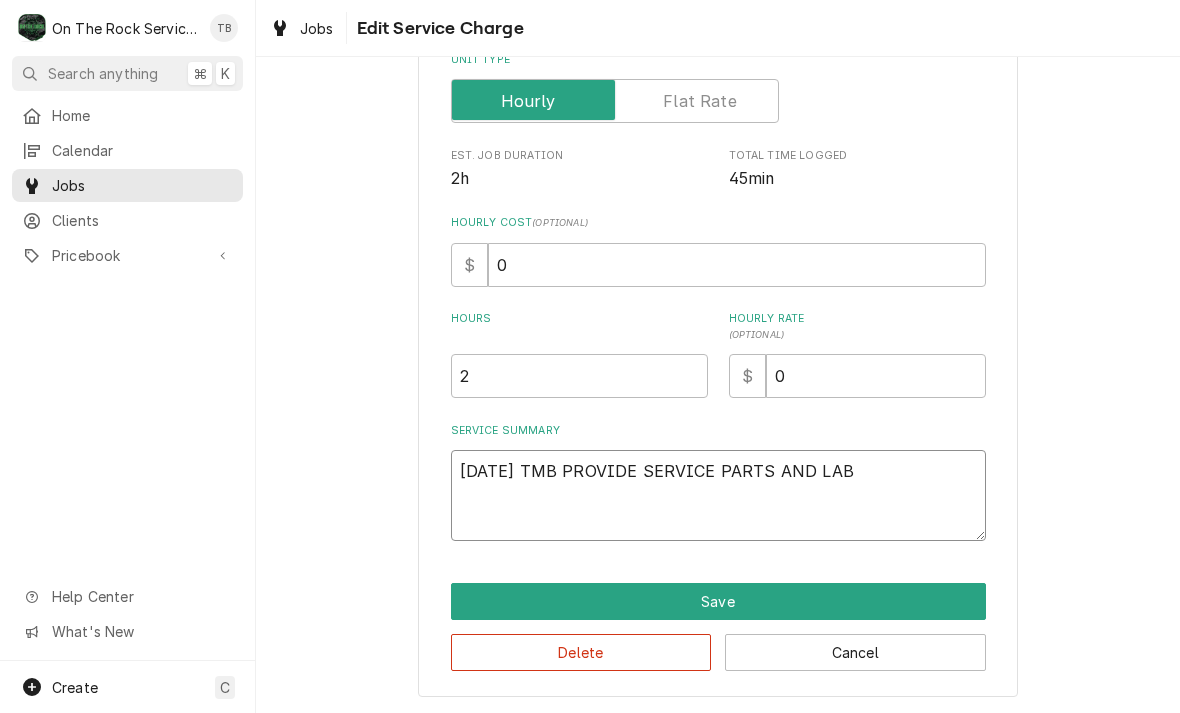 type on "x" 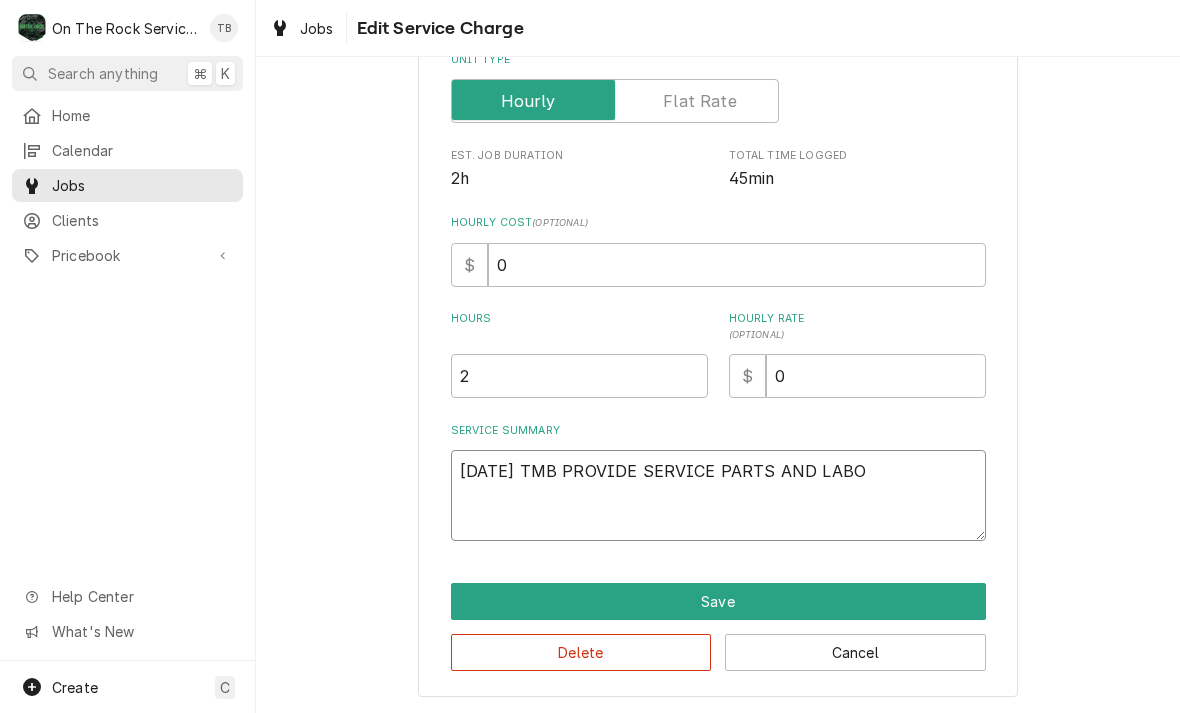 type on "[DATE] TMB PROVIDE SERVICE PARTS AND LABOR" 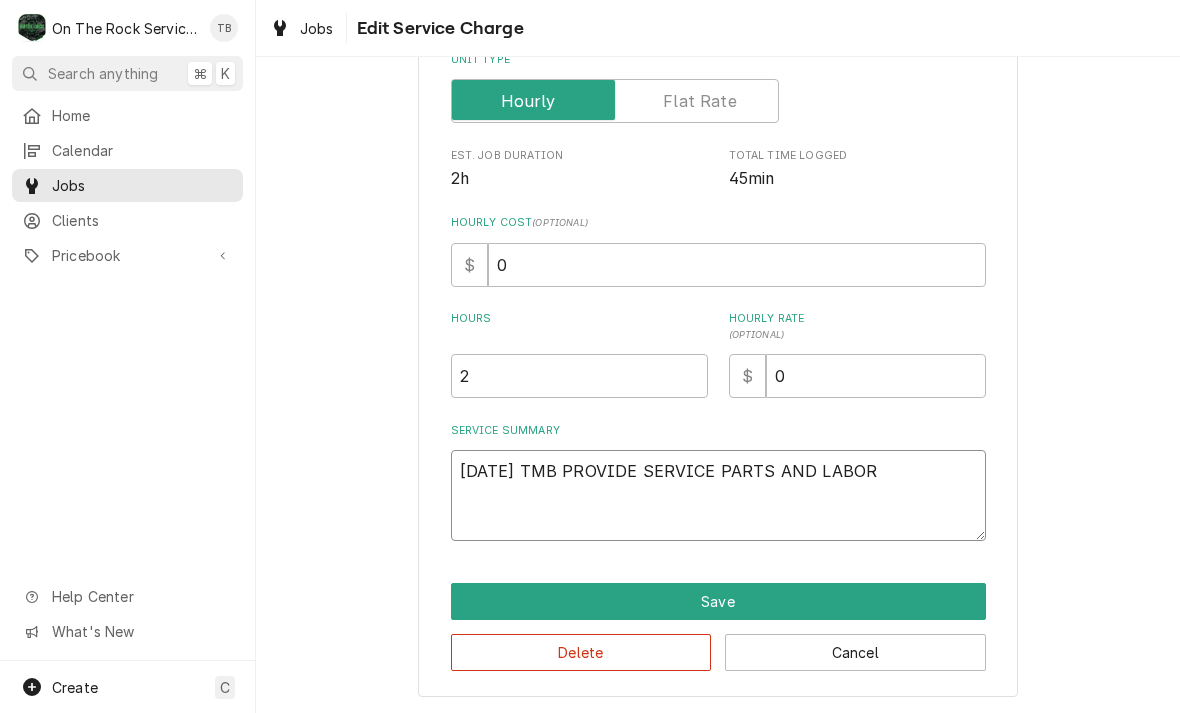 type on "x" 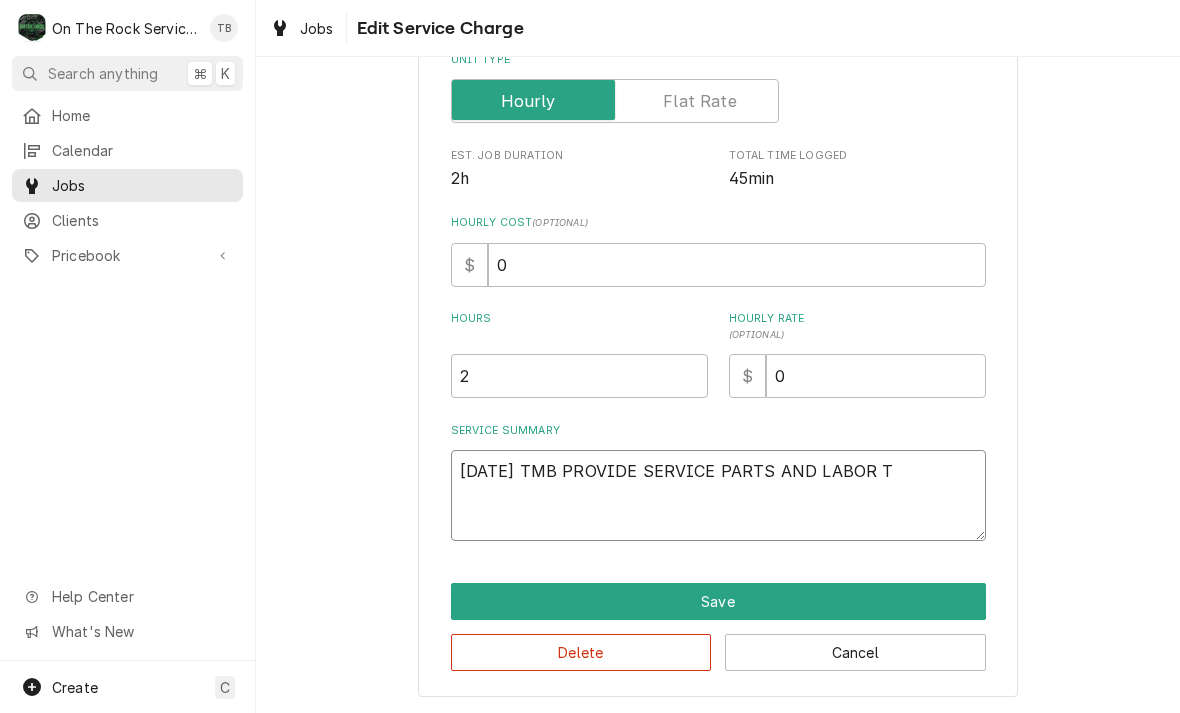 type on "x" 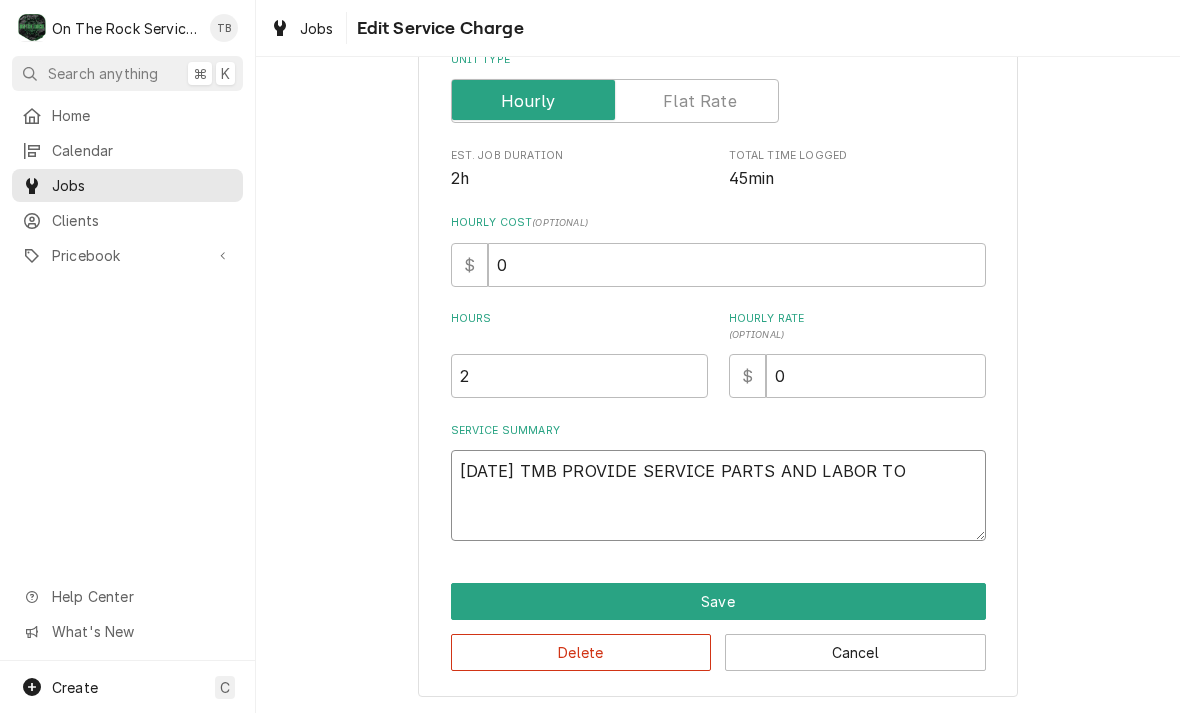 type on "x" 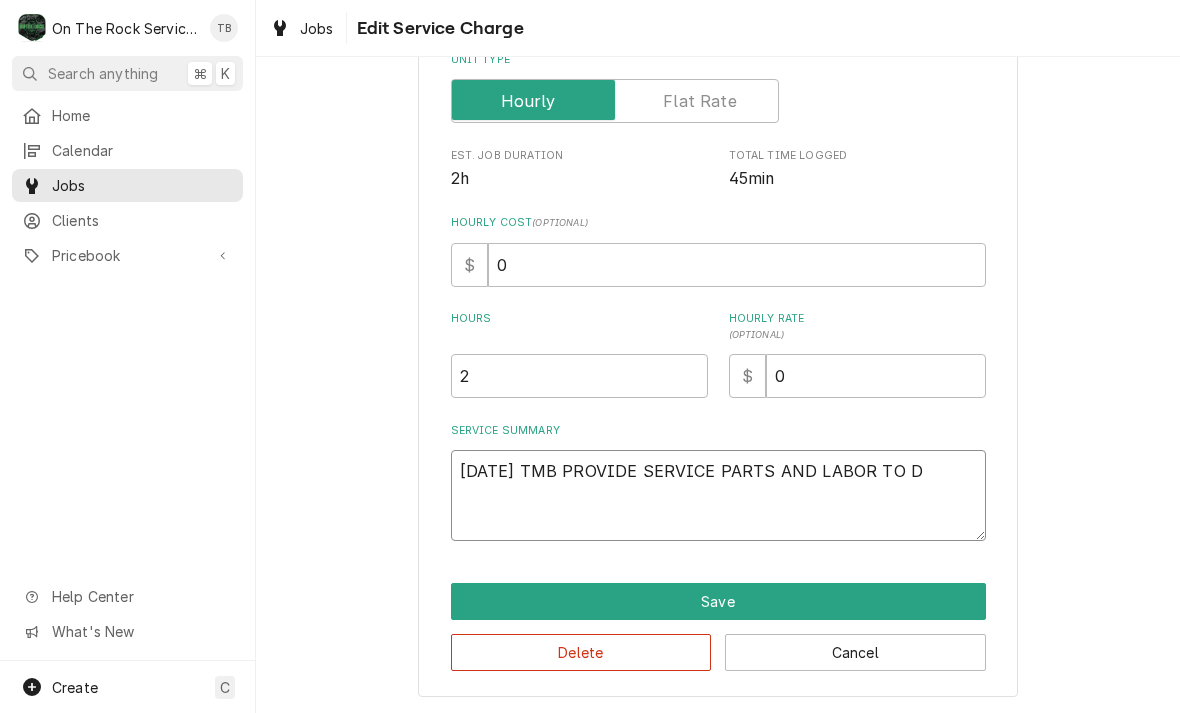 type on "x" 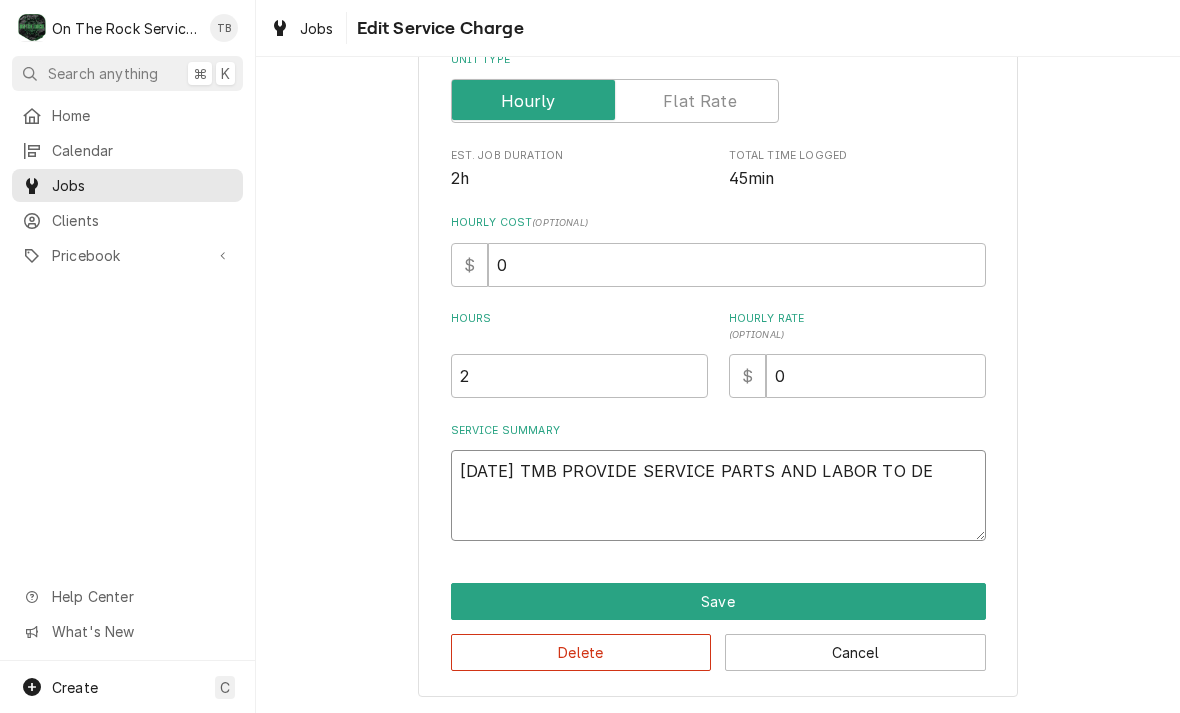 type on "x" 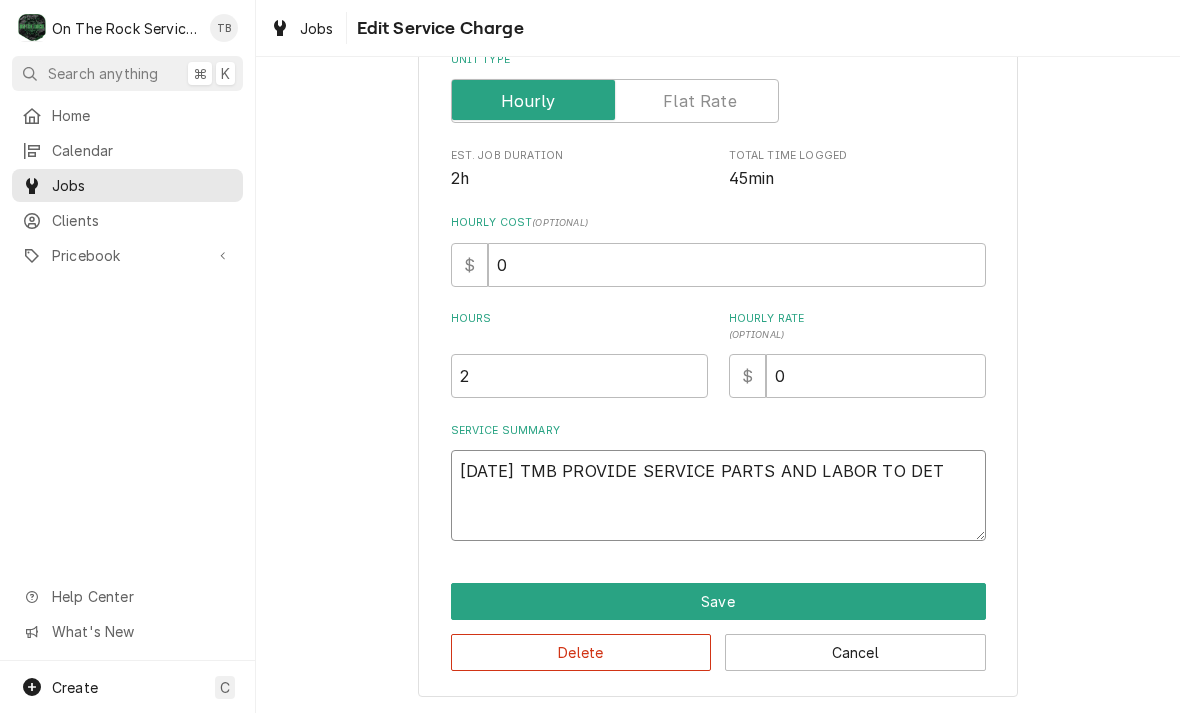 type on "x" 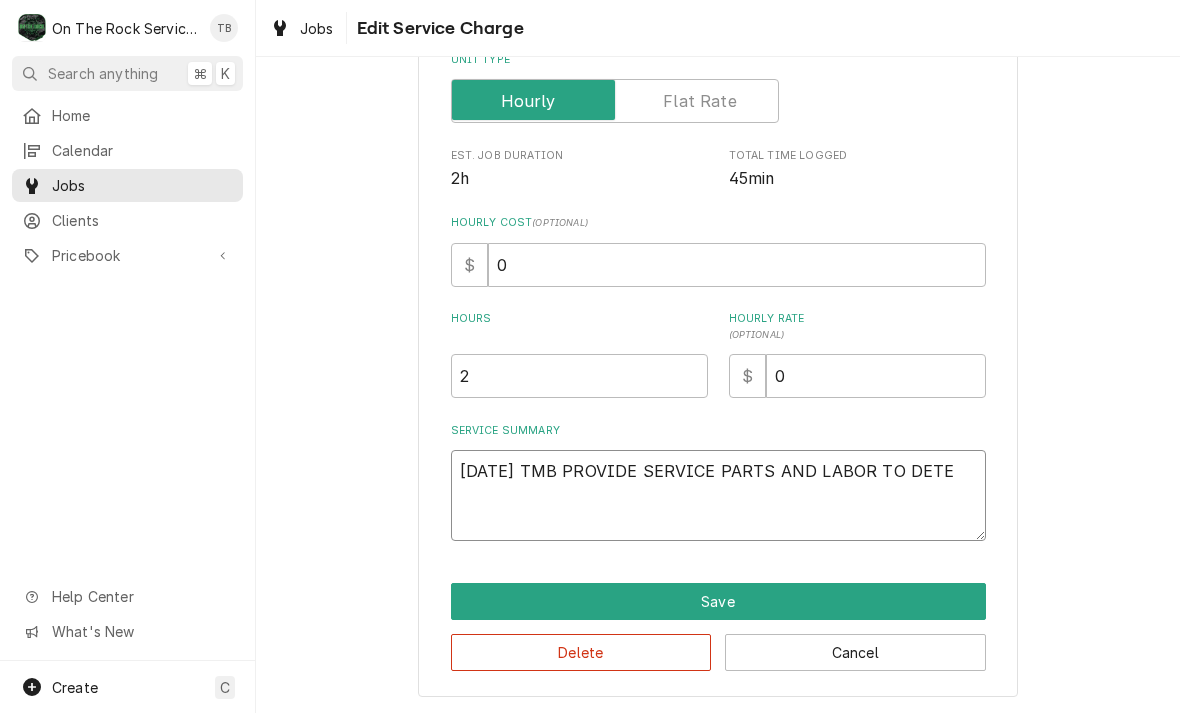 type on "[DATE] TMB PROVIDE SERVICE PARTS AND LABOR TO DETER" 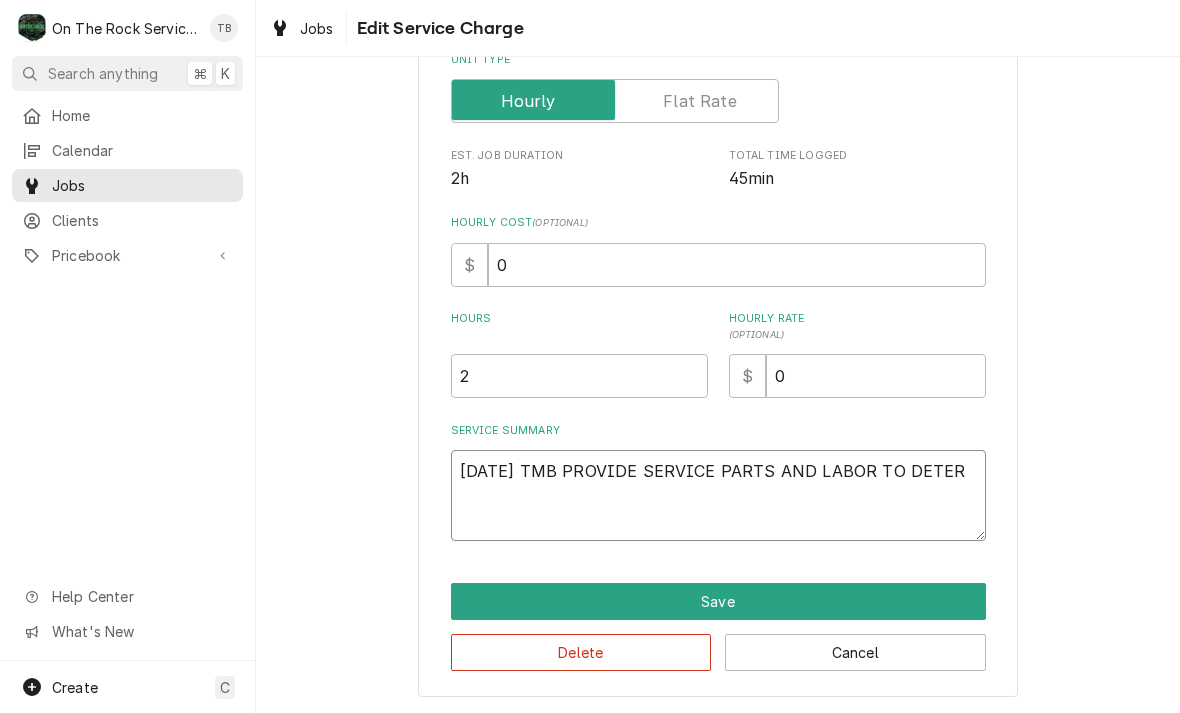 type on "x" 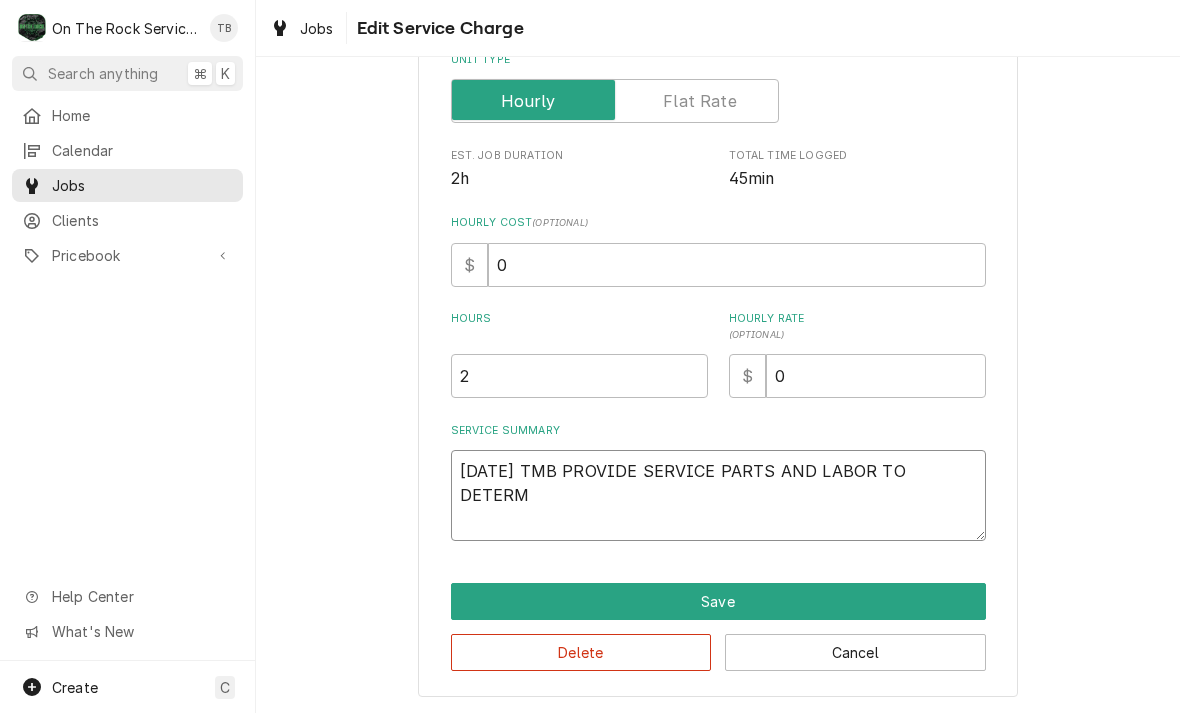 type on "x" 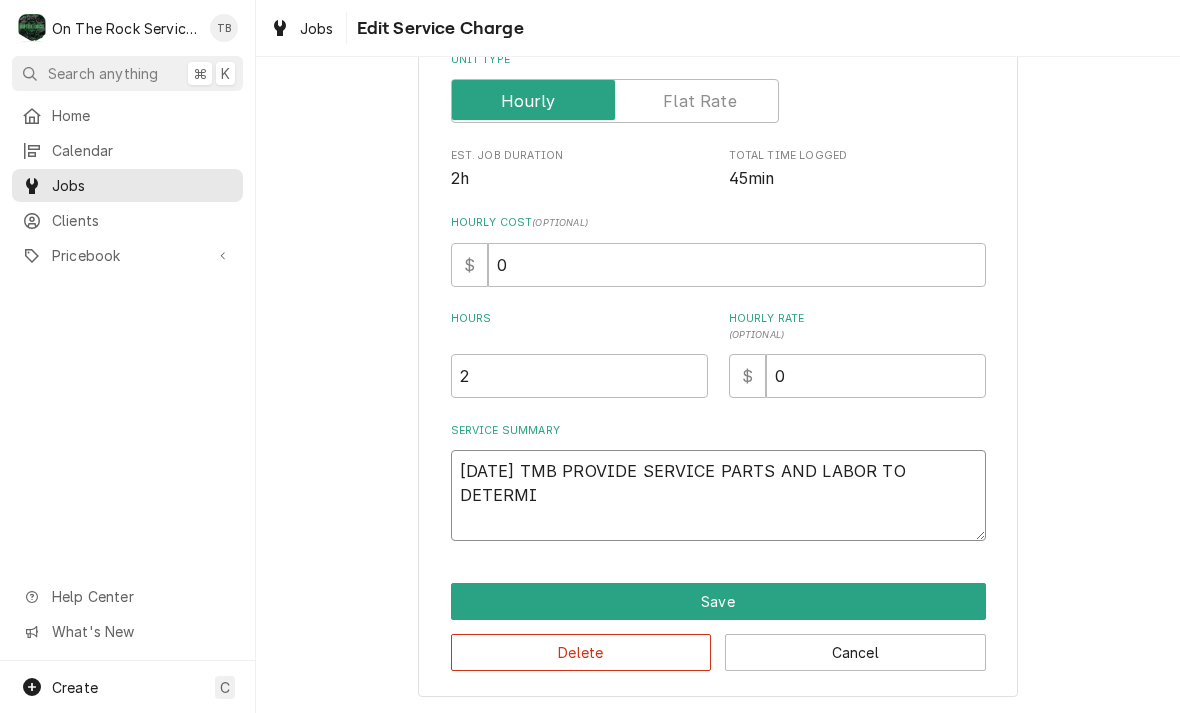type on "x" 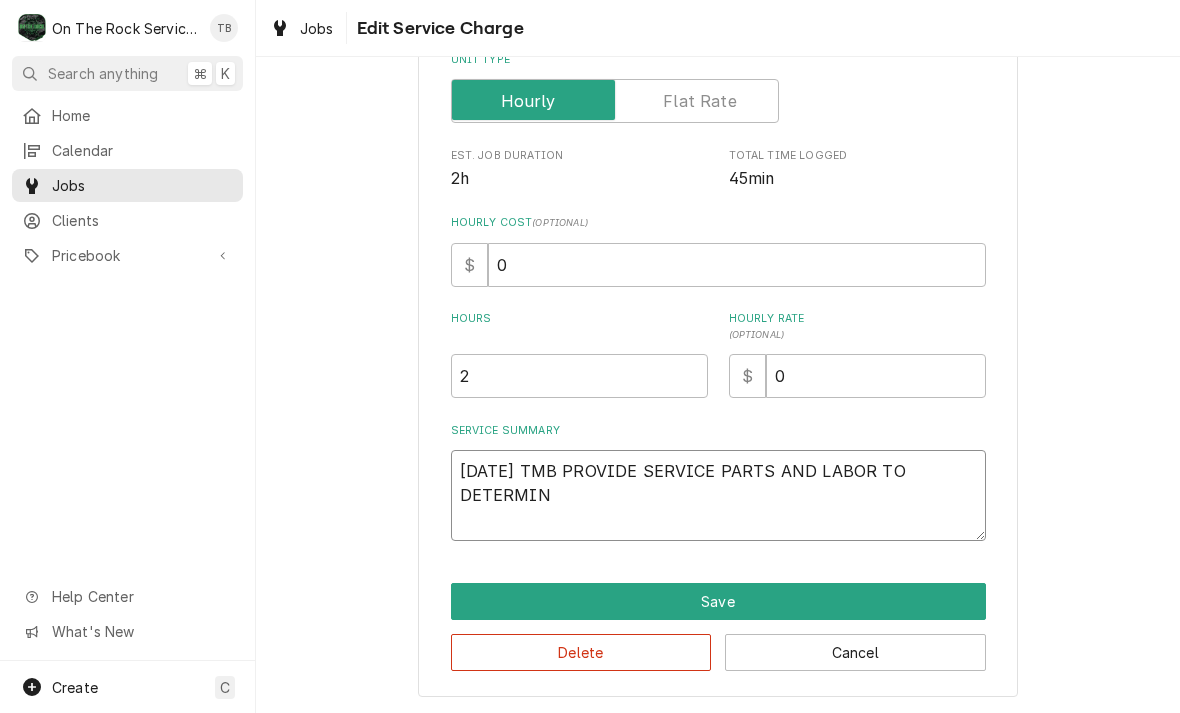 type on "x" 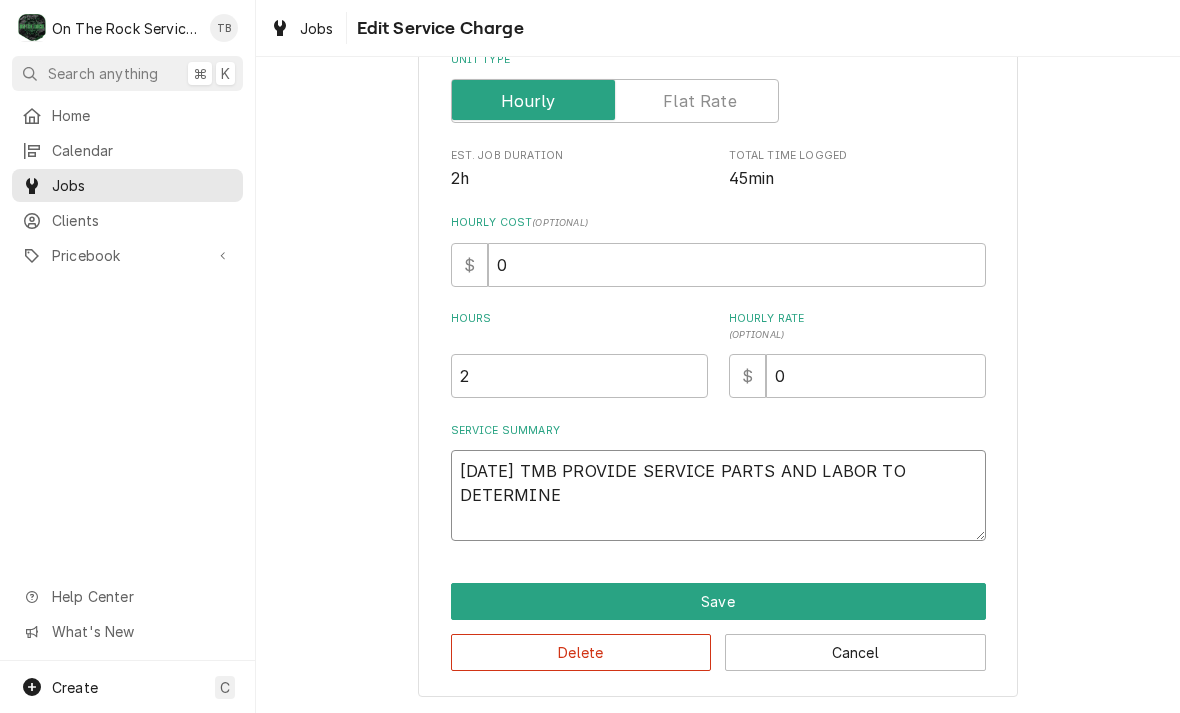 type on "x" 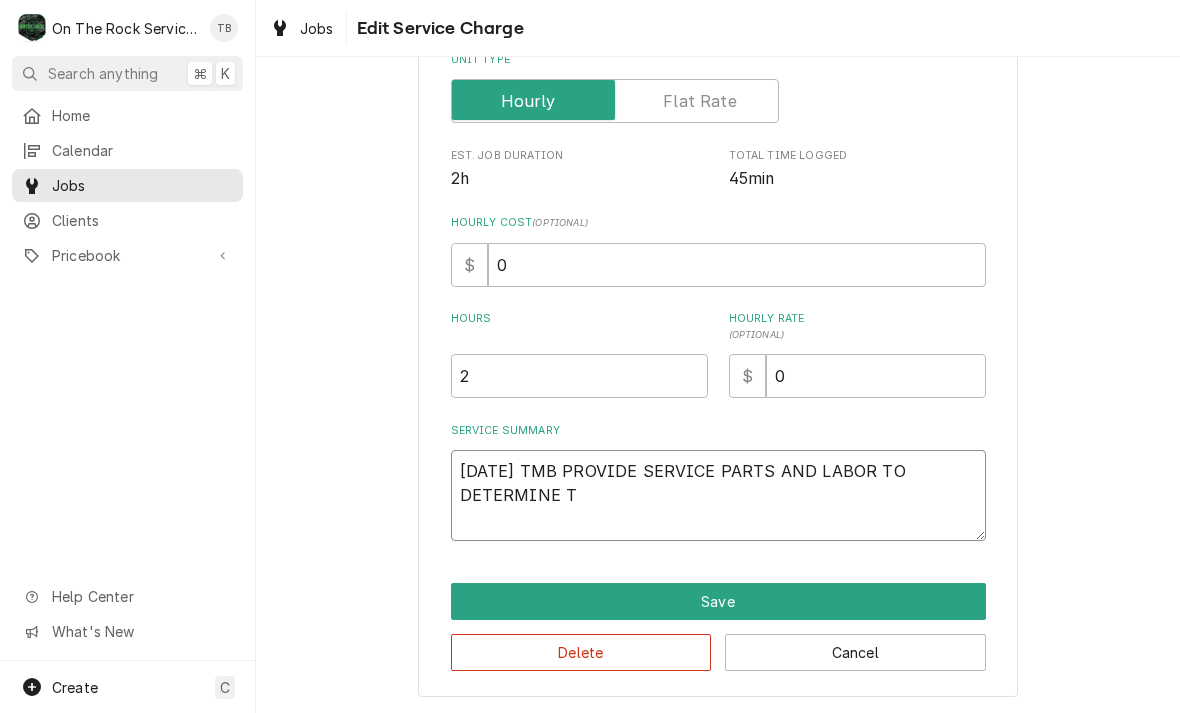 type on "x" 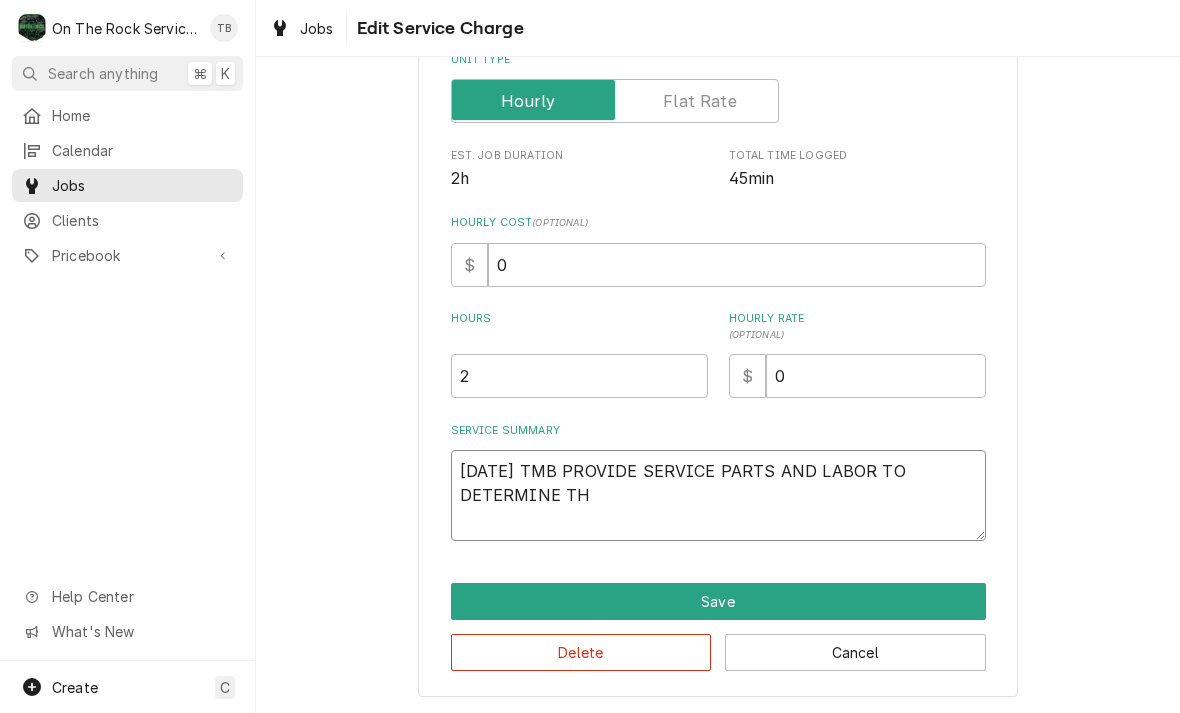 type on "x" 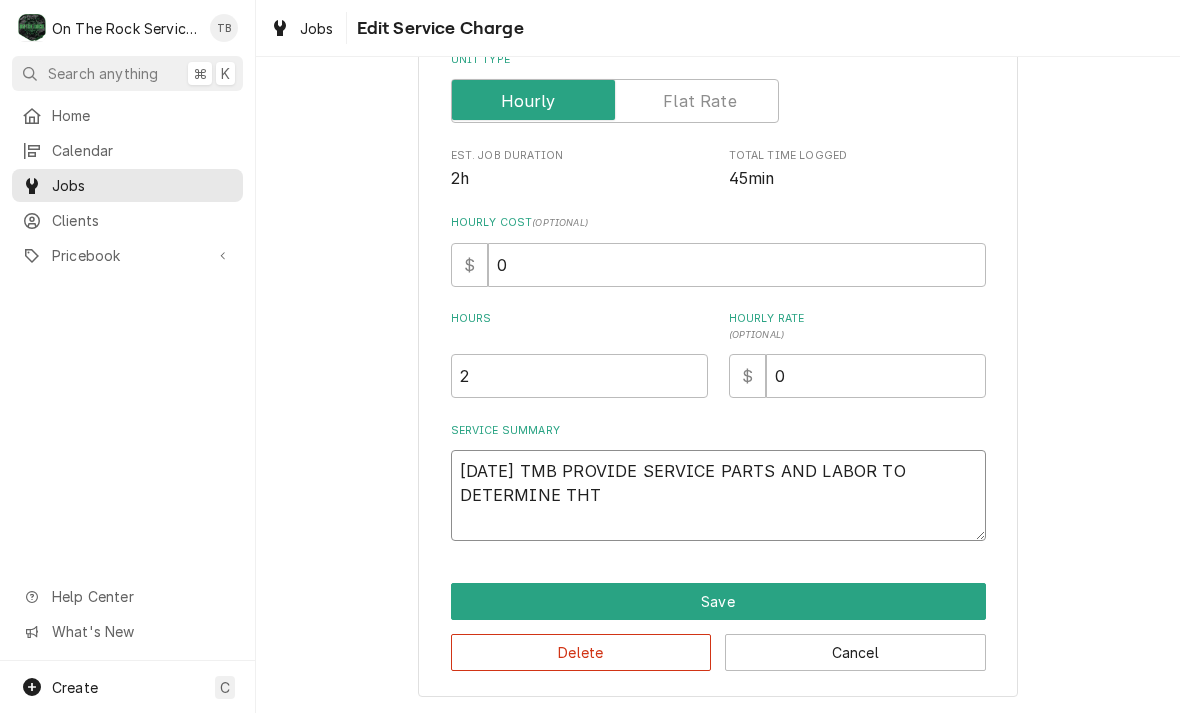 type on "[DATE] TMB PROVIDE SERVICE PARTS AND LABOR TO DETERMINE THT" 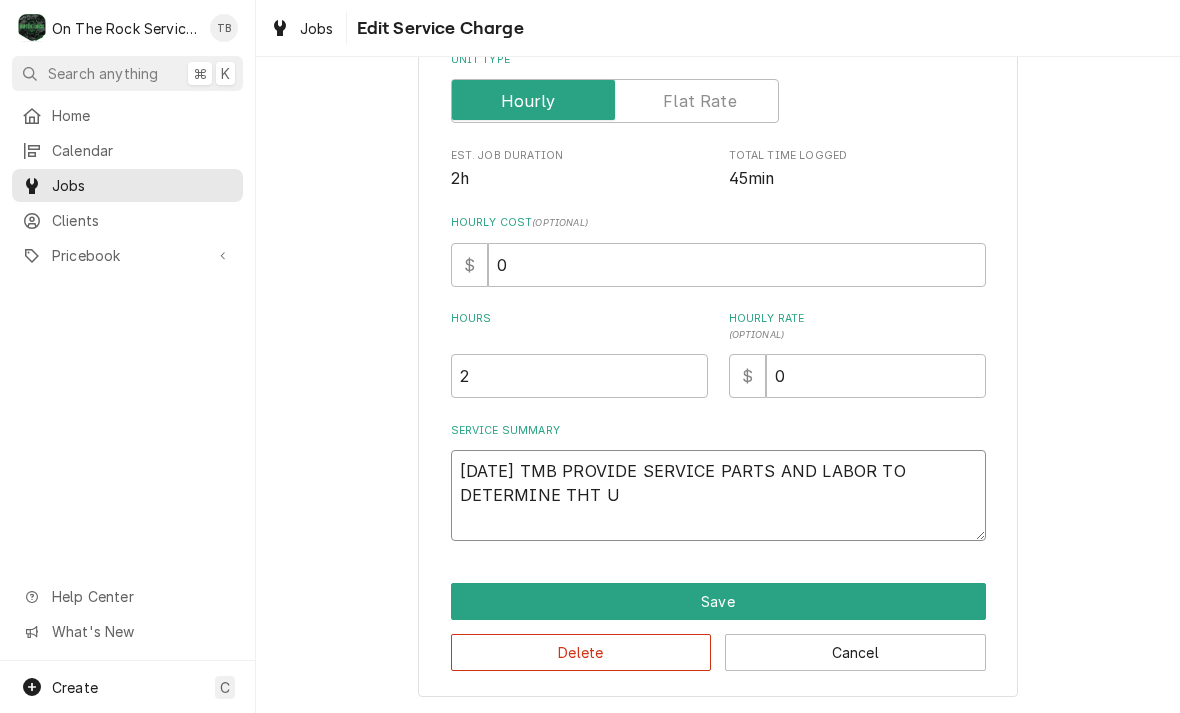 type on "x" 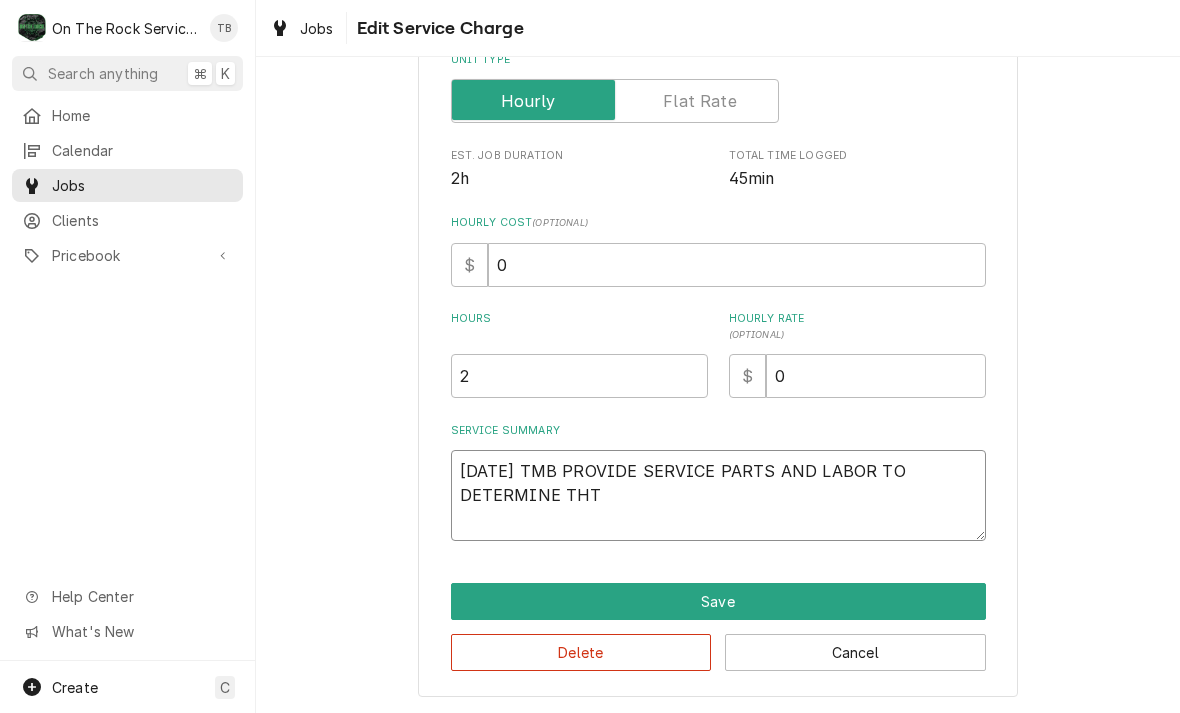 type on "x" 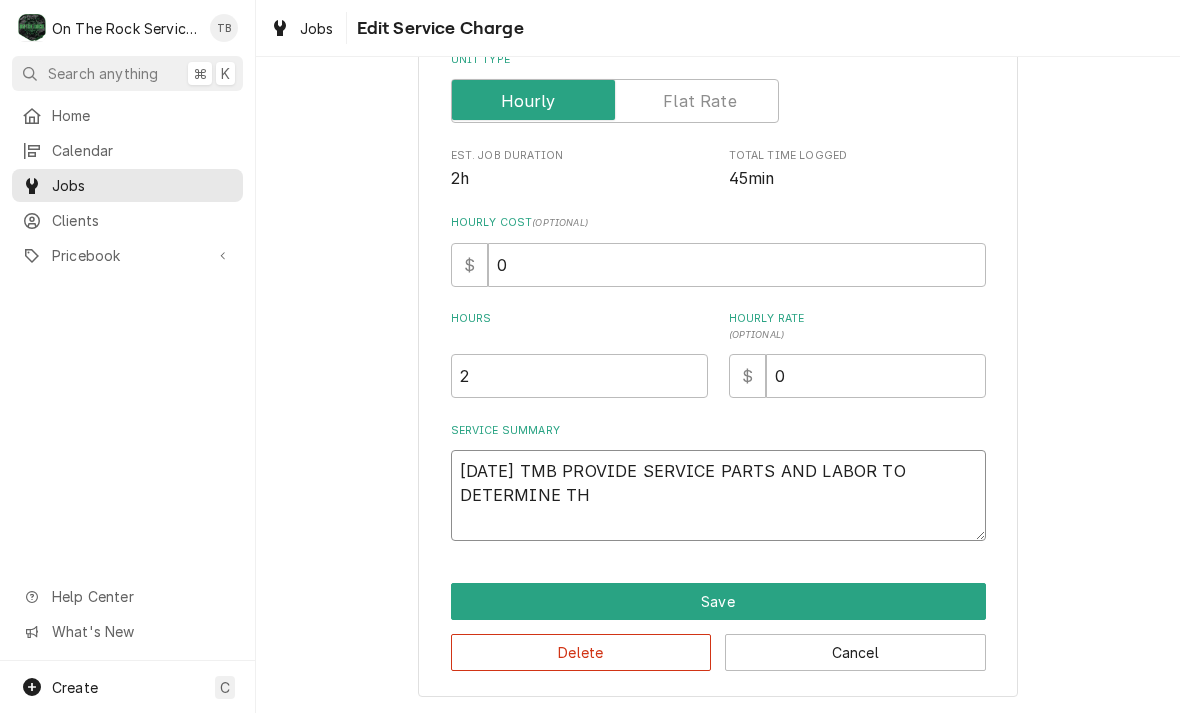 type on "x" 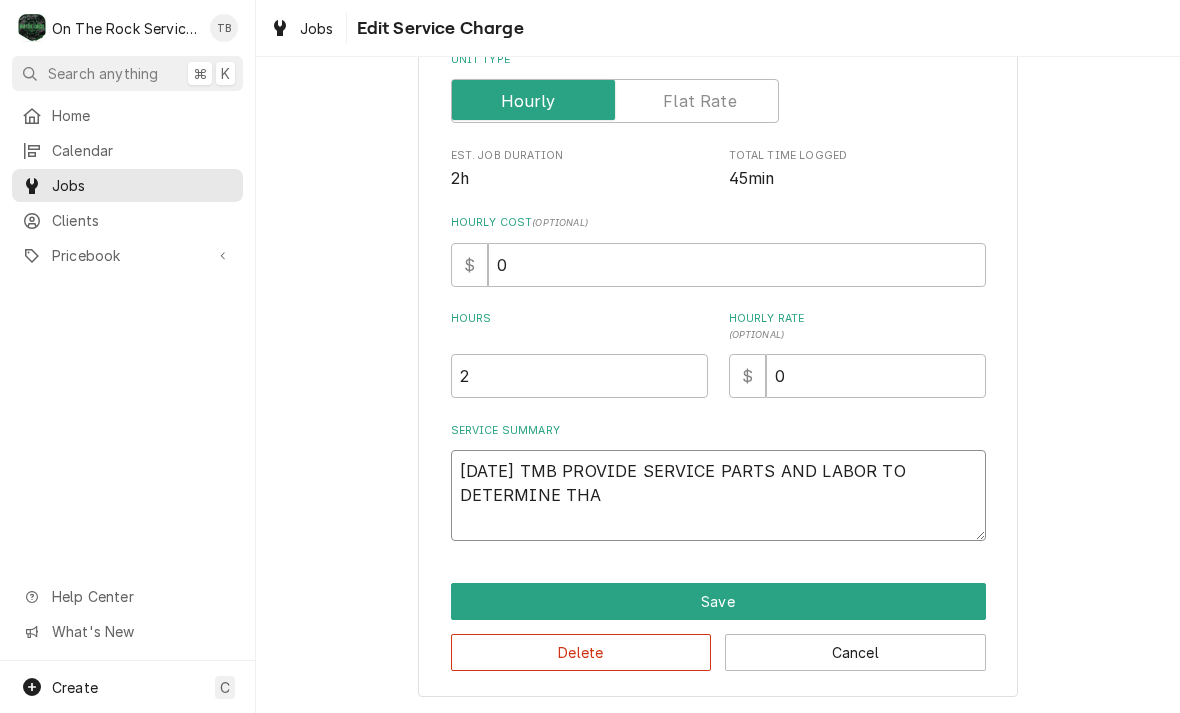 type on "x" 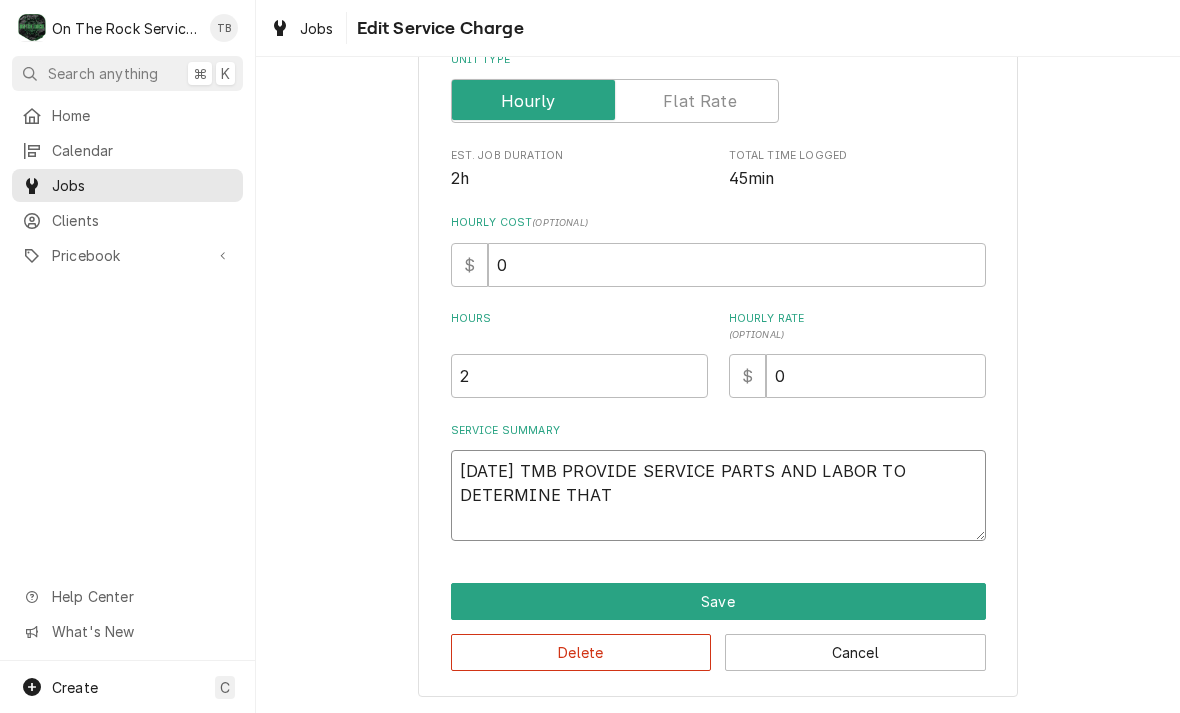 type on "x" 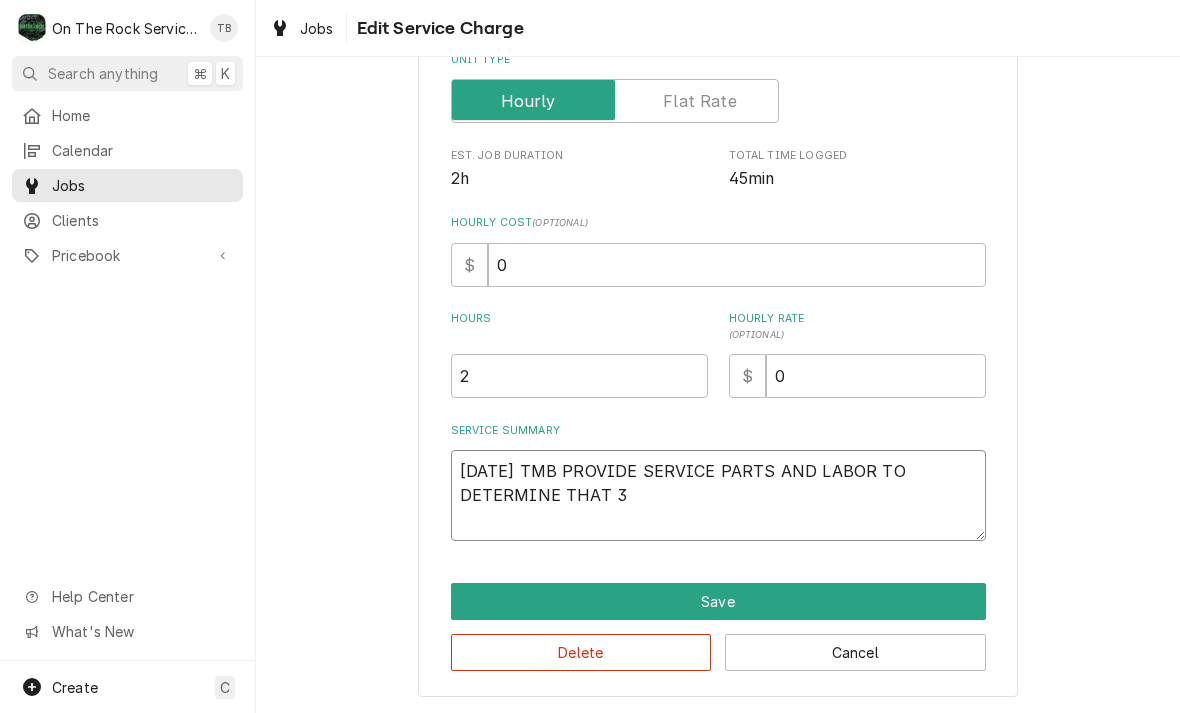 type on "x" 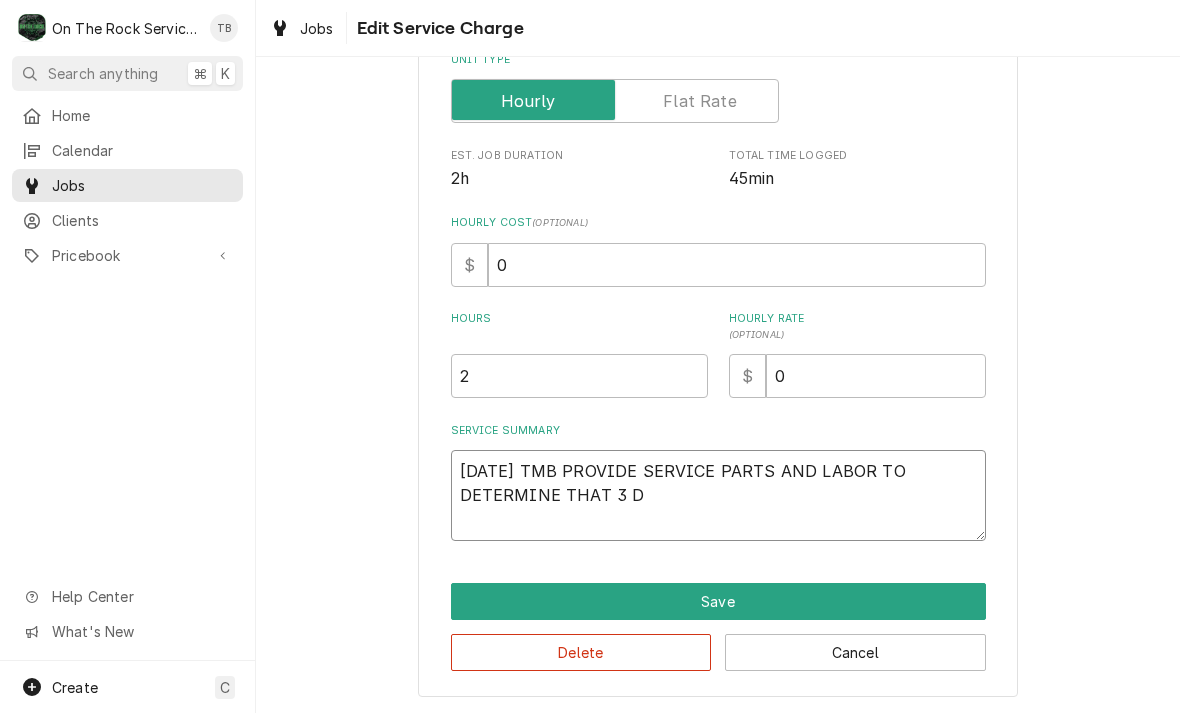type on "x" 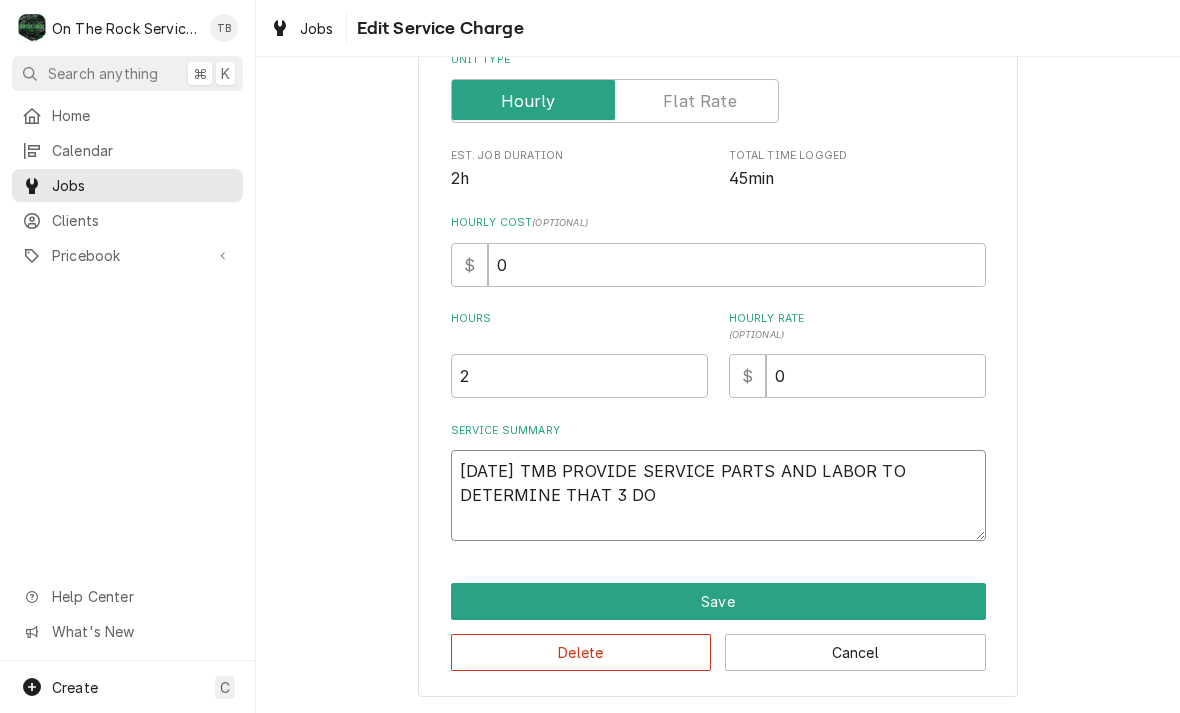 type on "x" 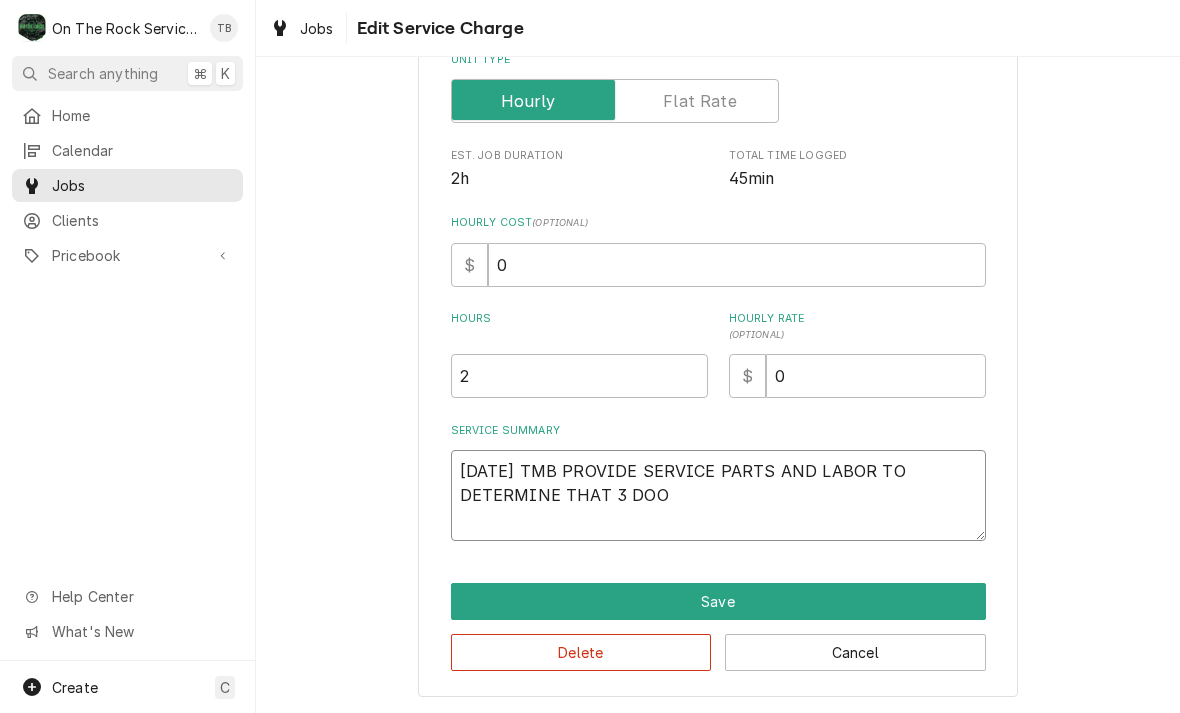 type on "x" 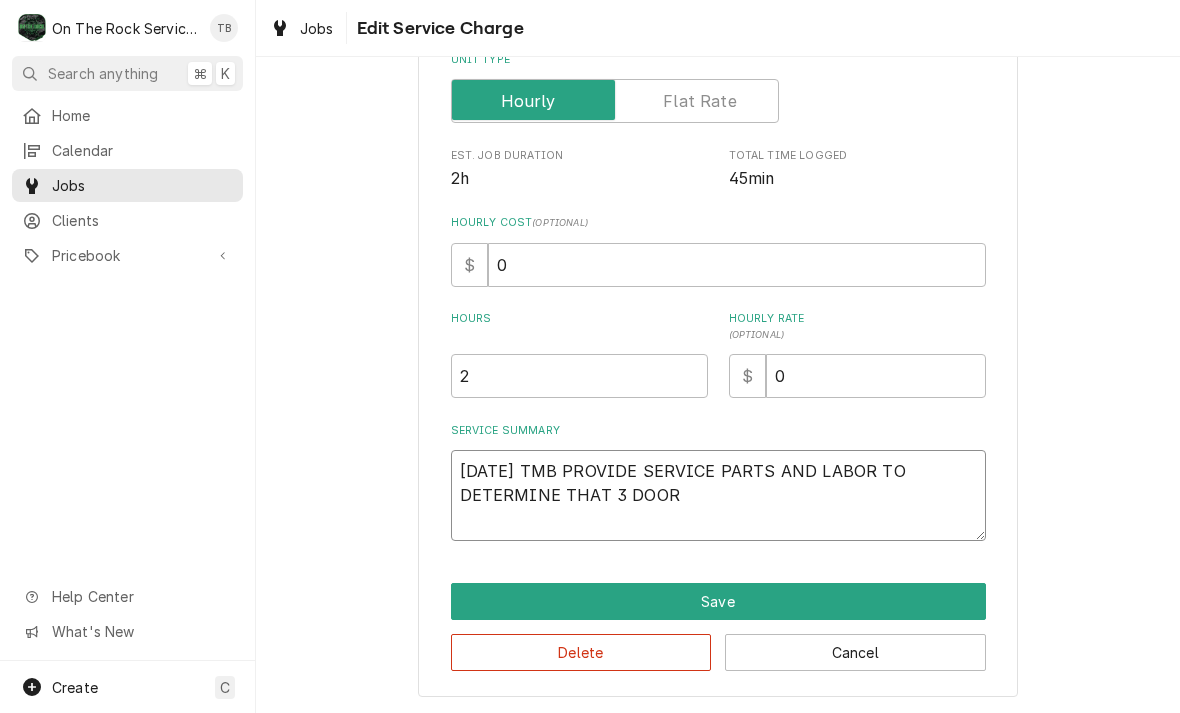 type on "x" 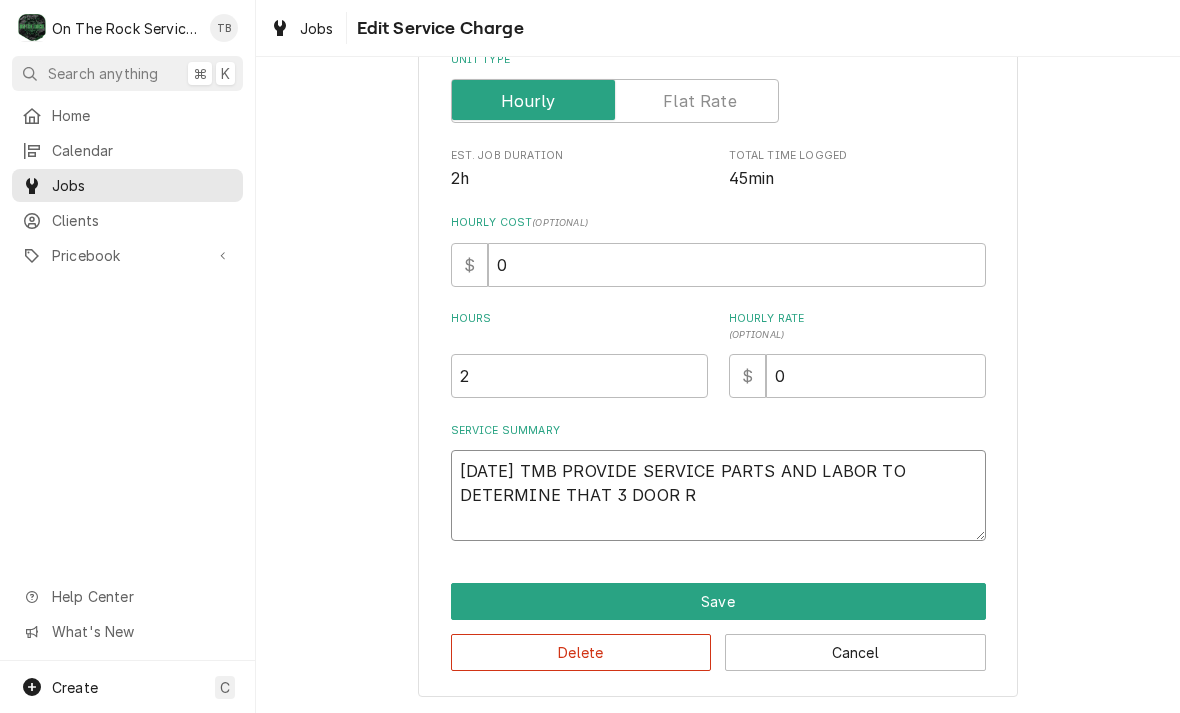 type on "x" 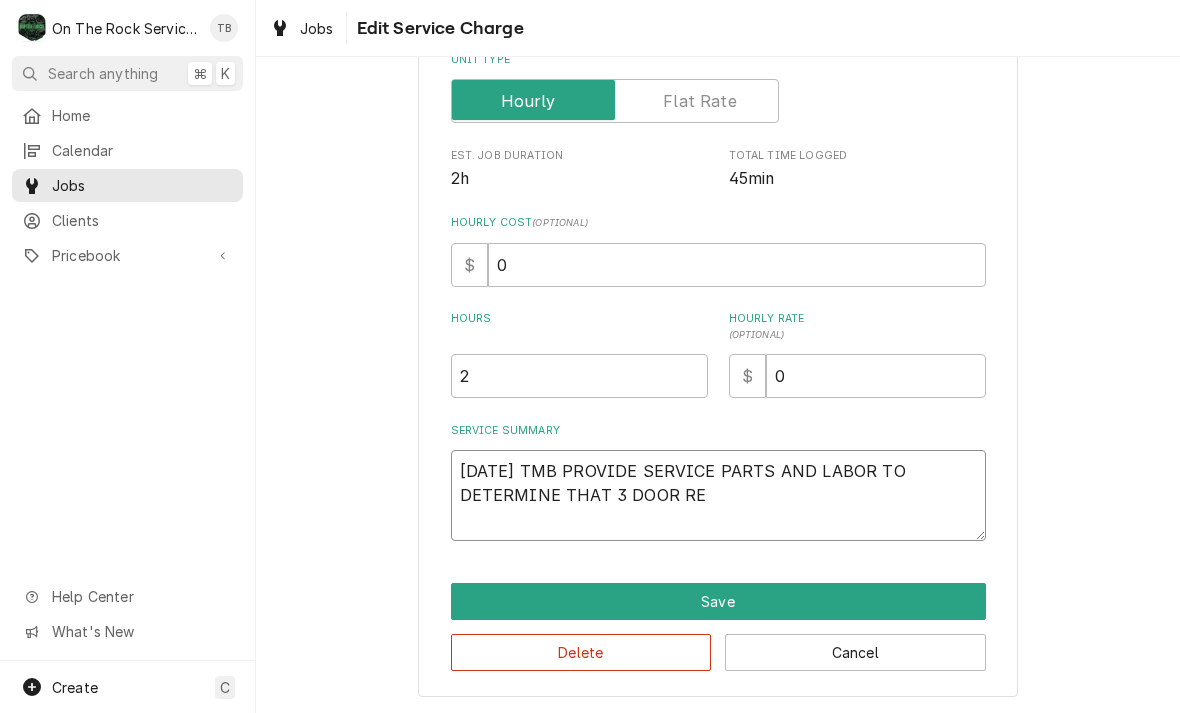 type on "x" 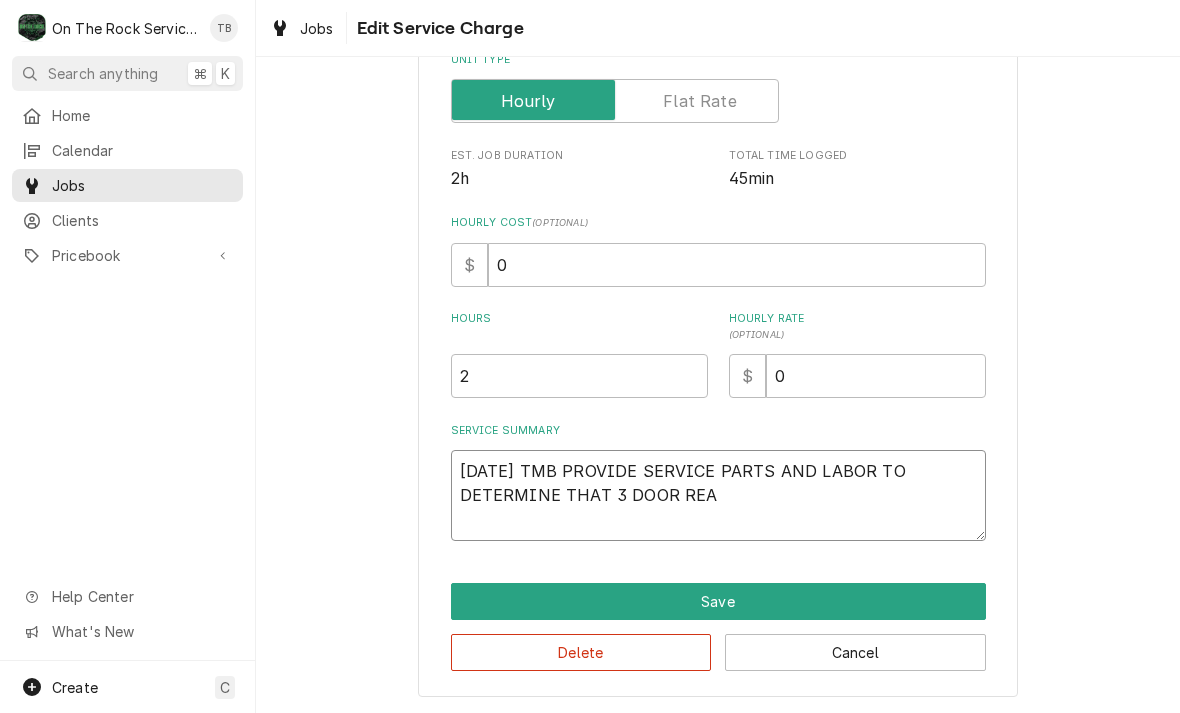 type on "x" 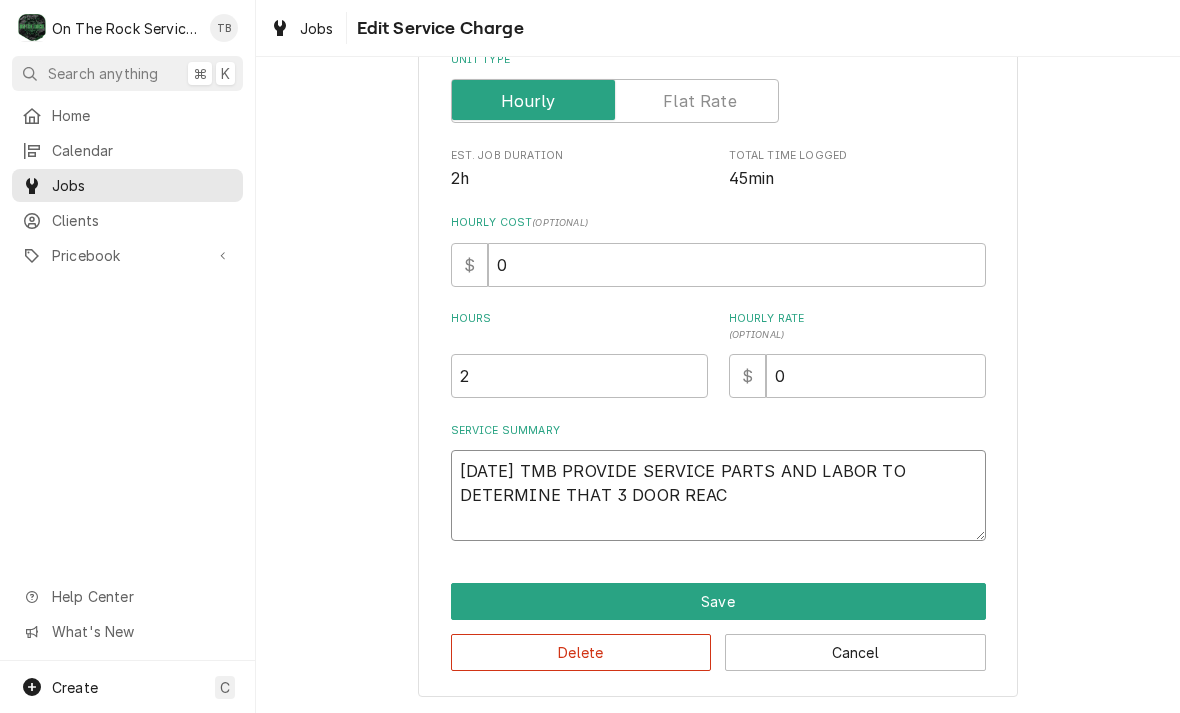 type on "x" 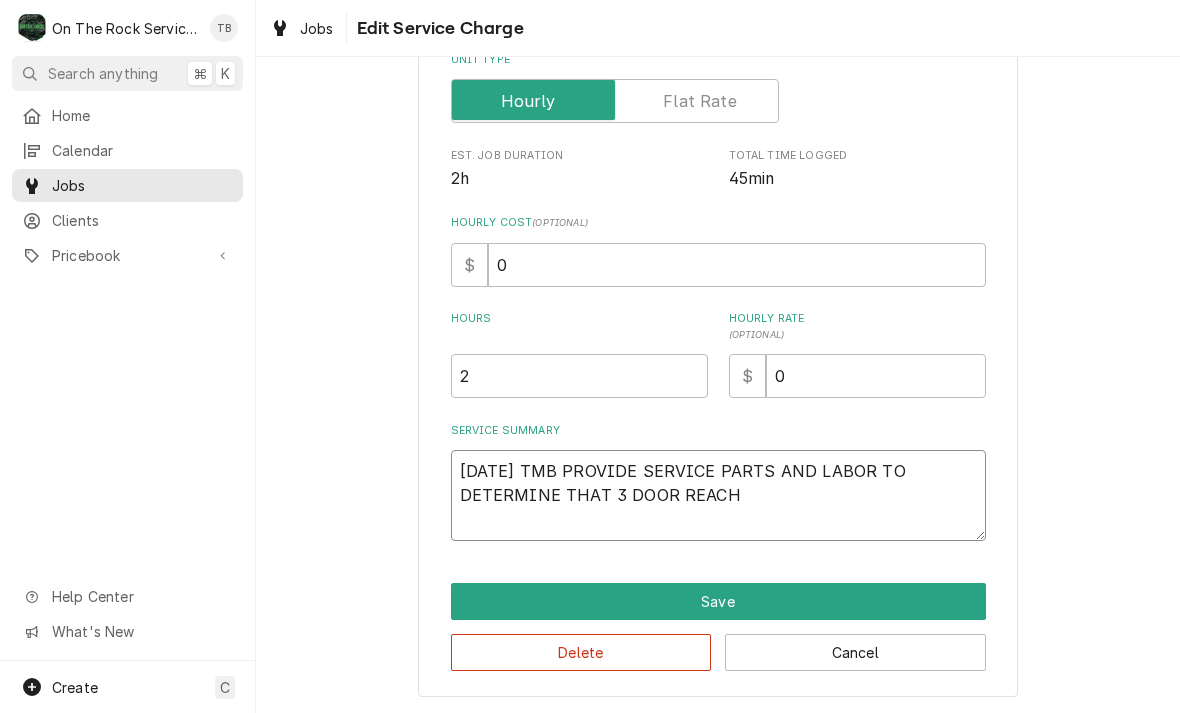 type on "x" 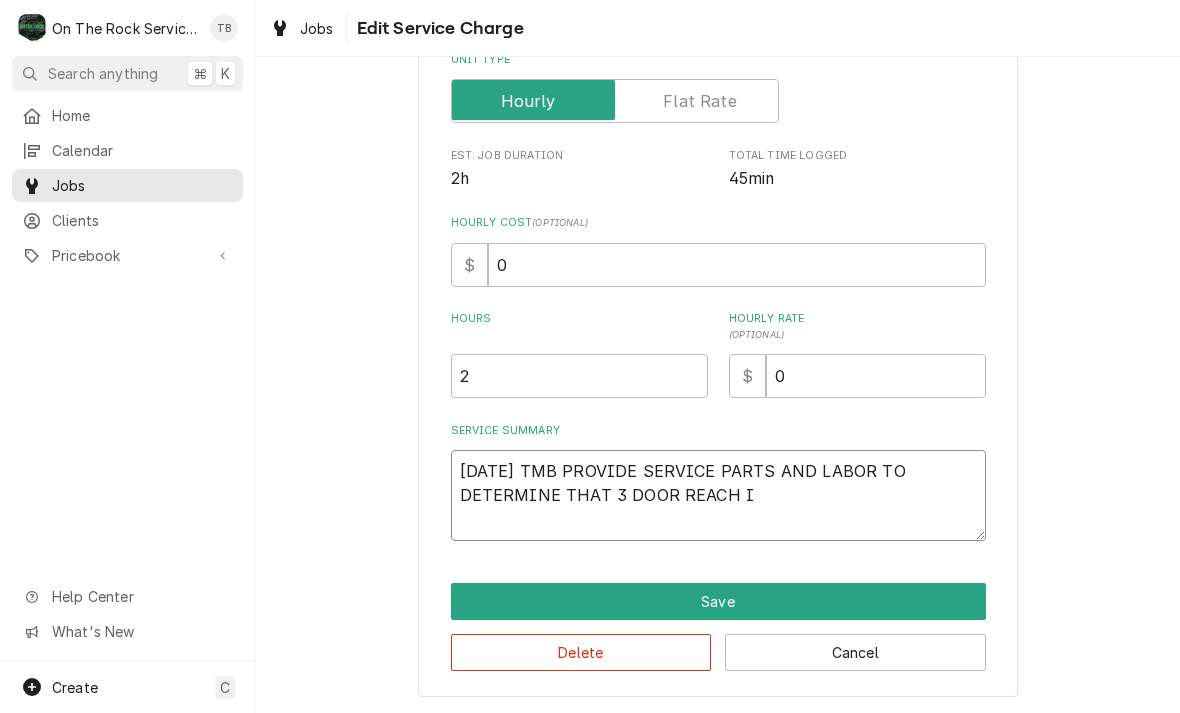 type on "x" 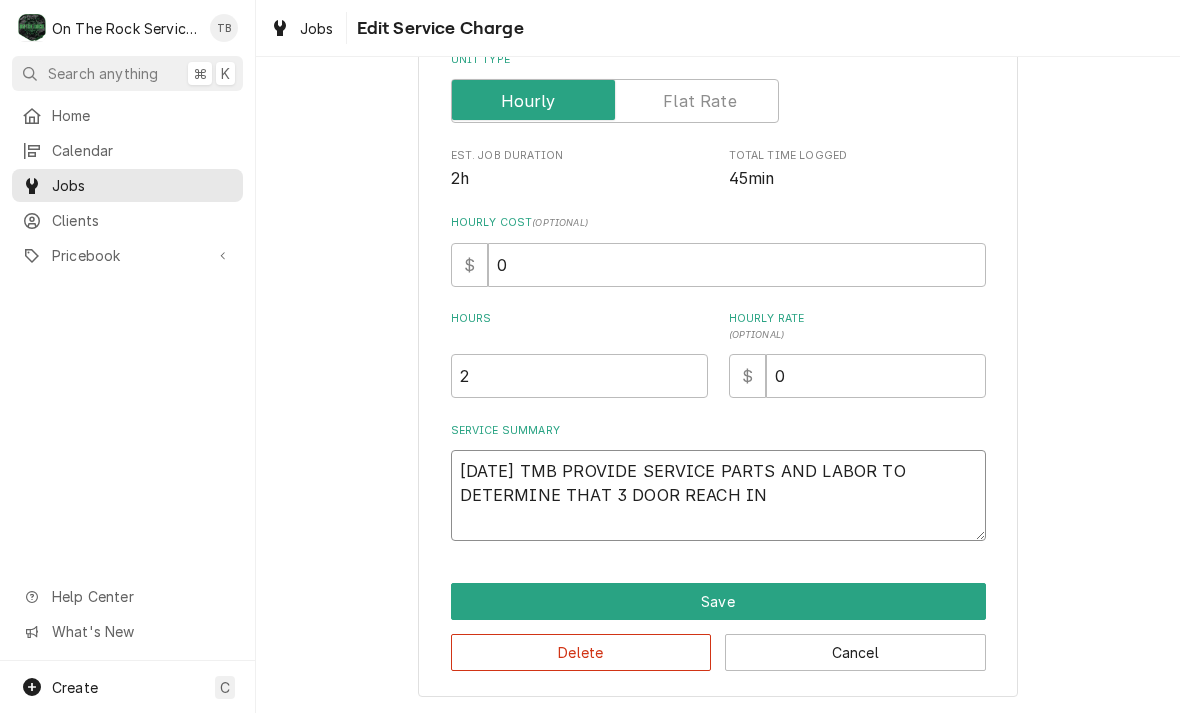 type on "x" 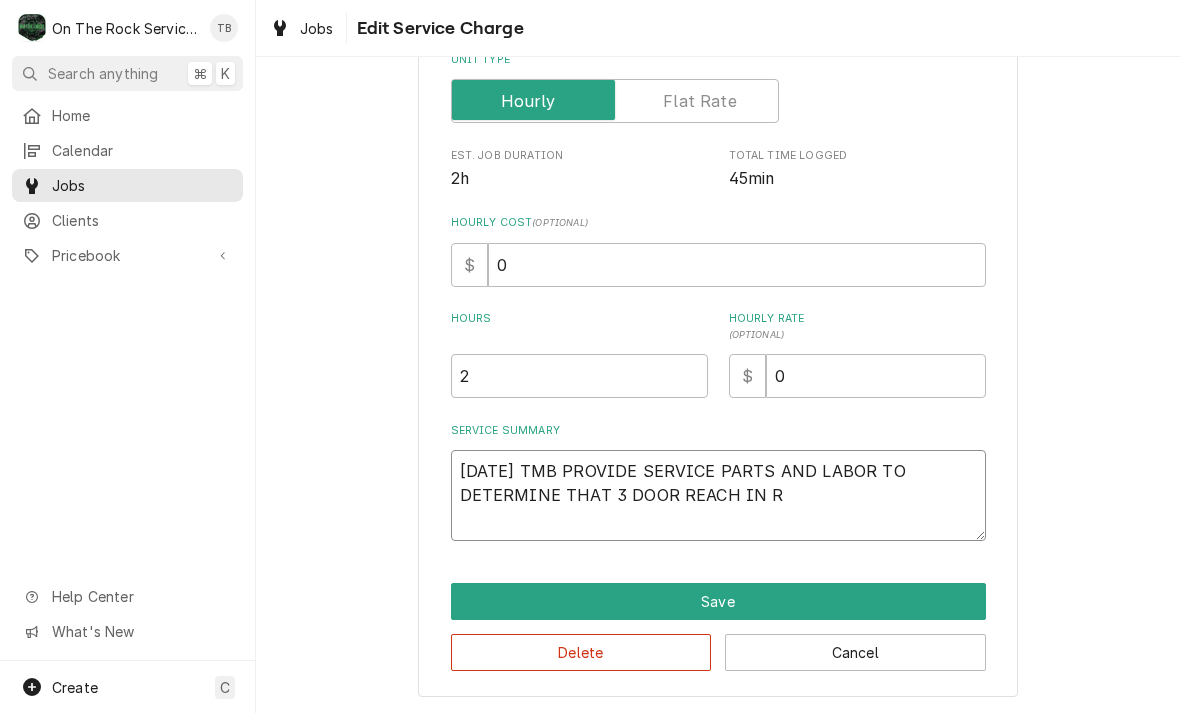 type on "x" 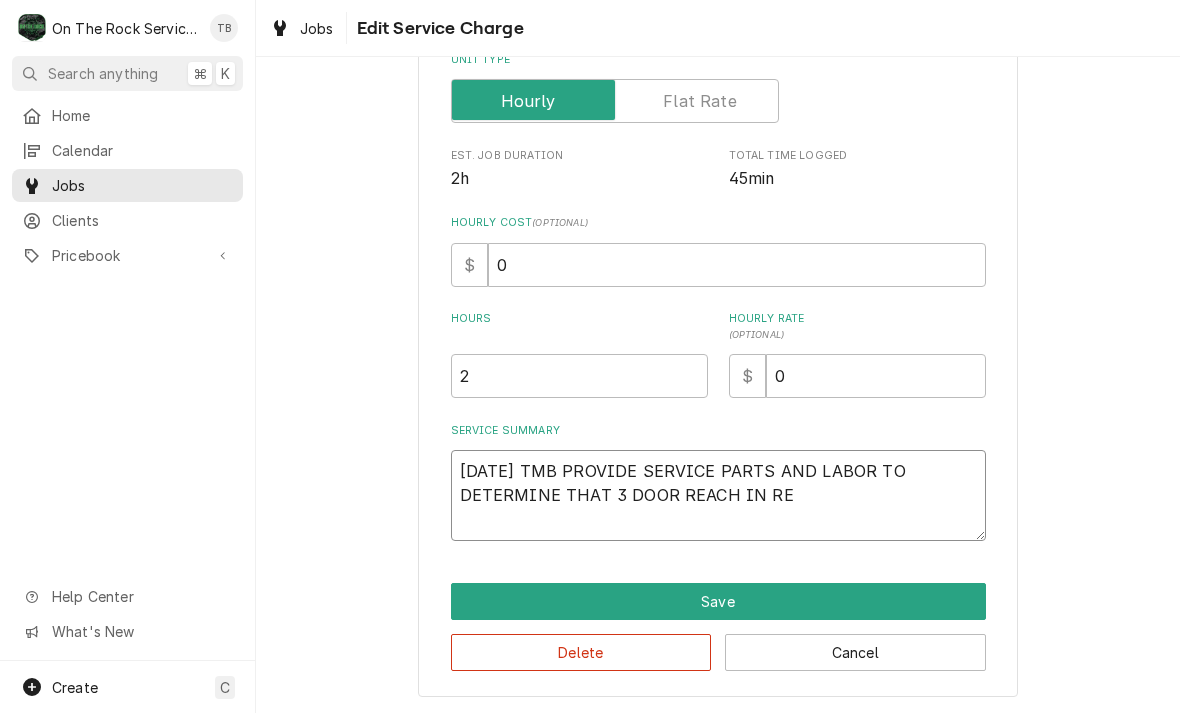 type on "x" 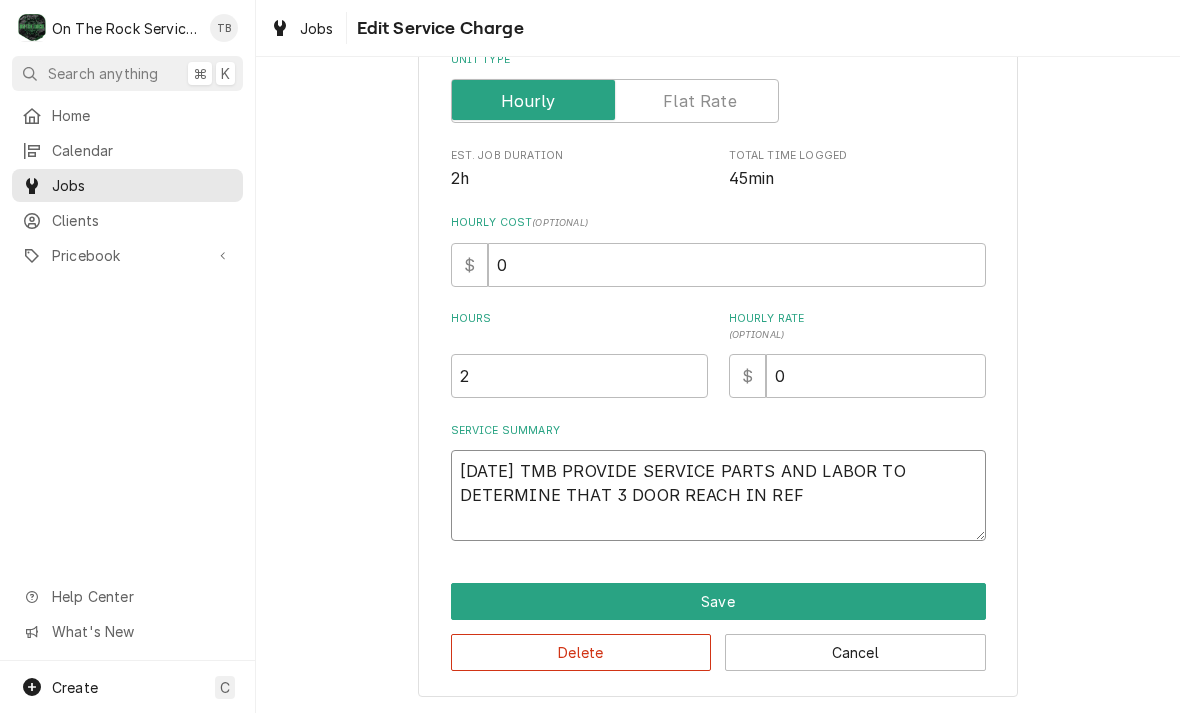 type on "[DATE] TMB PROVIDE SERVICE PARTS AND LABOR TO DETERMINE THAT 3 DOOR REACH IN REFR" 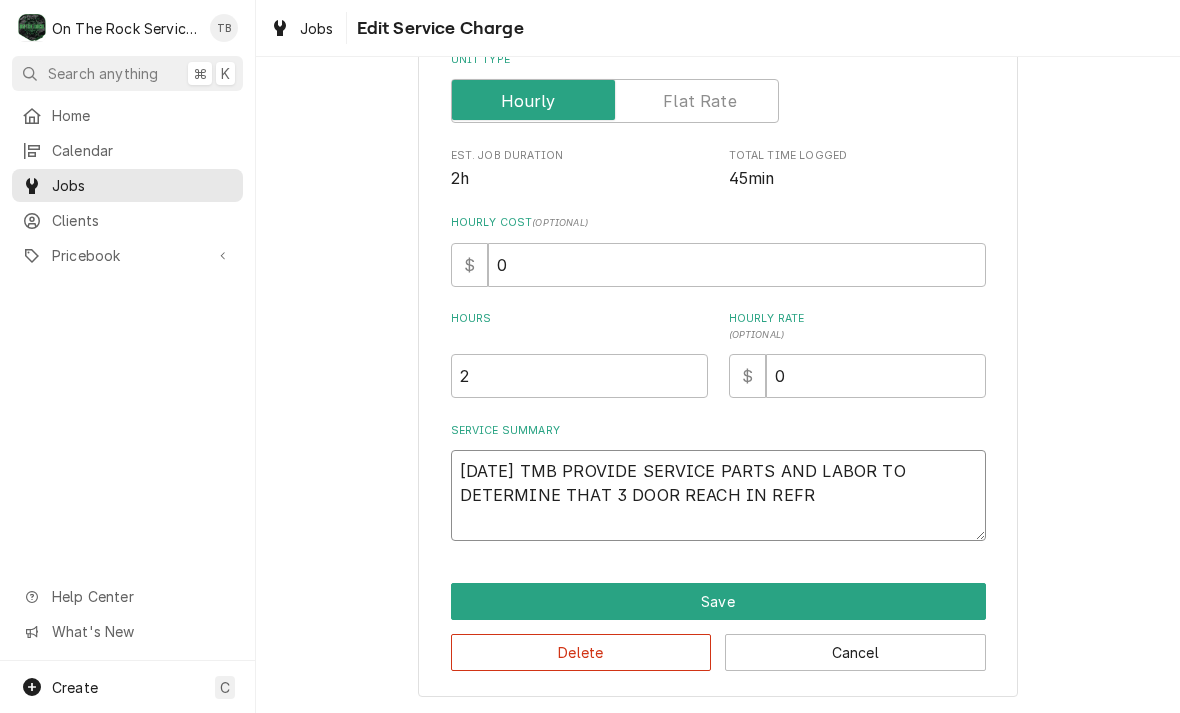 type on "x" 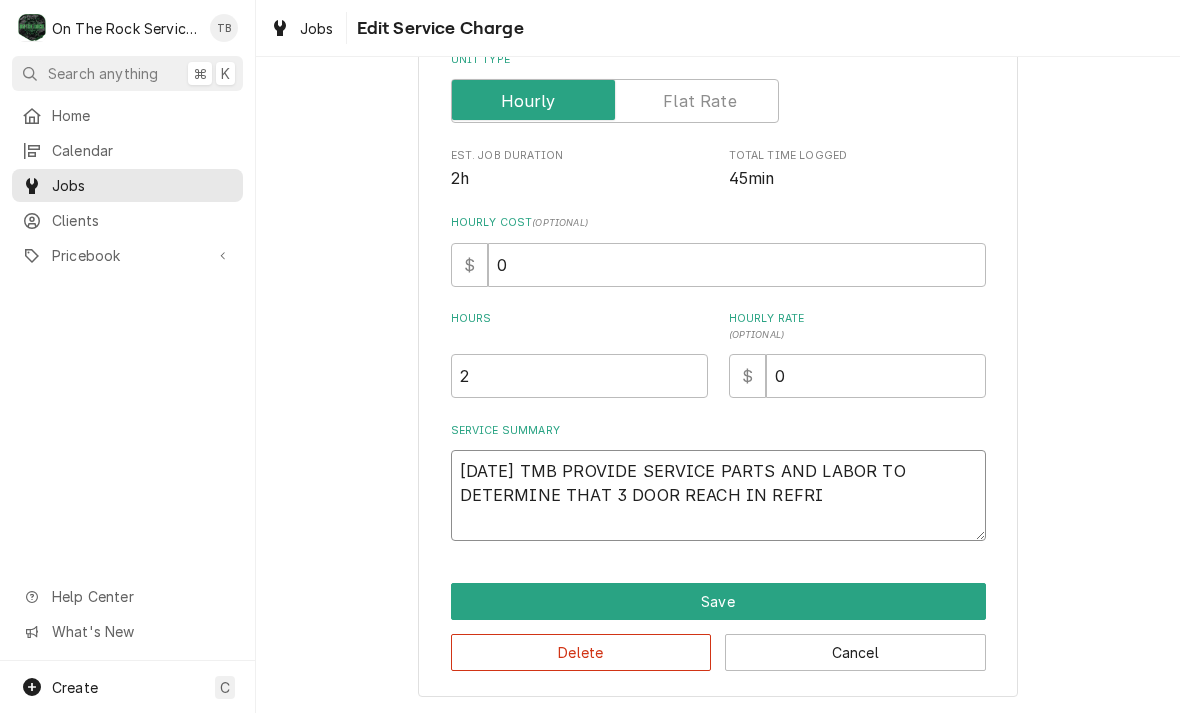 type on "x" 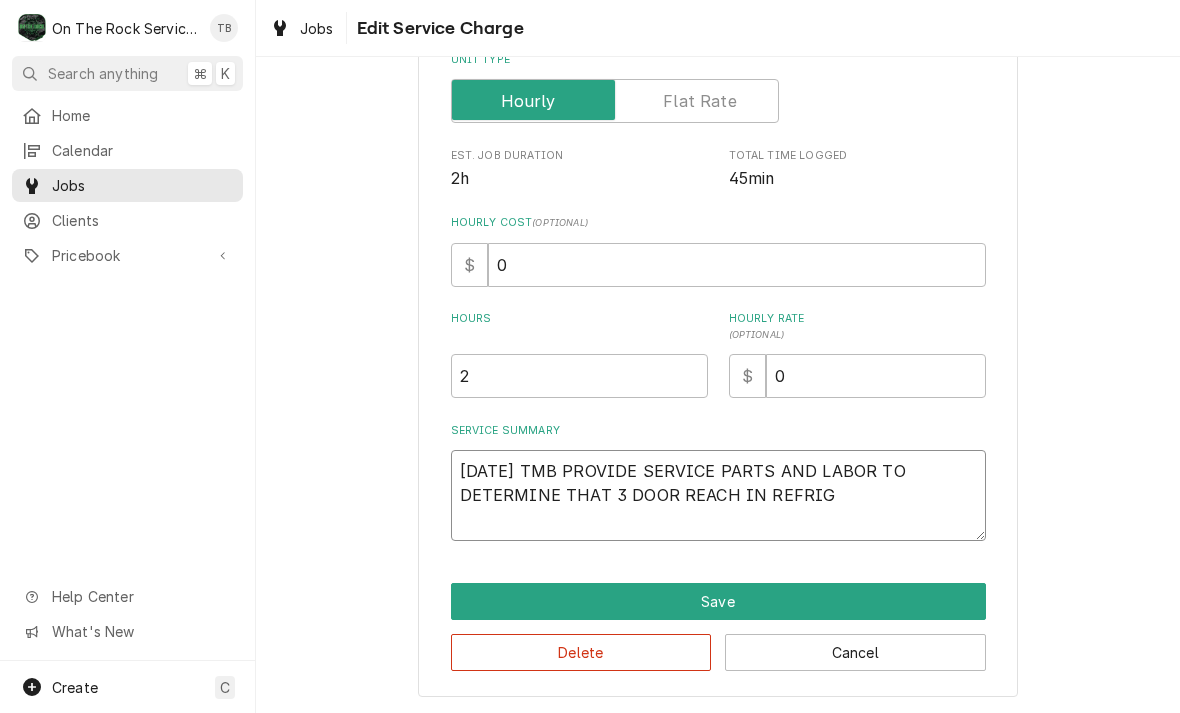 type on "x" 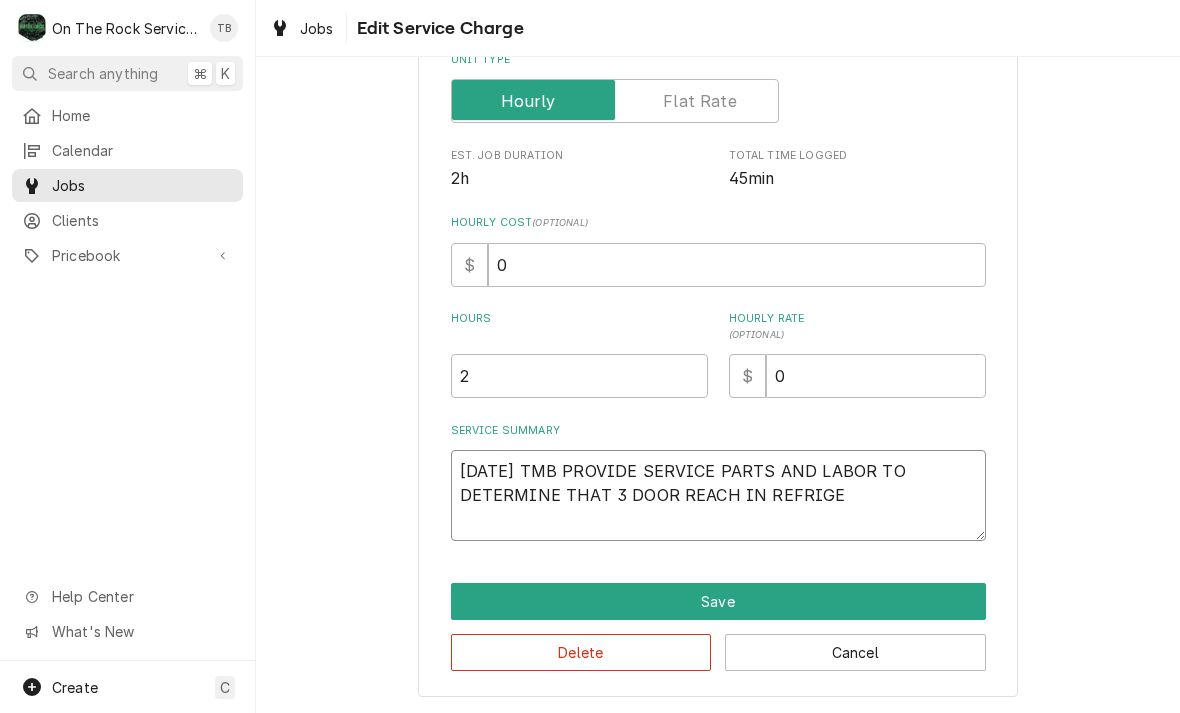 type on "x" 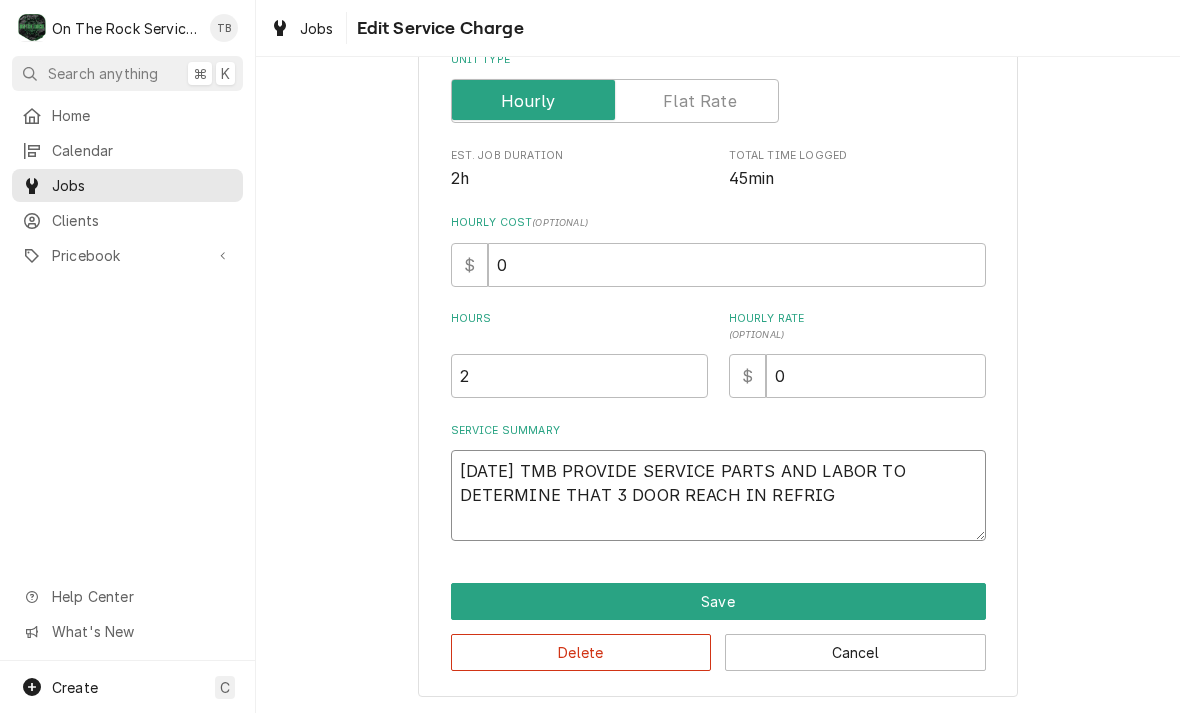 type on "x" 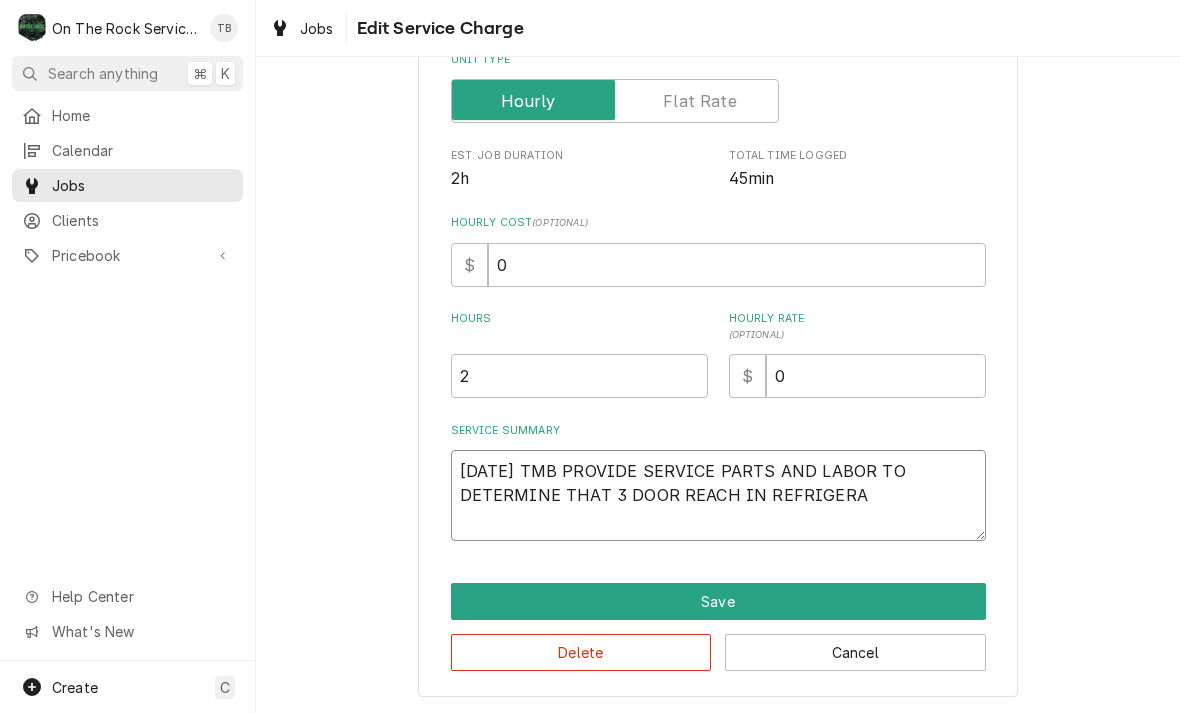 type on "x" 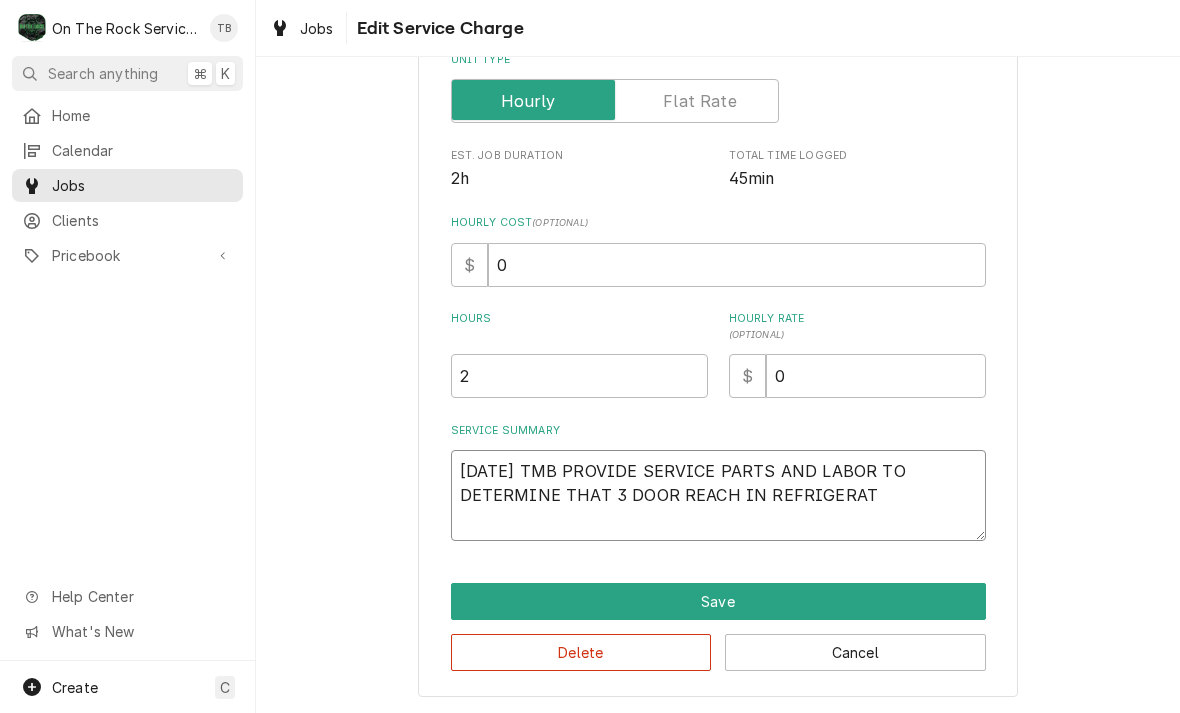 type on "x" 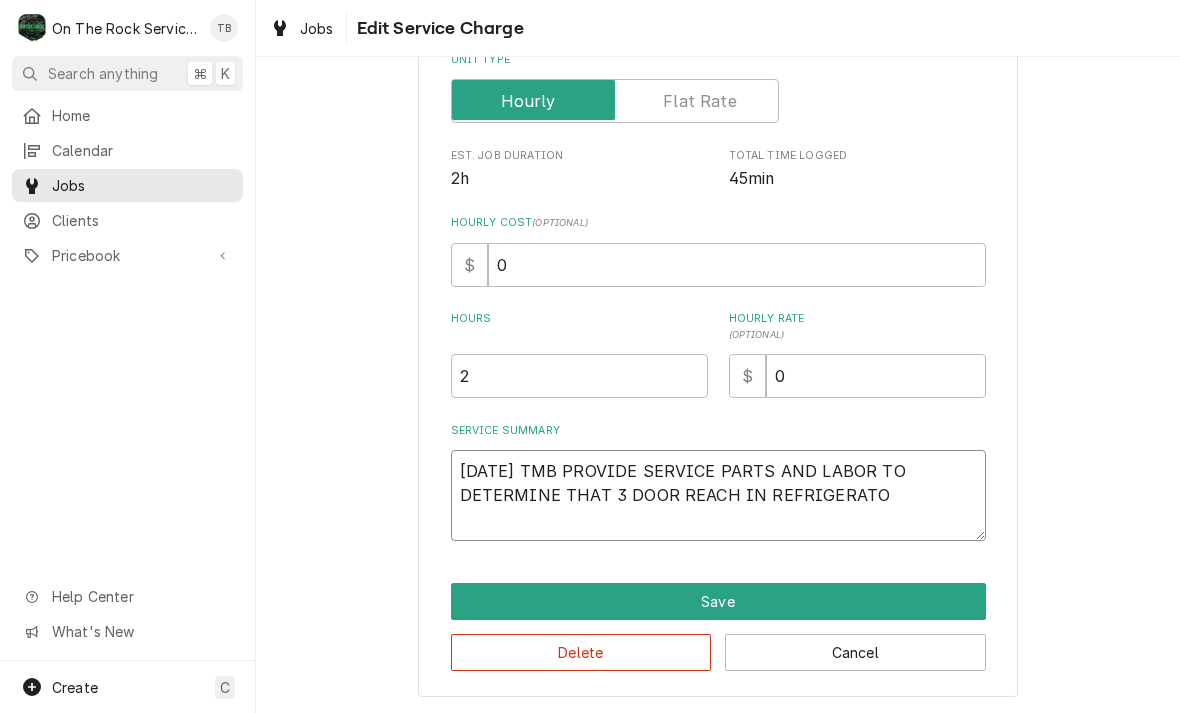 type on "x" 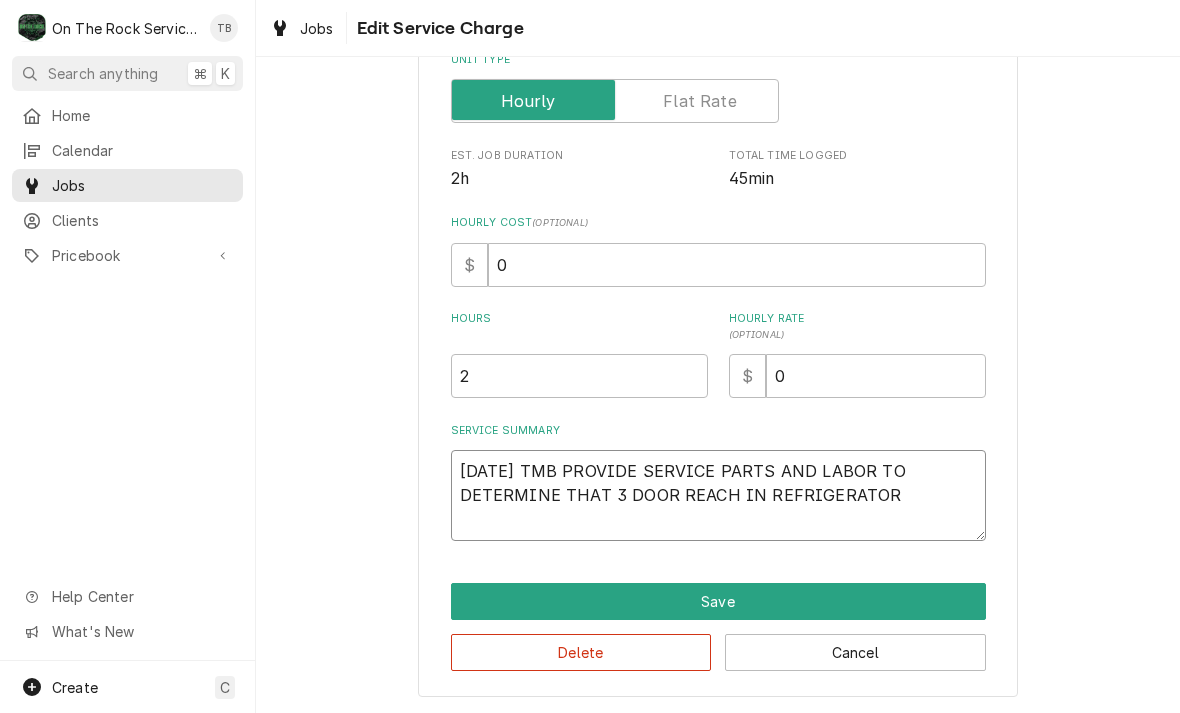 type on "x" 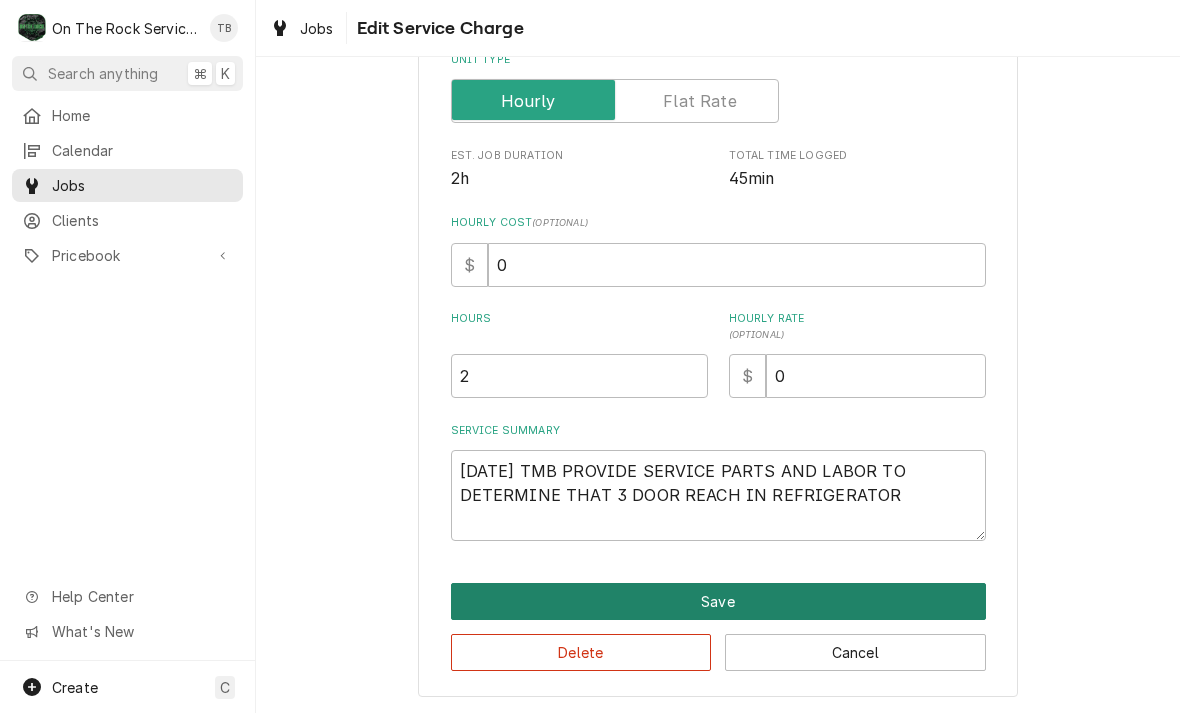 click on "Save" at bounding box center (718, 601) 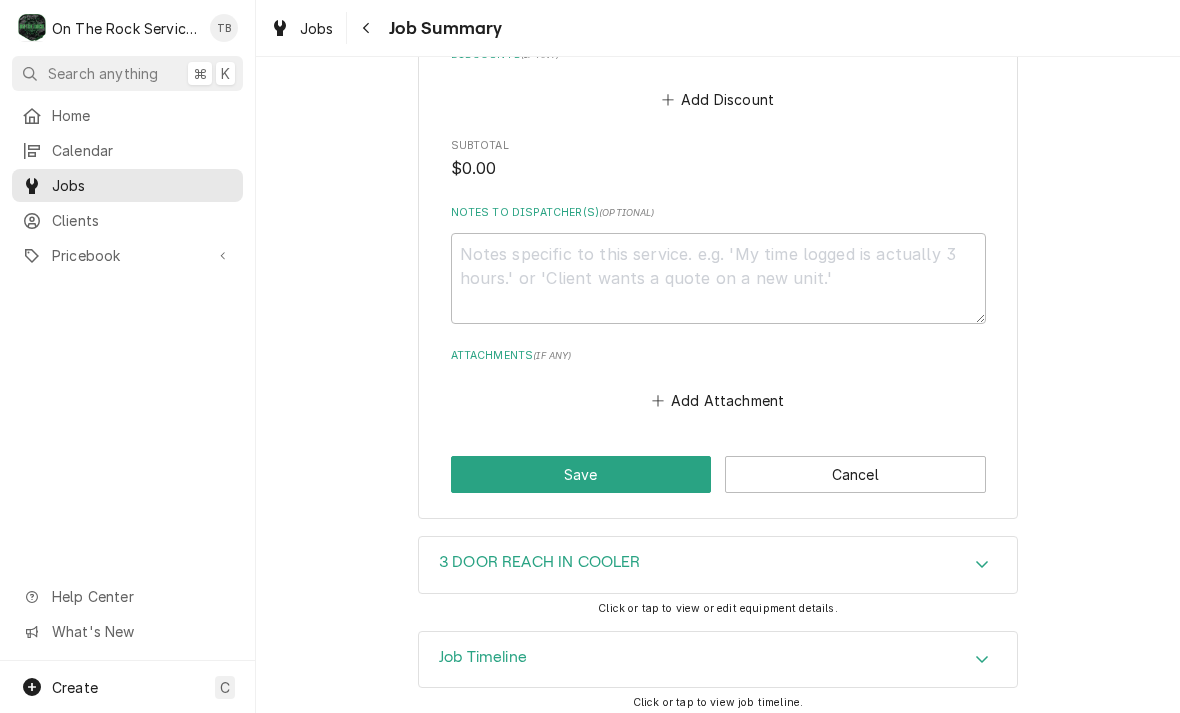 scroll, scrollTop: 1072, scrollLeft: 0, axis: vertical 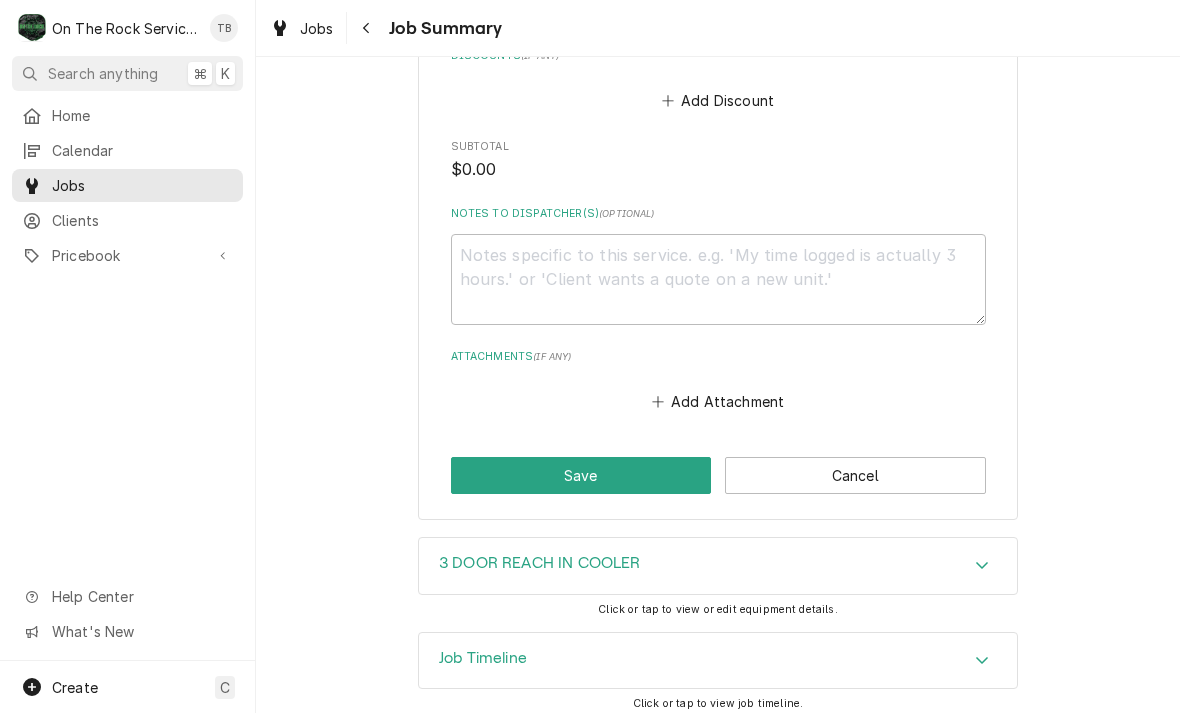 click on "3 DOOR REACH IN COOLER" at bounding box center (540, 563) 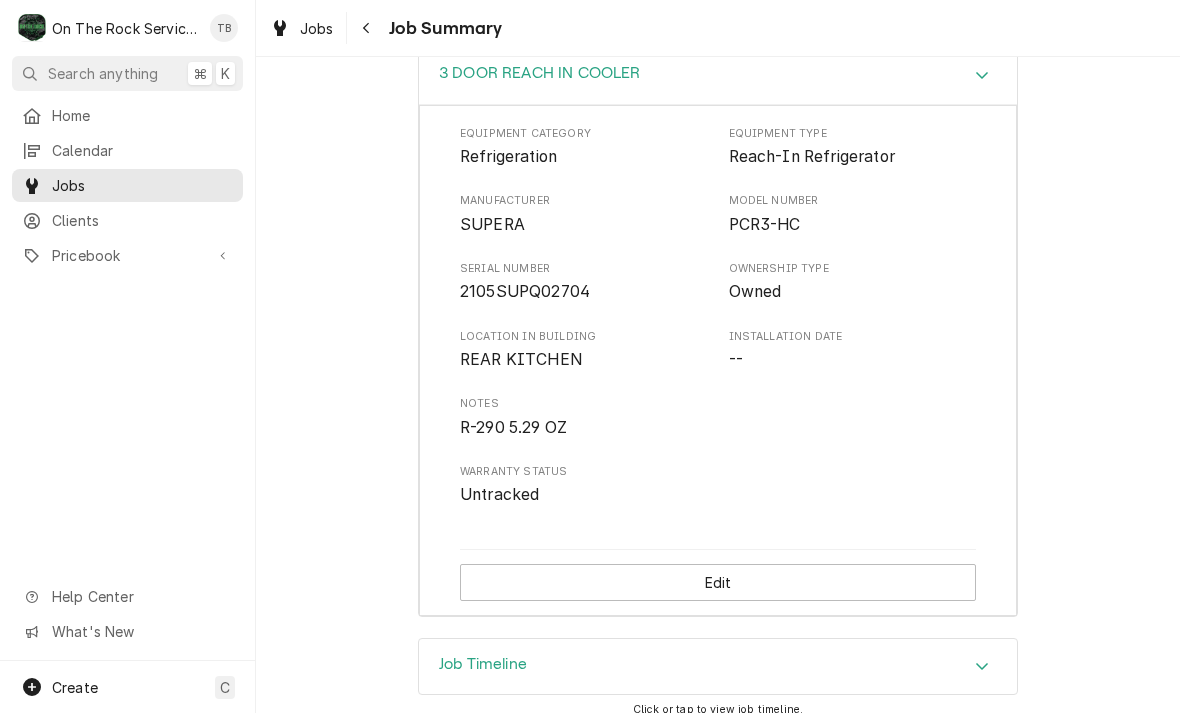 scroll, scrollTop: 1561, scrollLeft: 0, axis: vertical 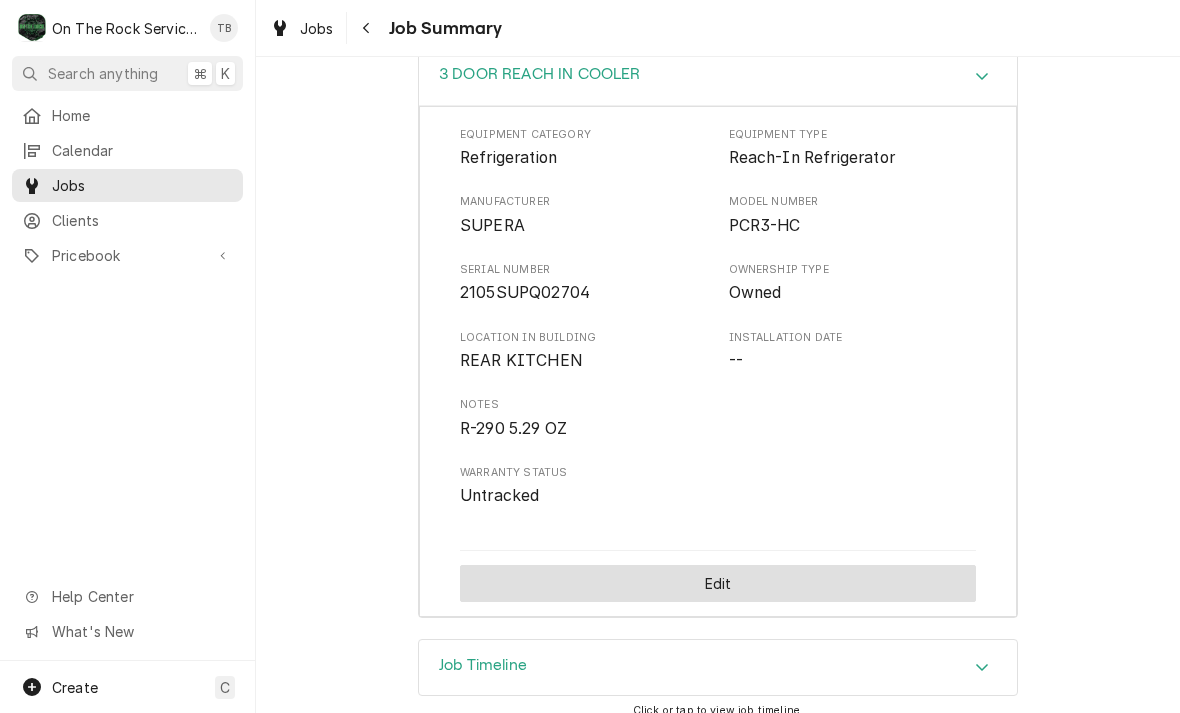 click on "Edit" at bounding box center (718, 583) 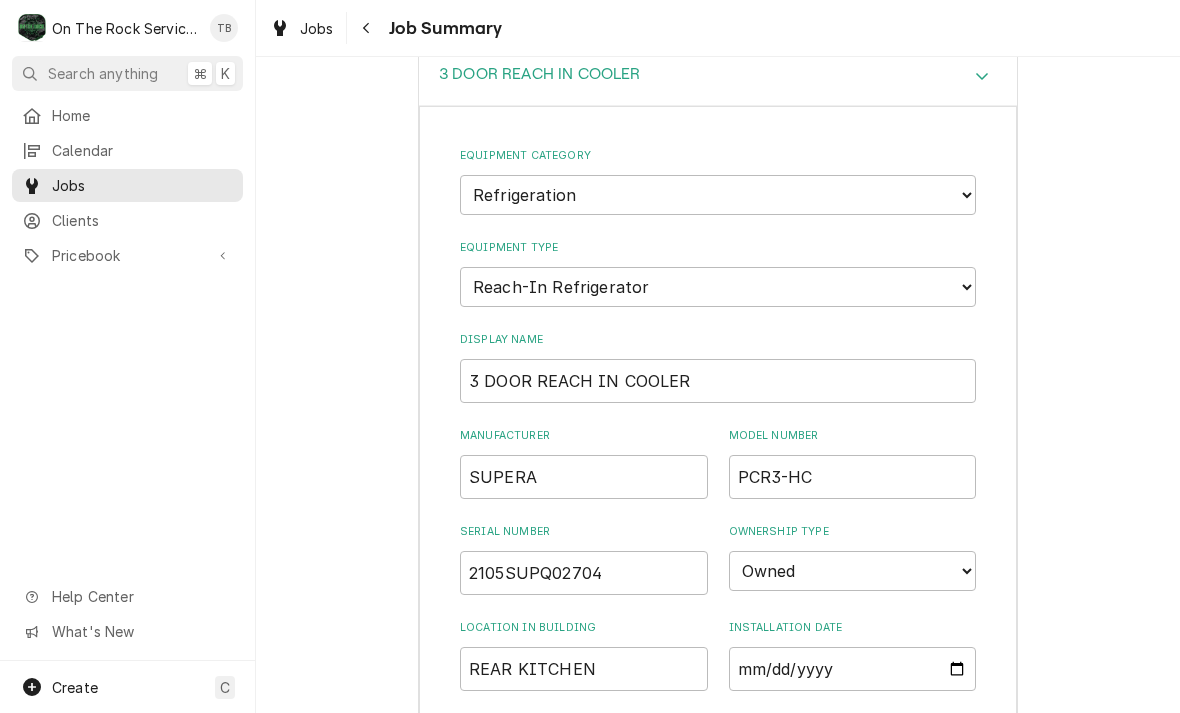type on "x" 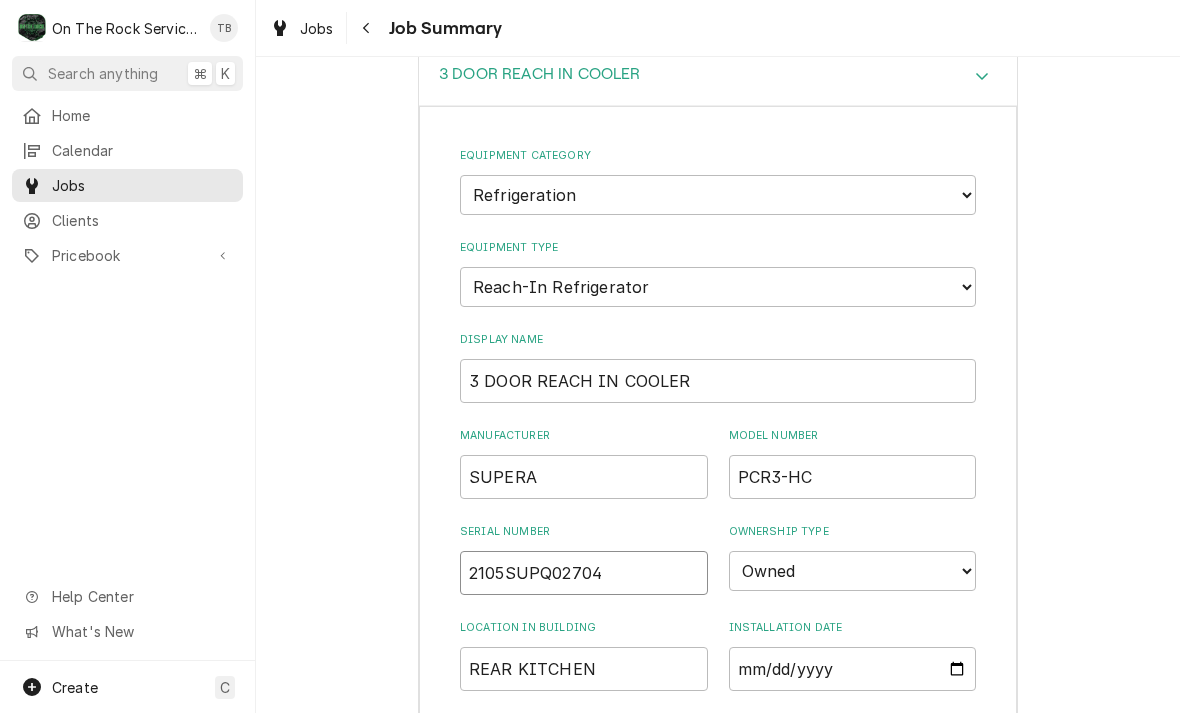 click on "2105SUPQ02704" at bounding box center [584, 573] 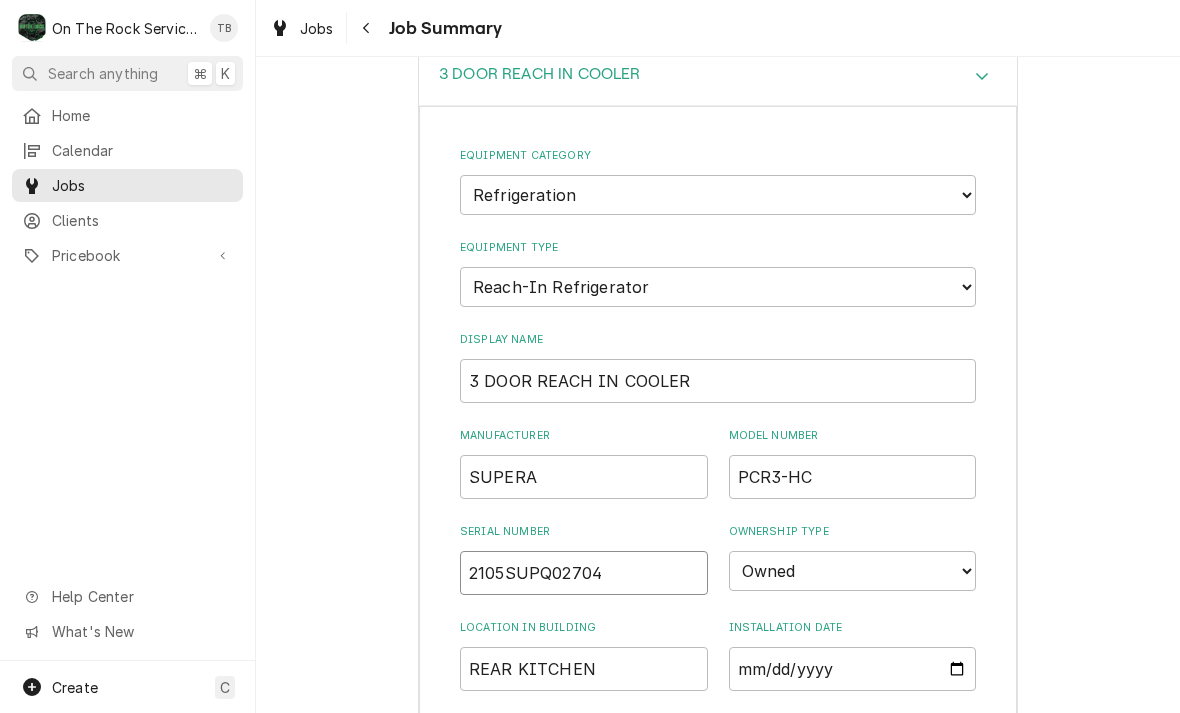 type on "2105SUPQ0270" 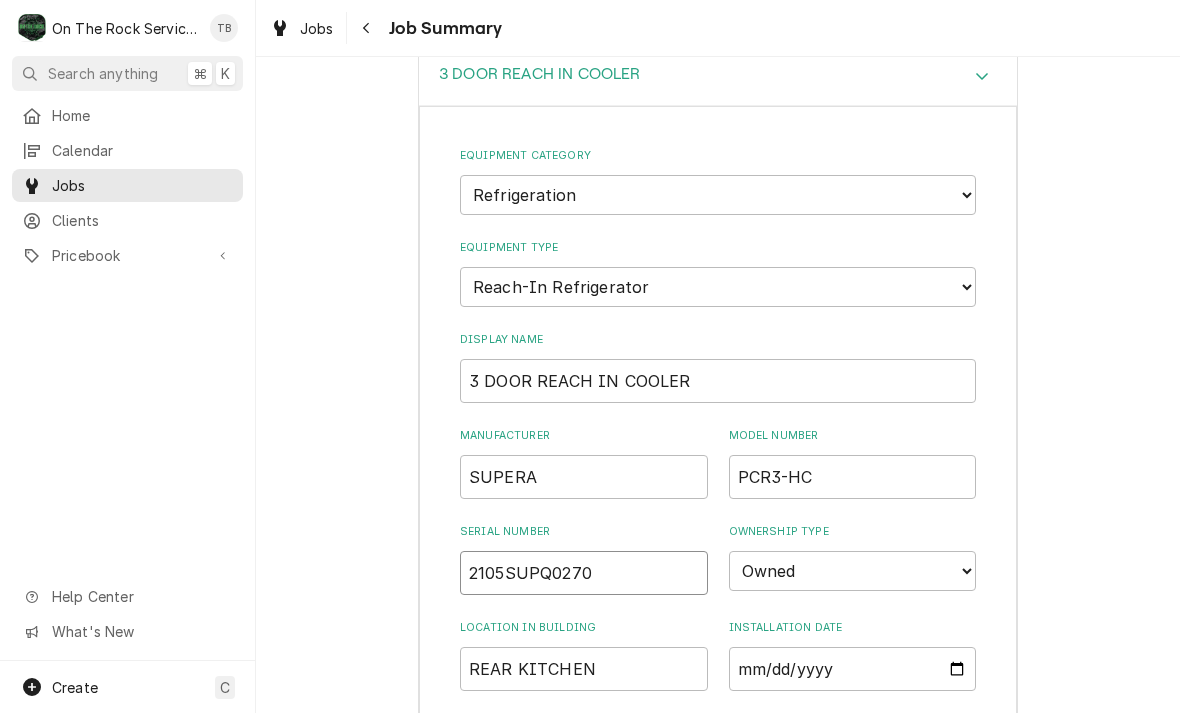 type on "x" 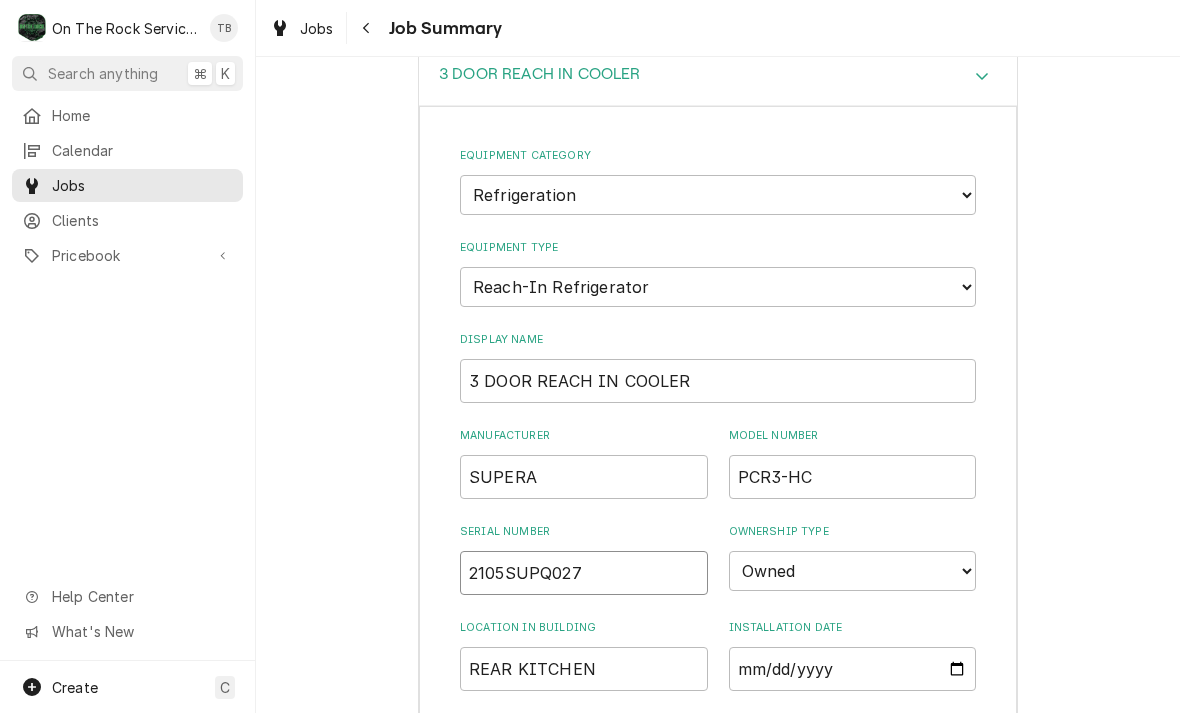 type on "x" 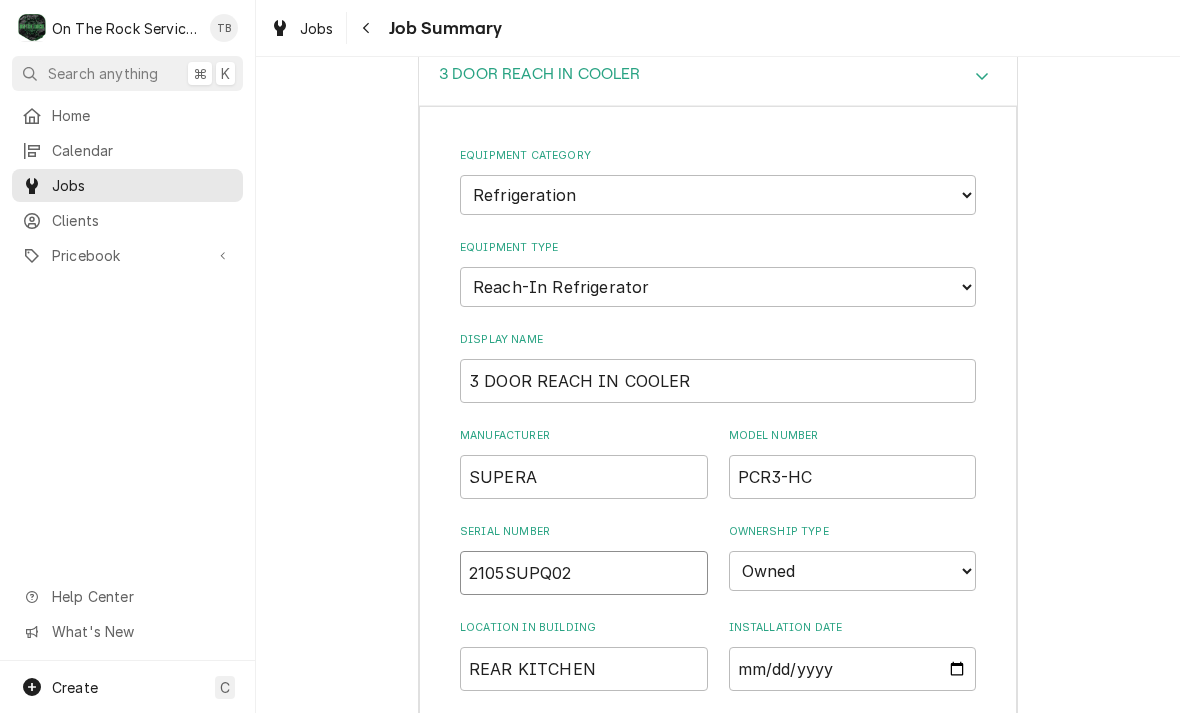 type on "x" 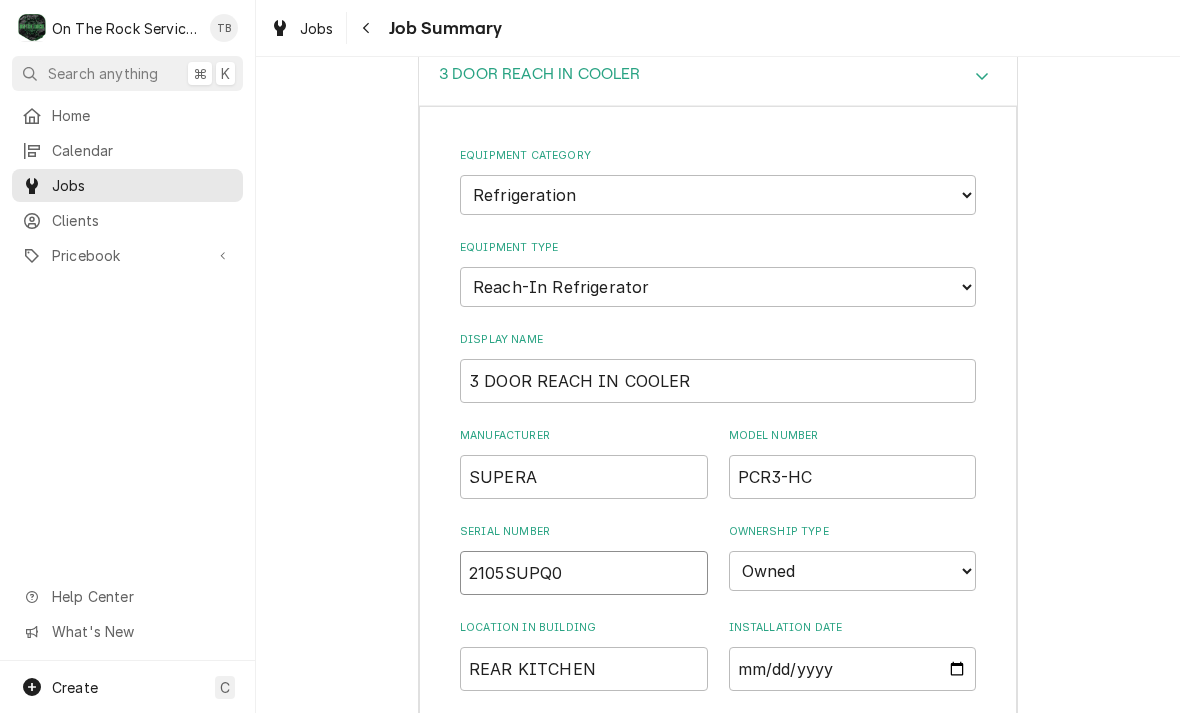 type on "x" 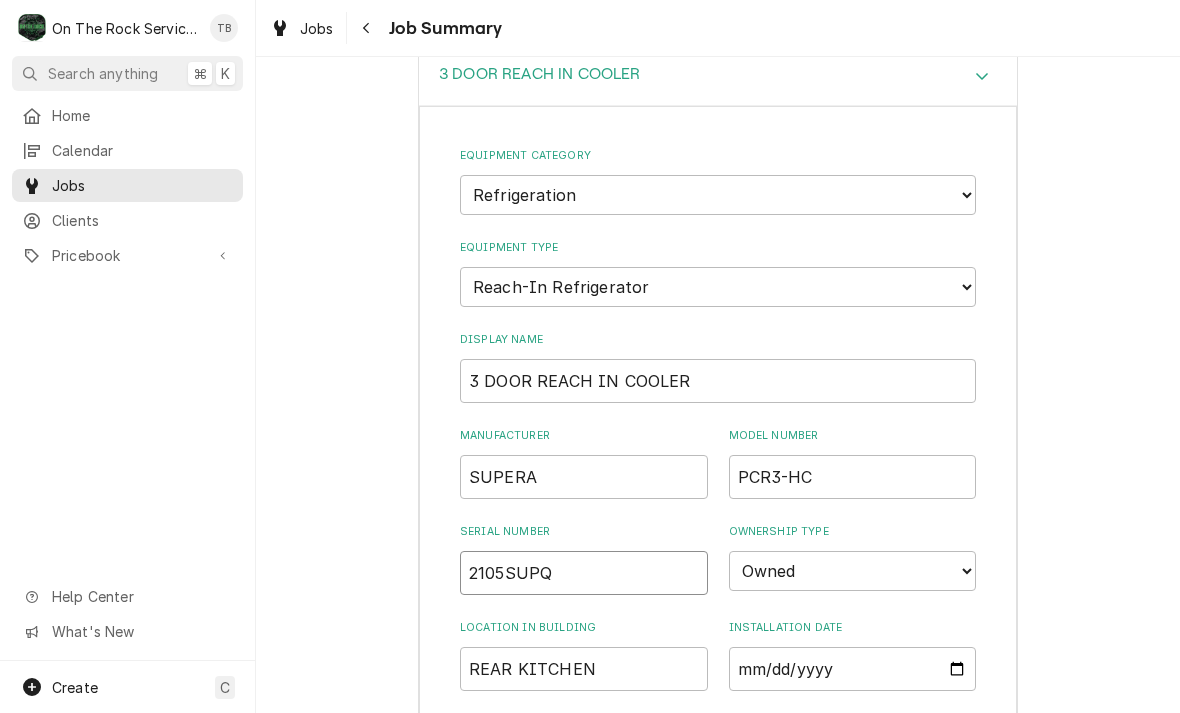 type on "x" 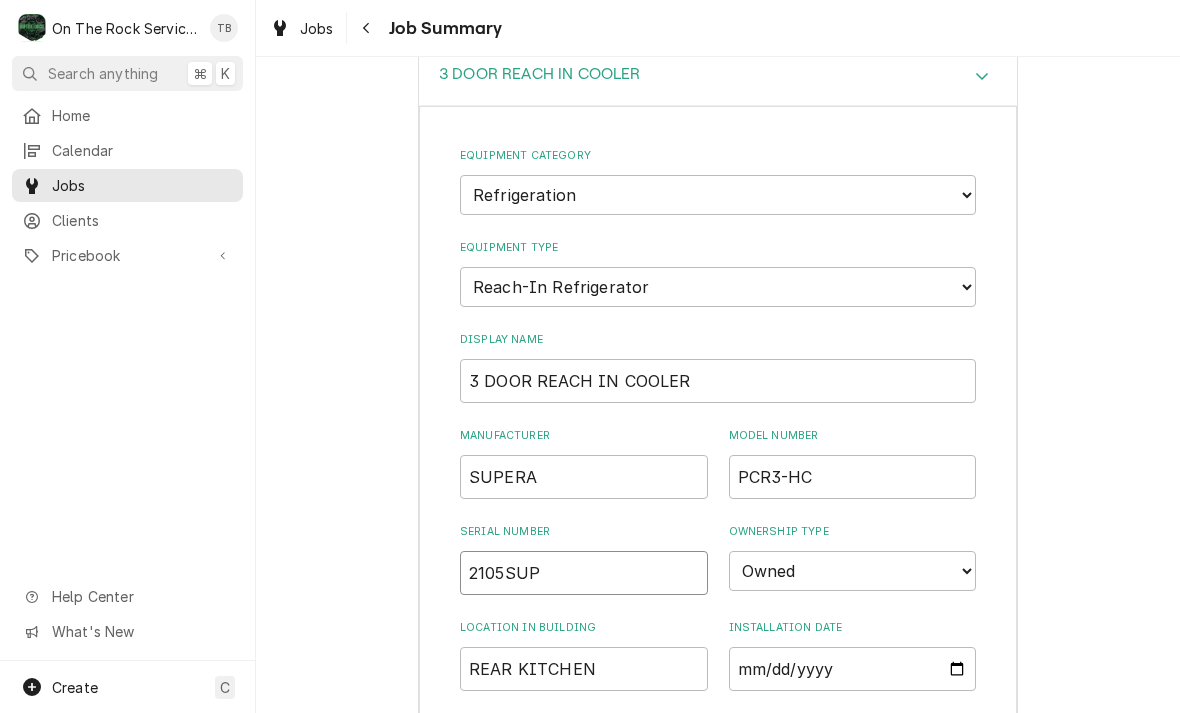 type on "x" 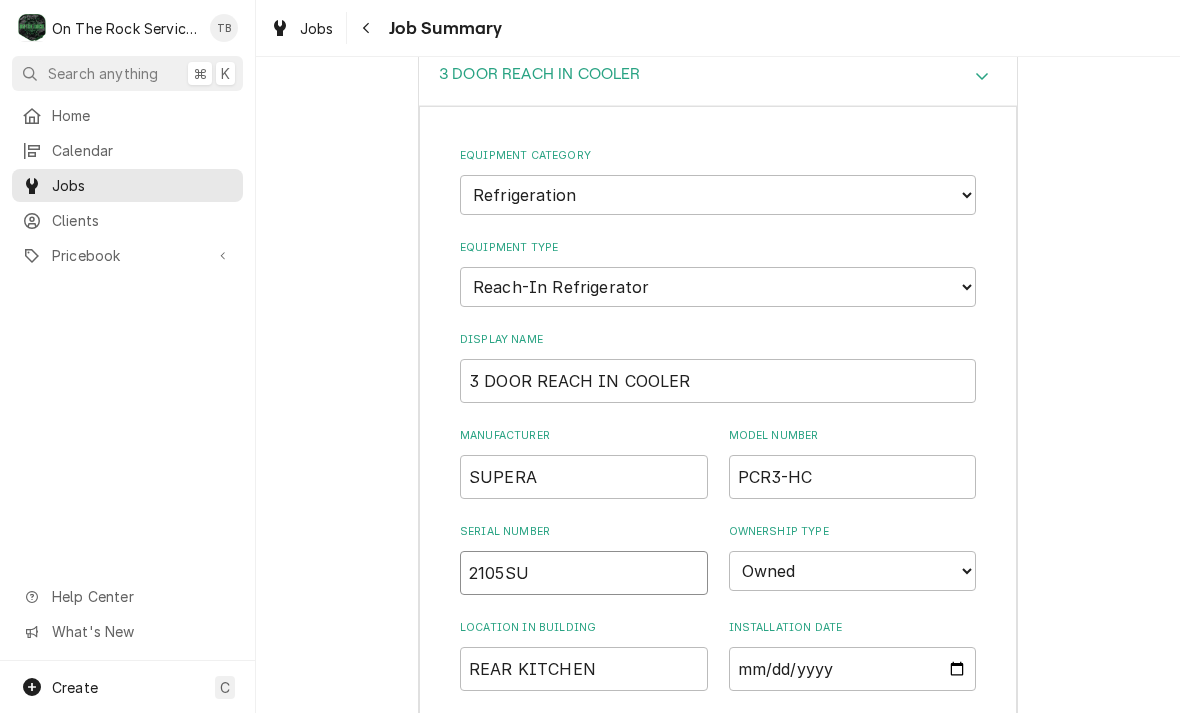 type on "x" 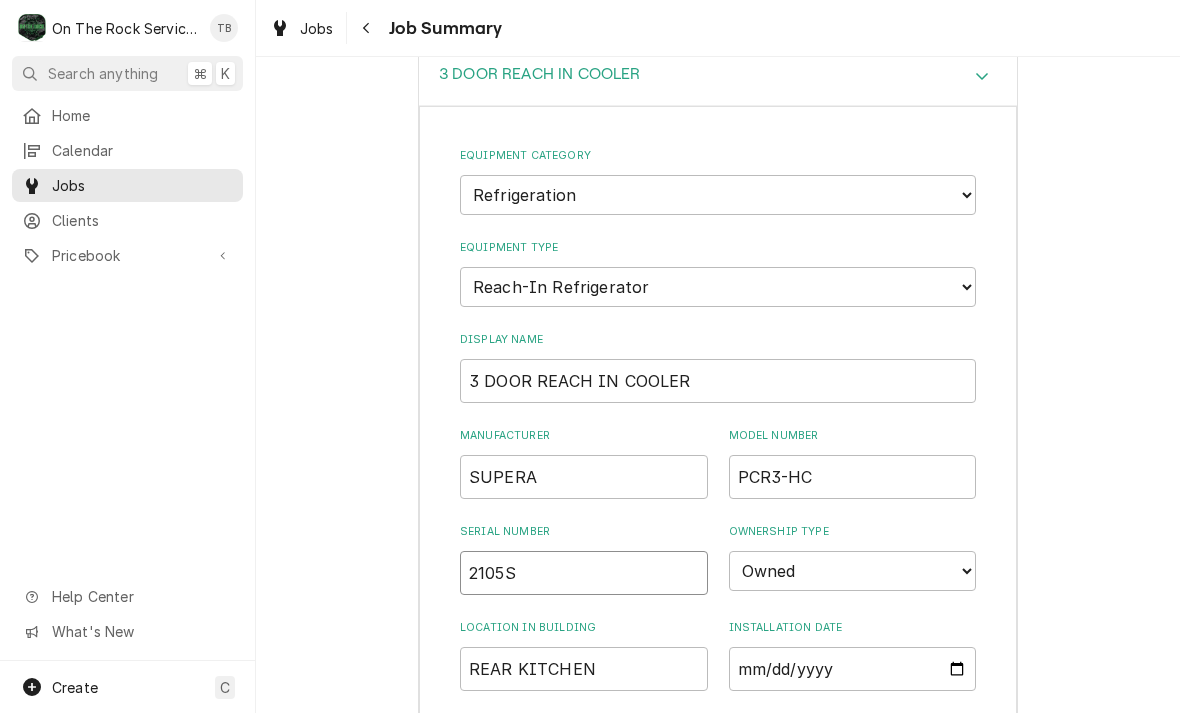 type on "x" 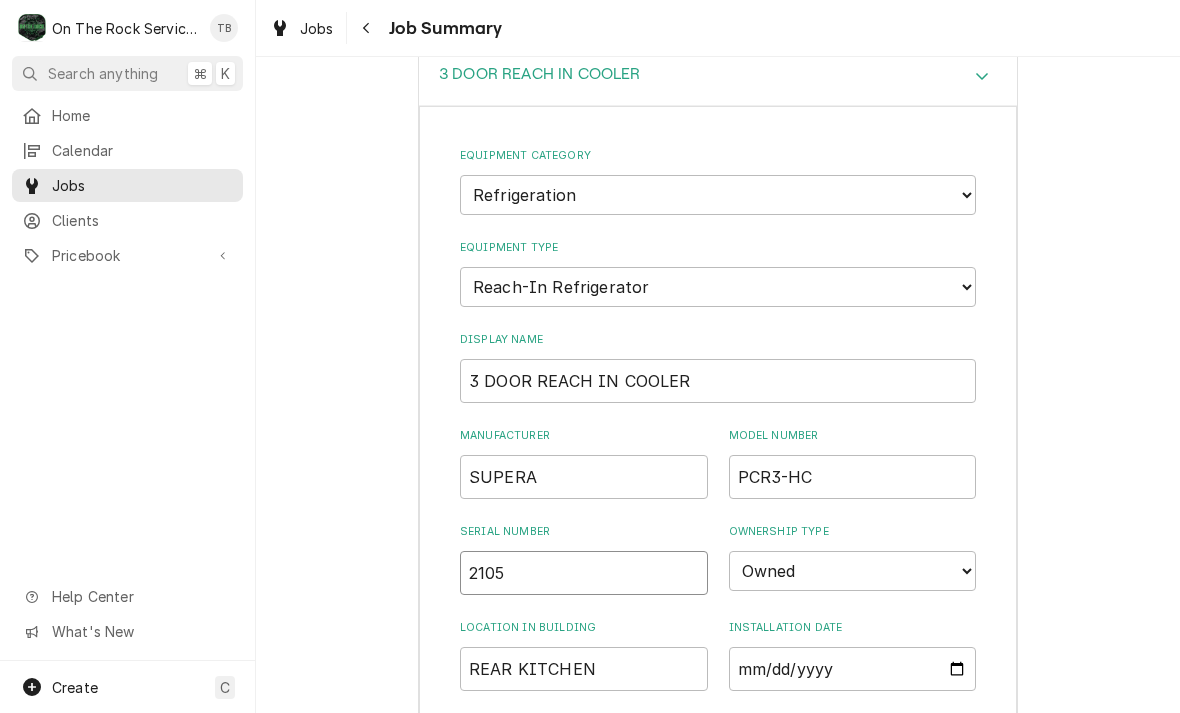 type on "x" 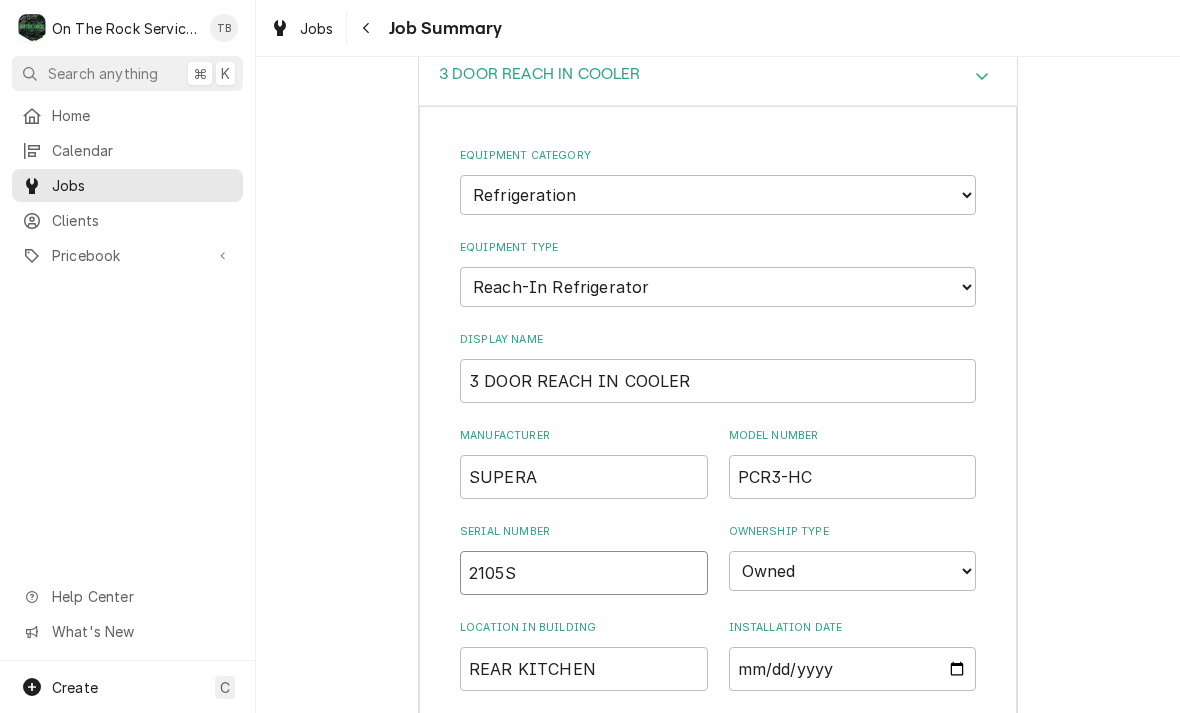 type on "x" 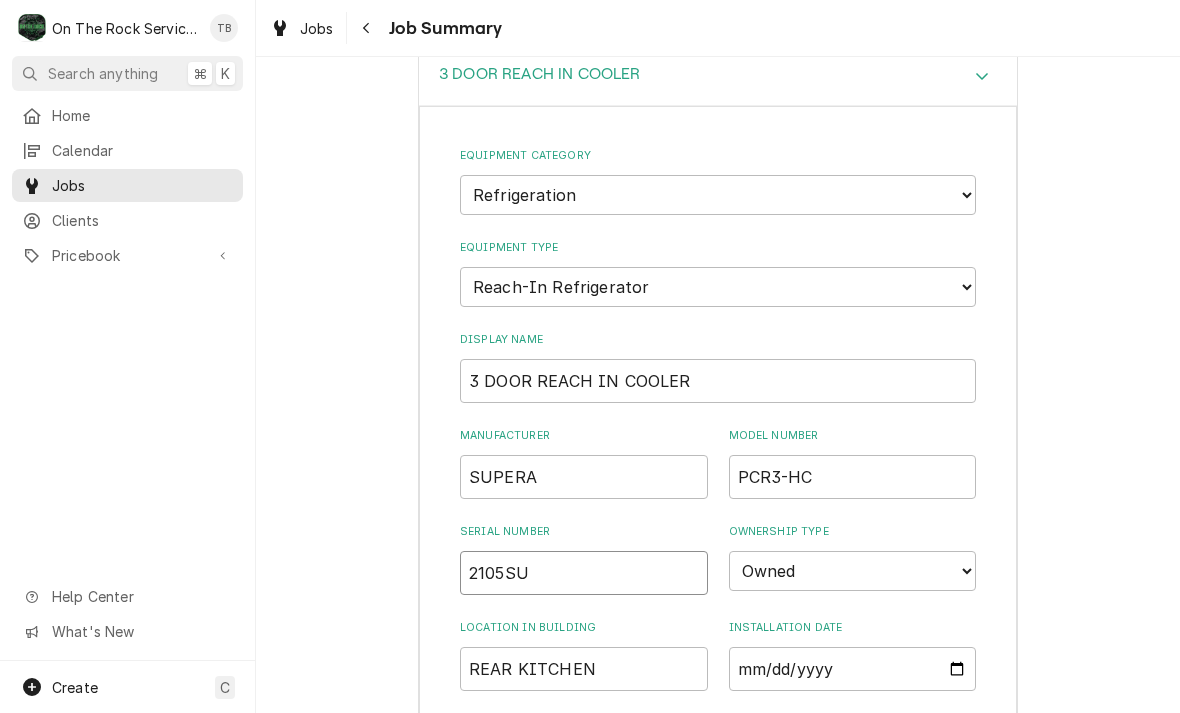 type 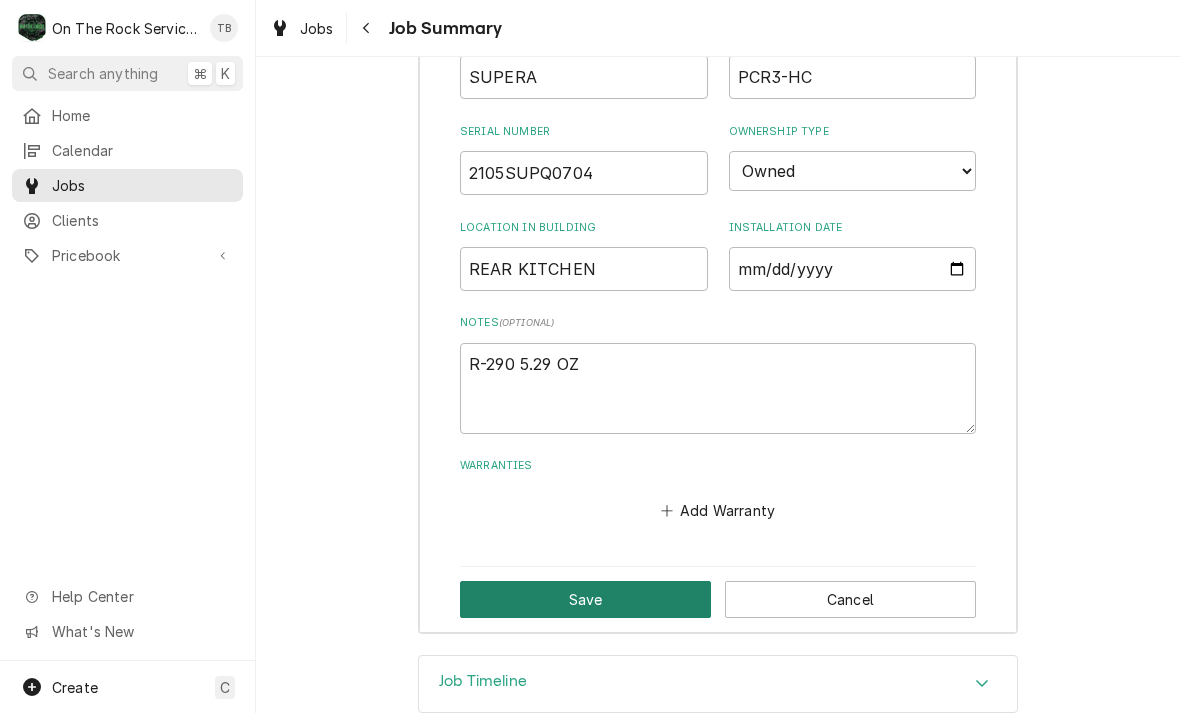 click on "Save" at bounding box center [585, 599] 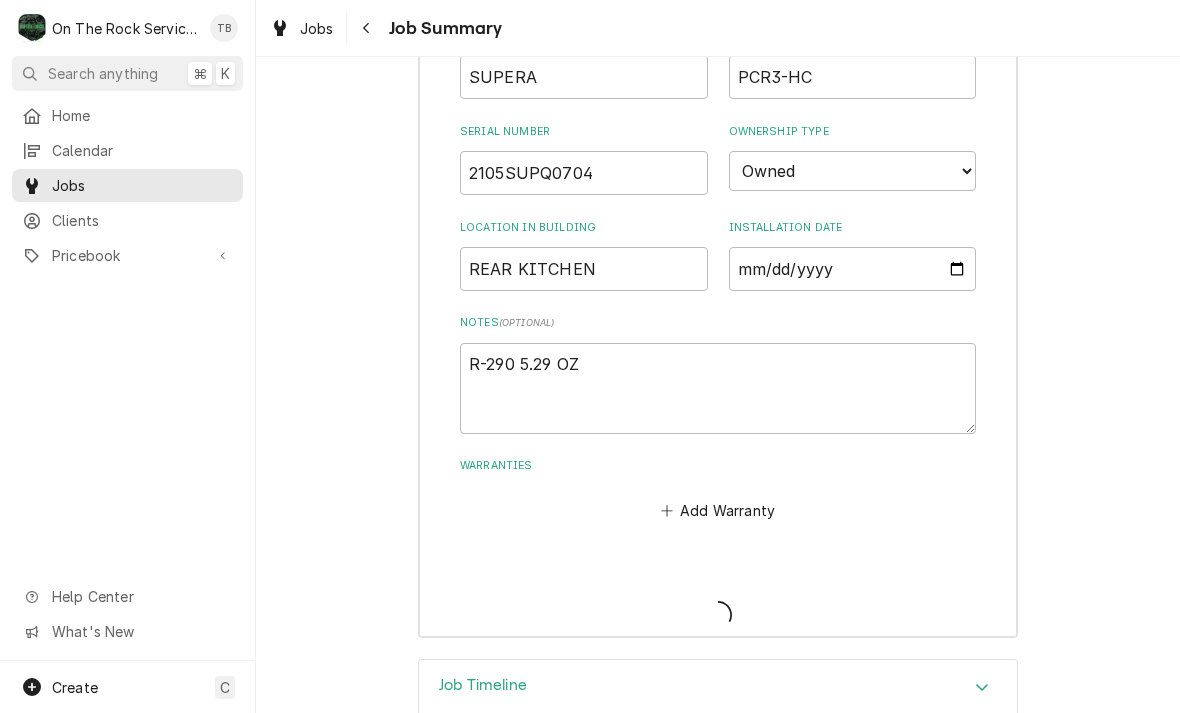 scroll, scrollTop: 1561, scrollLeft: 0, axis: vertical 